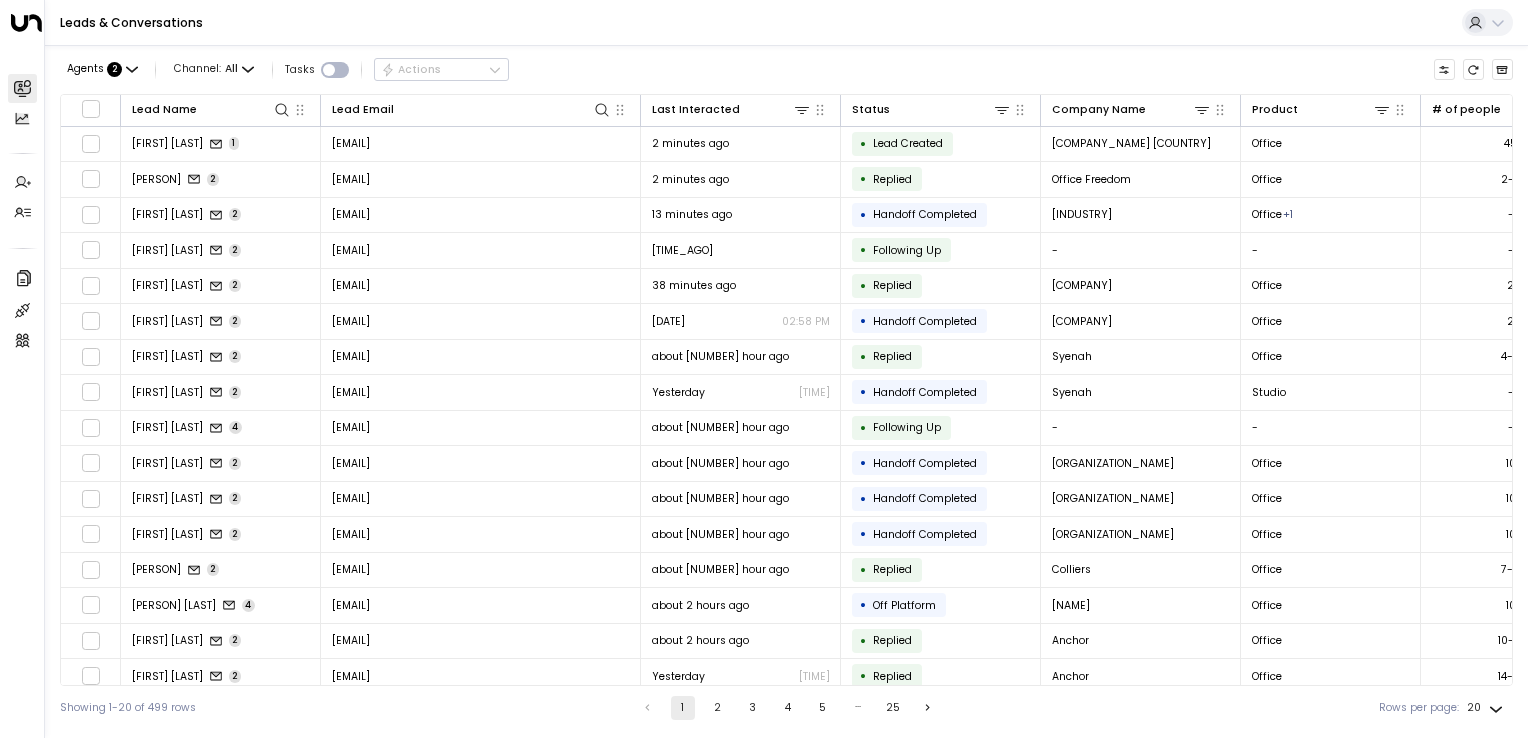 scroll, scrollTop: 0, scrollLeft: 0, axis: both 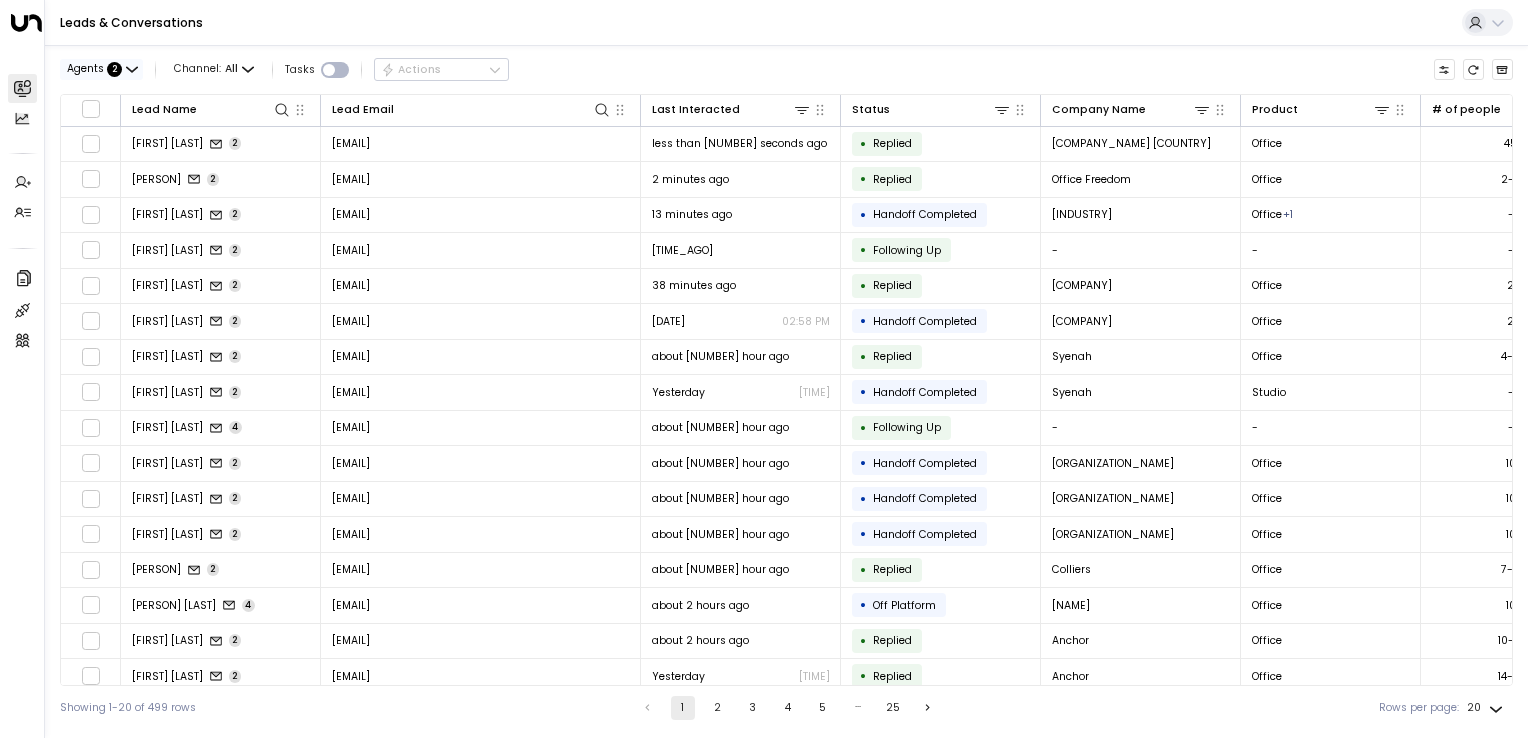 click on "Agents : 2" at bounding box center [101, 69] 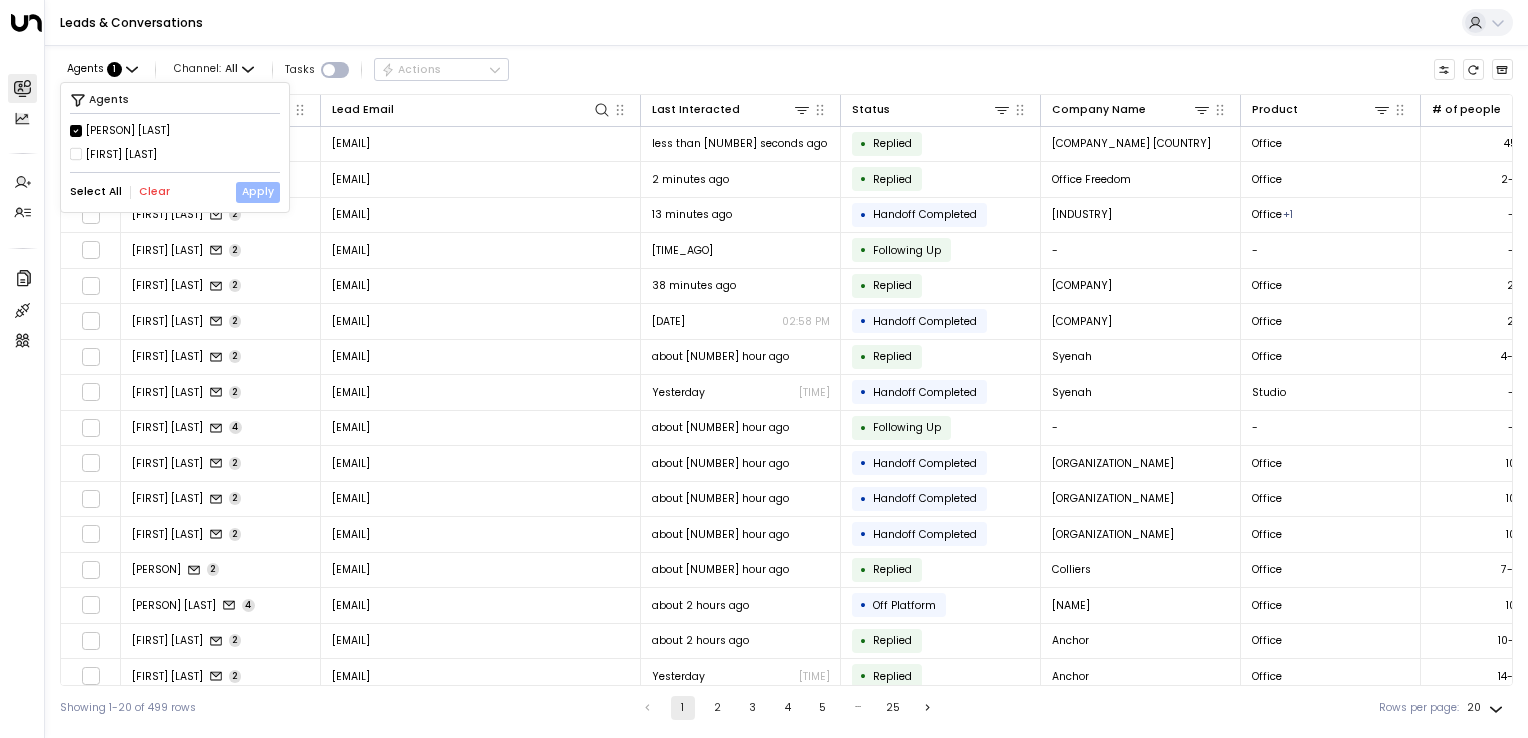 click on "Apply" at bounding box center (258, 192) 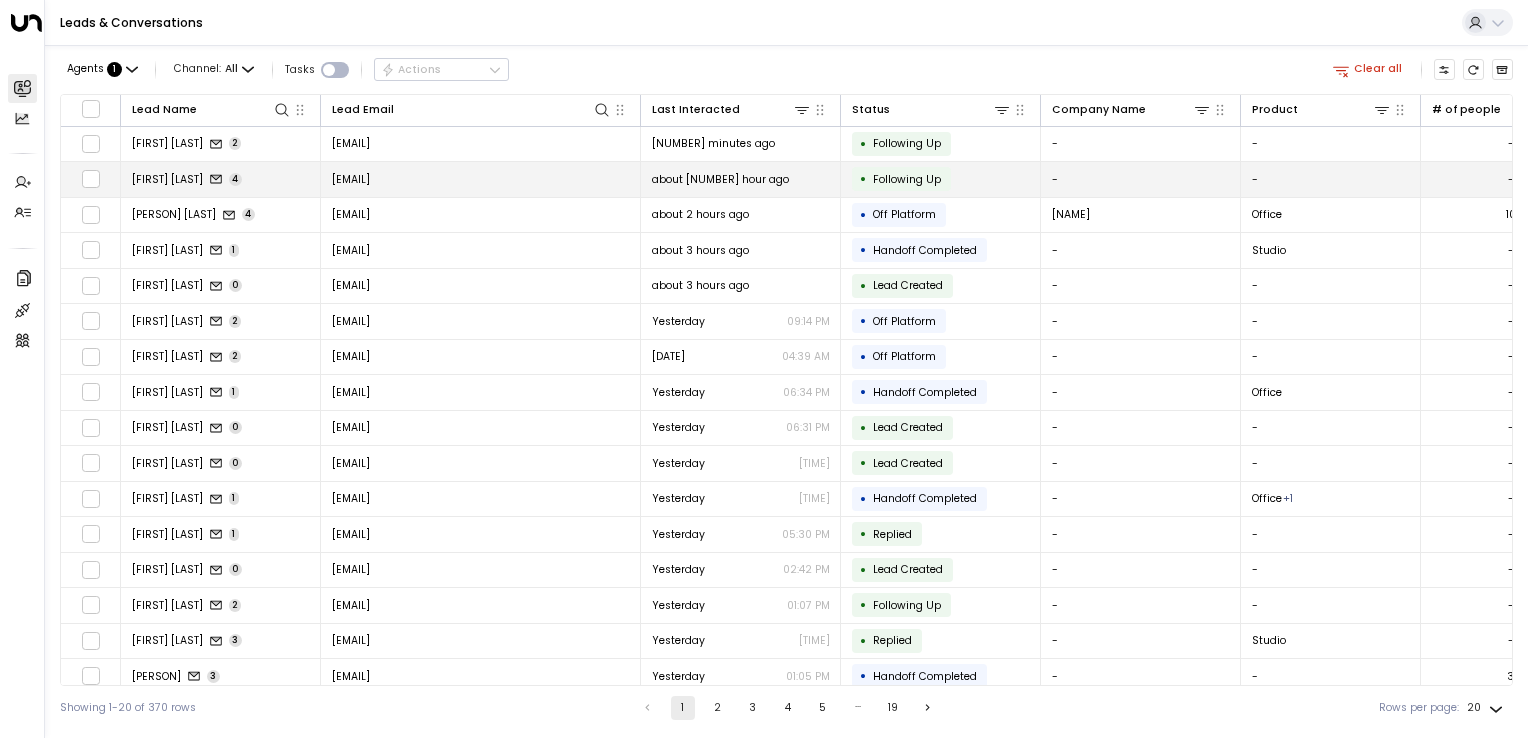 click on "[EMAIL]" at bounding box center [351, 179] 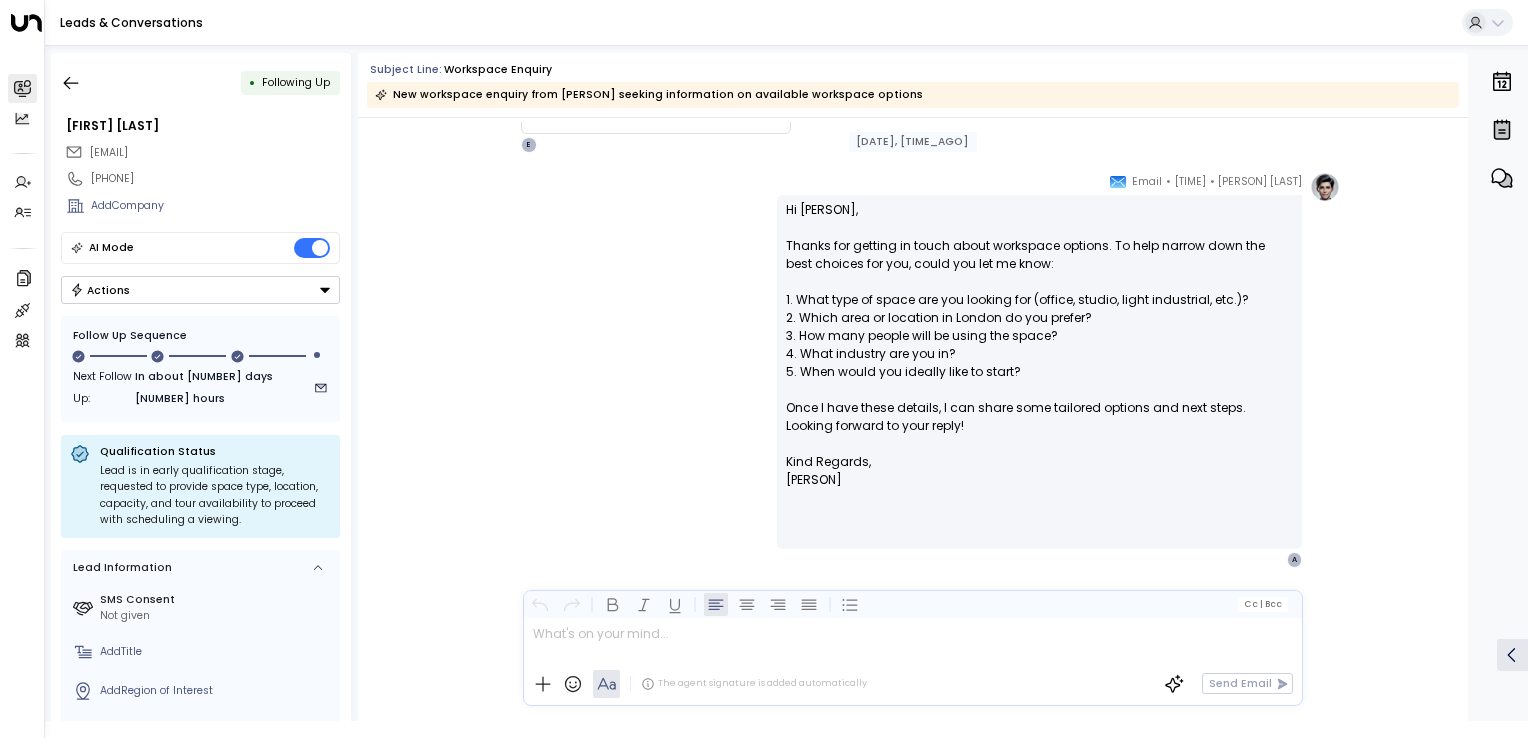 scroll, scrollTop: 0, scrollLeft: 0, axis: both 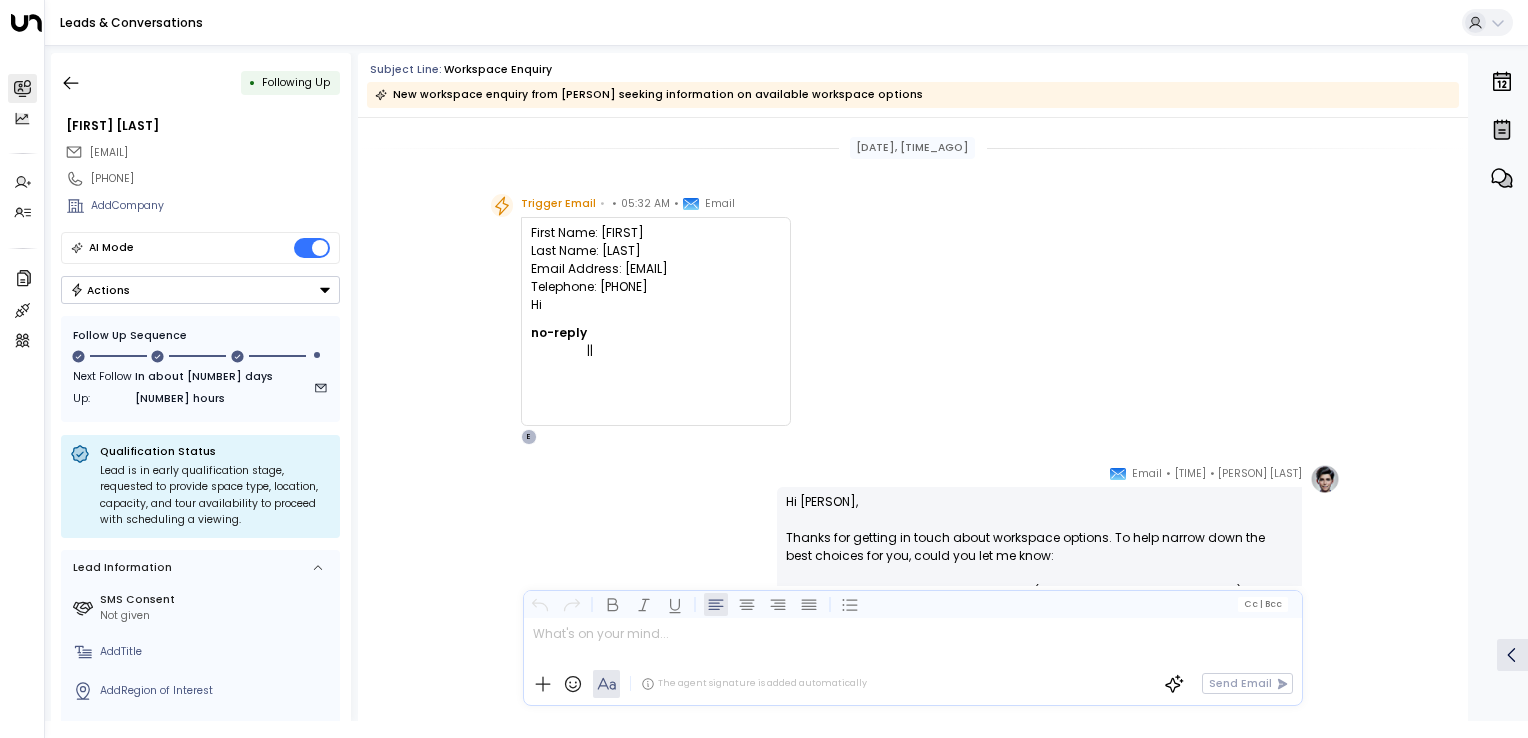 drag, startPoint x: 603, startPoint y: 234, endPoint x: 644, endPoint y: 302, distance: 79.40403 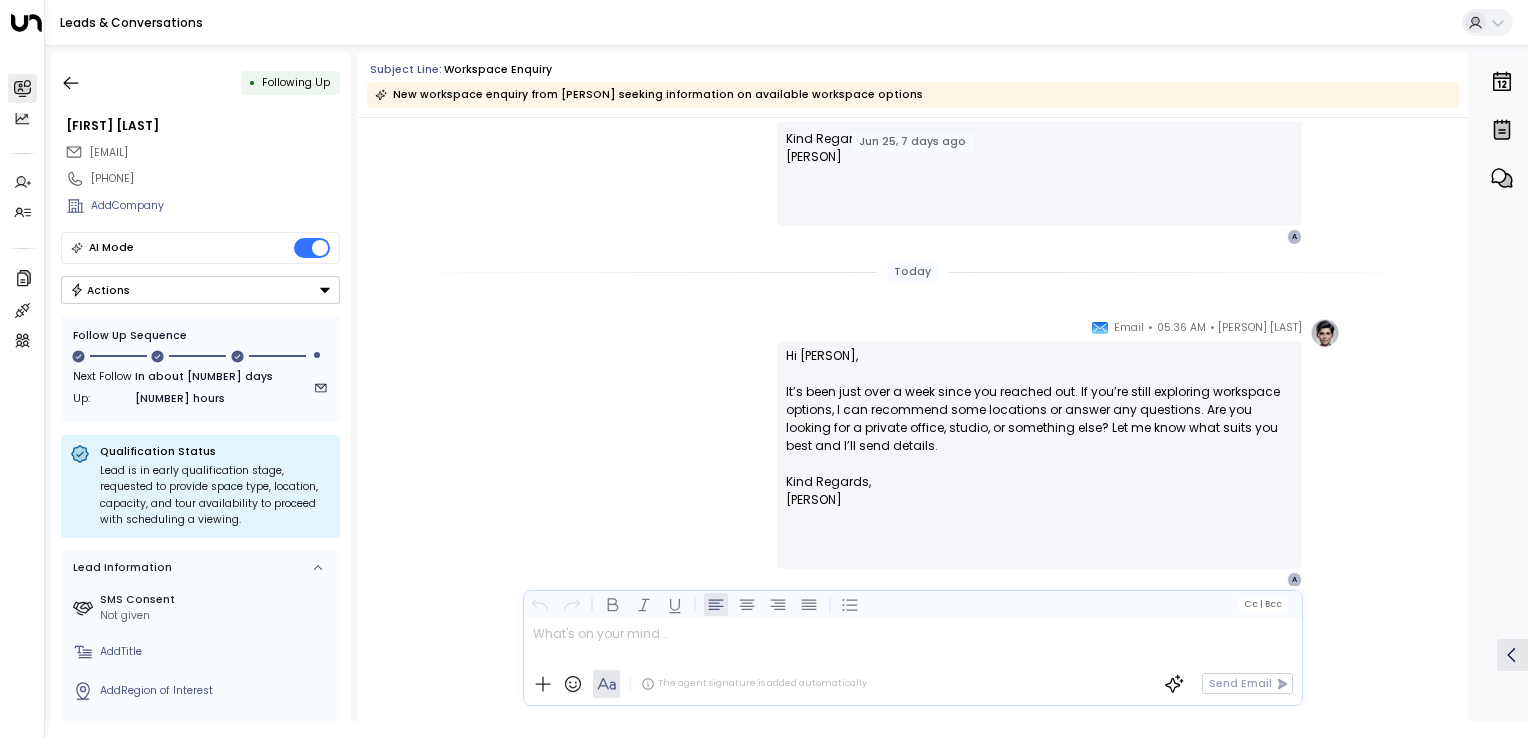 scroll, scrollTop: 1338, scrollLeft: 0, axis: vertical 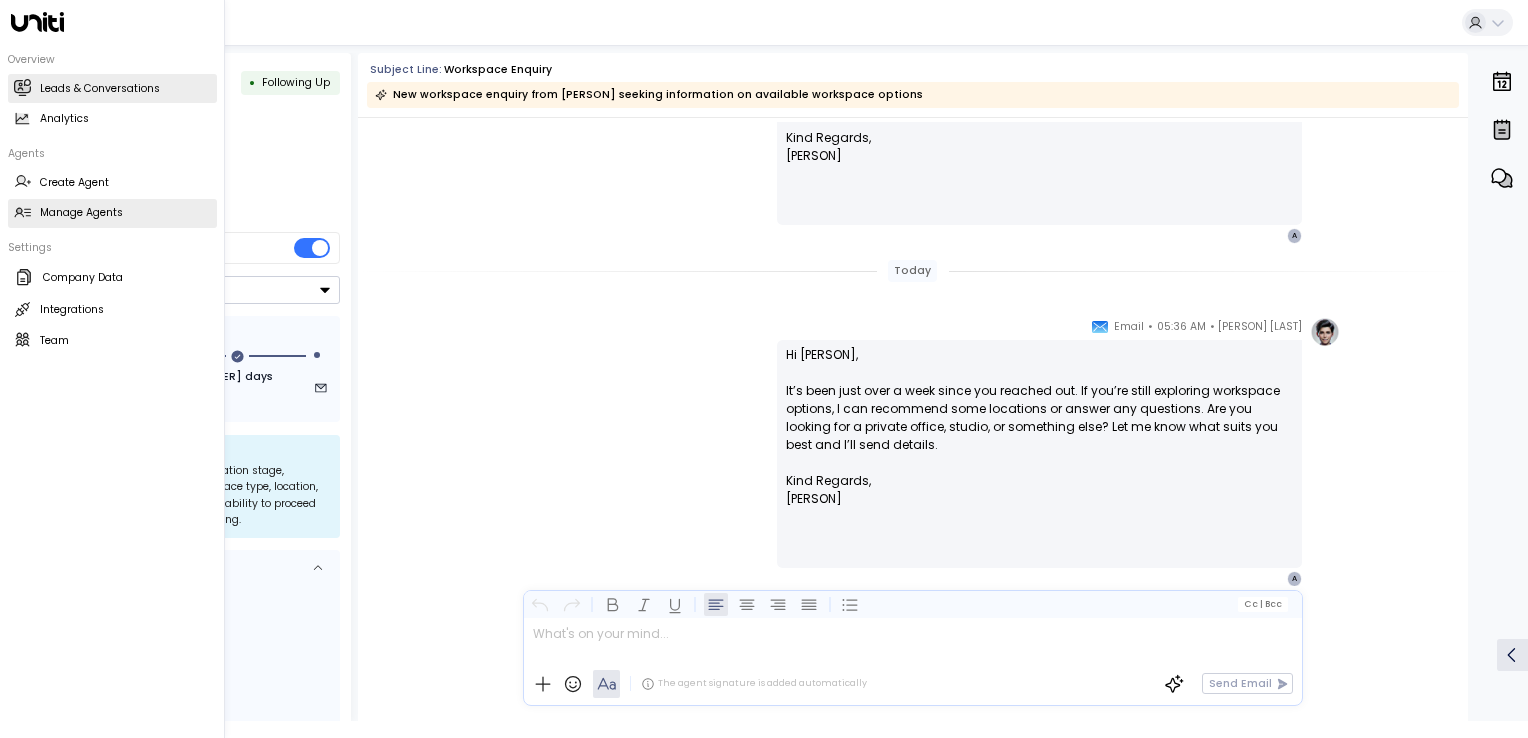 click on "Manage Agents" at bounding box center (81, 213) 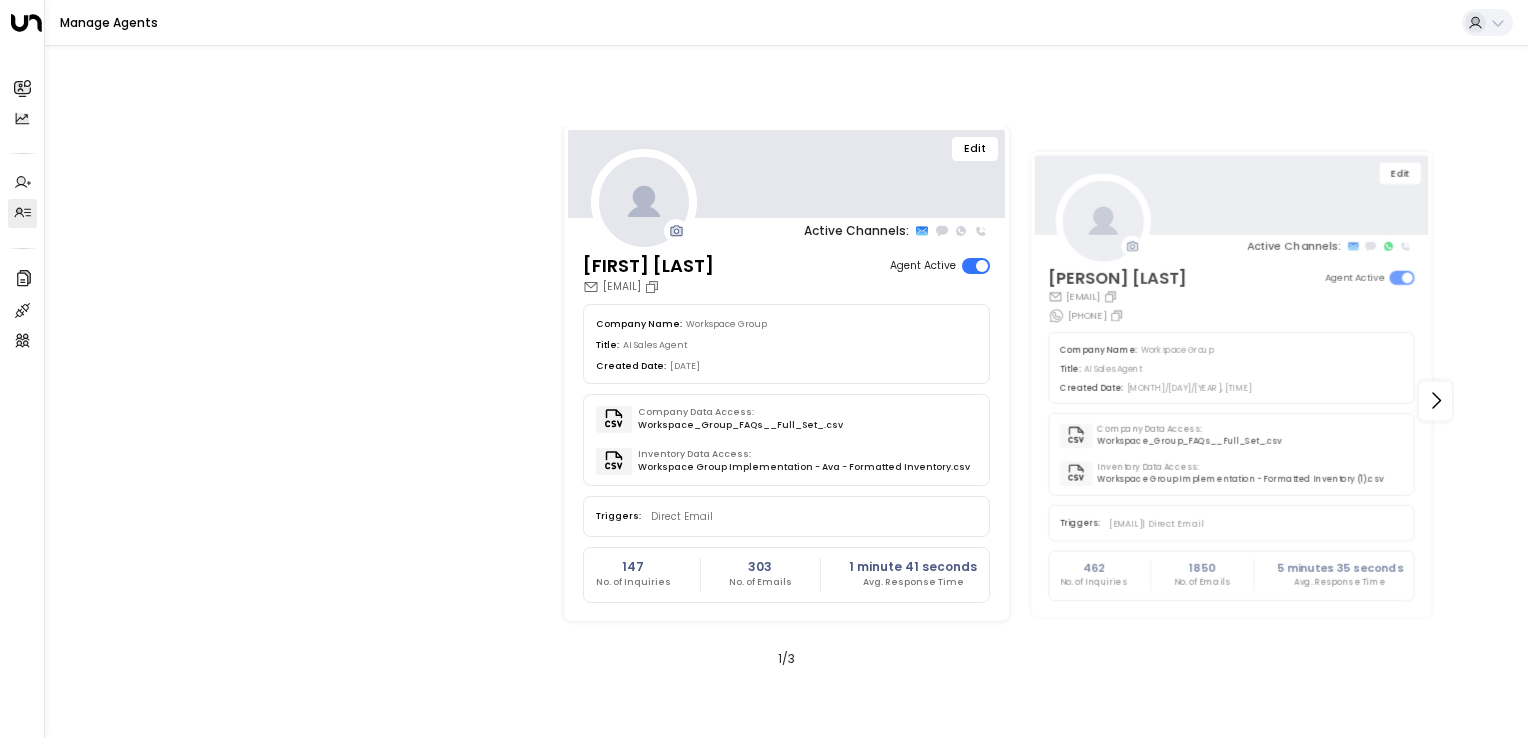 click on "Edit" at bounding box center (975, 149) 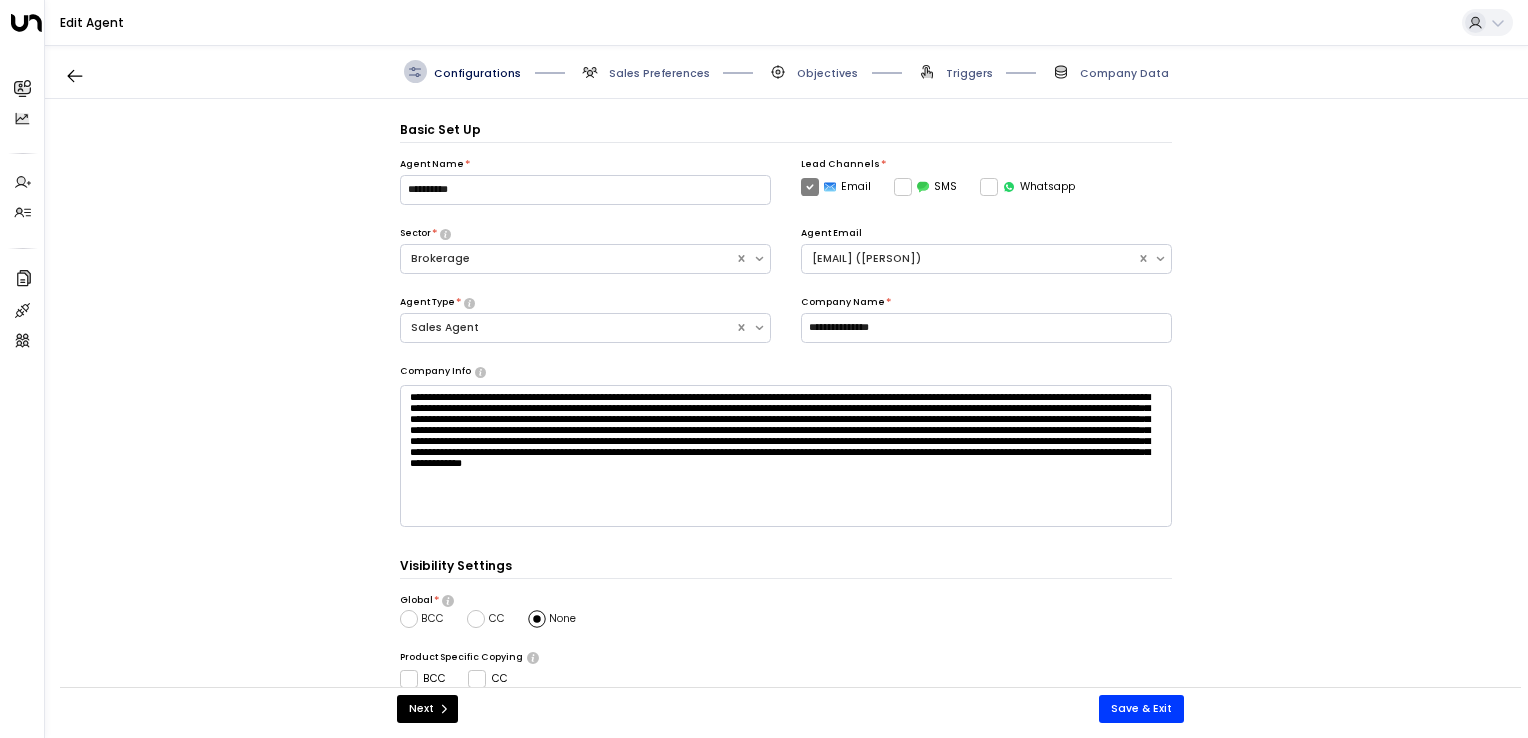 scroll, scrollTop: 22, scrollLeft: 0, axis: vertical 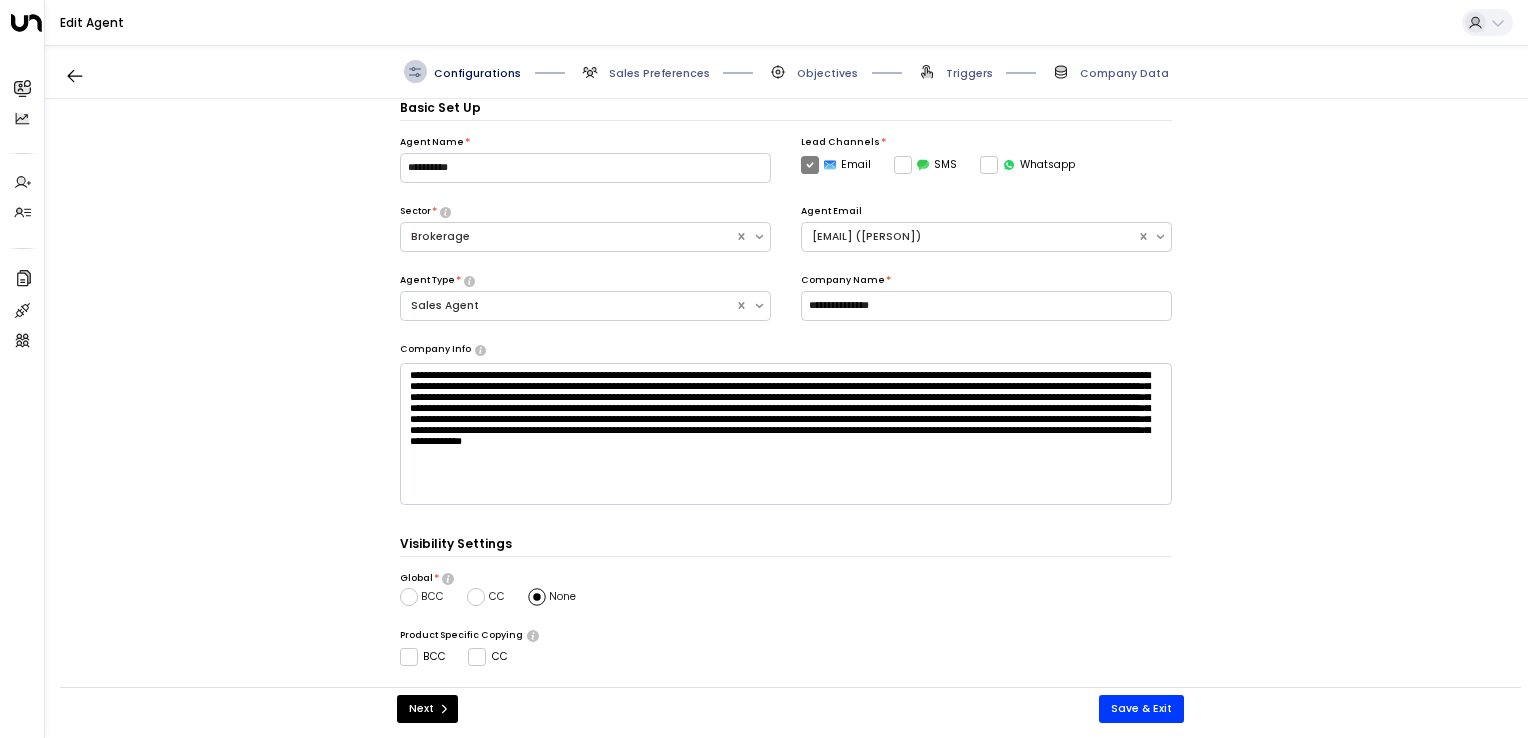 click at bounding box center [786, 434] 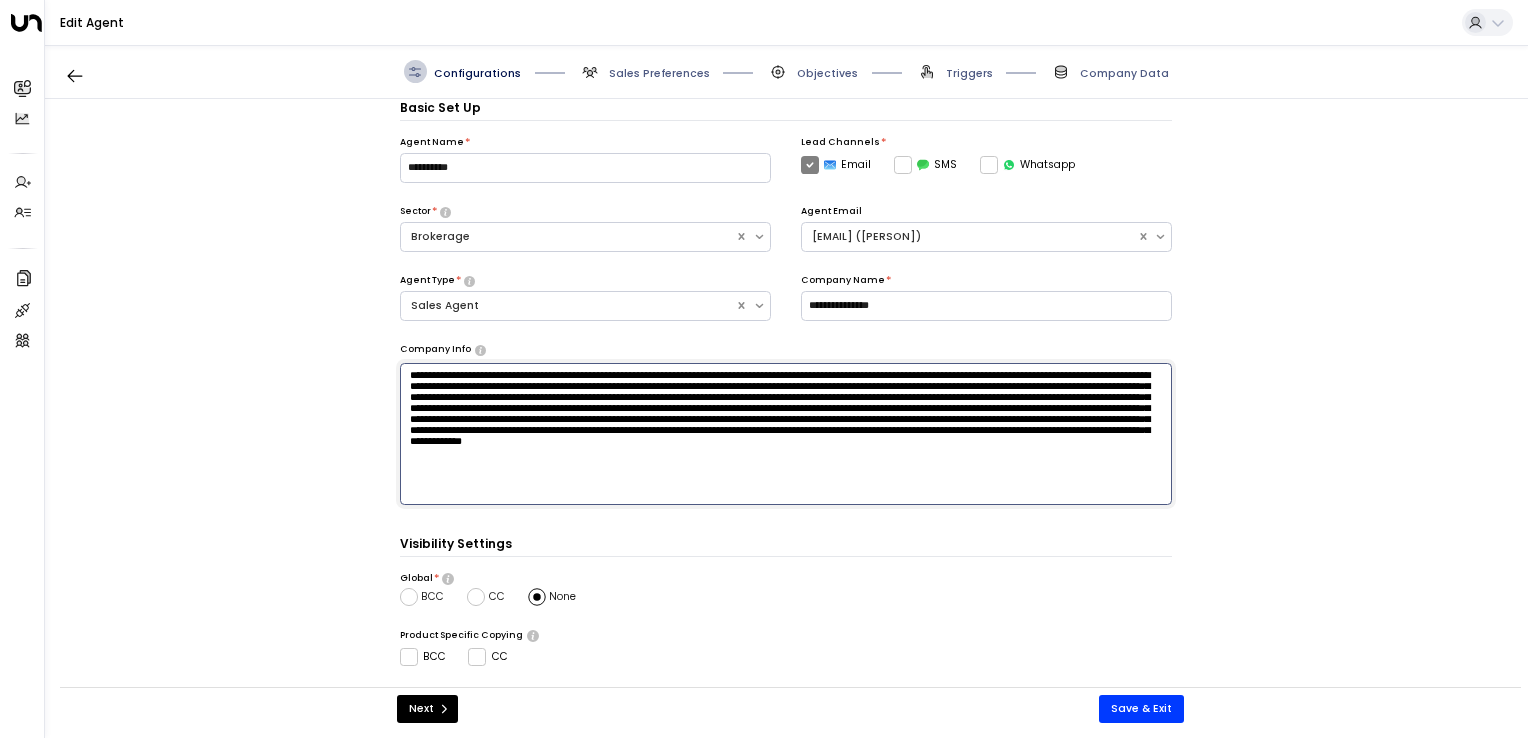 scroll, scrollTop: 0, scrollLeft: 0, axis: both 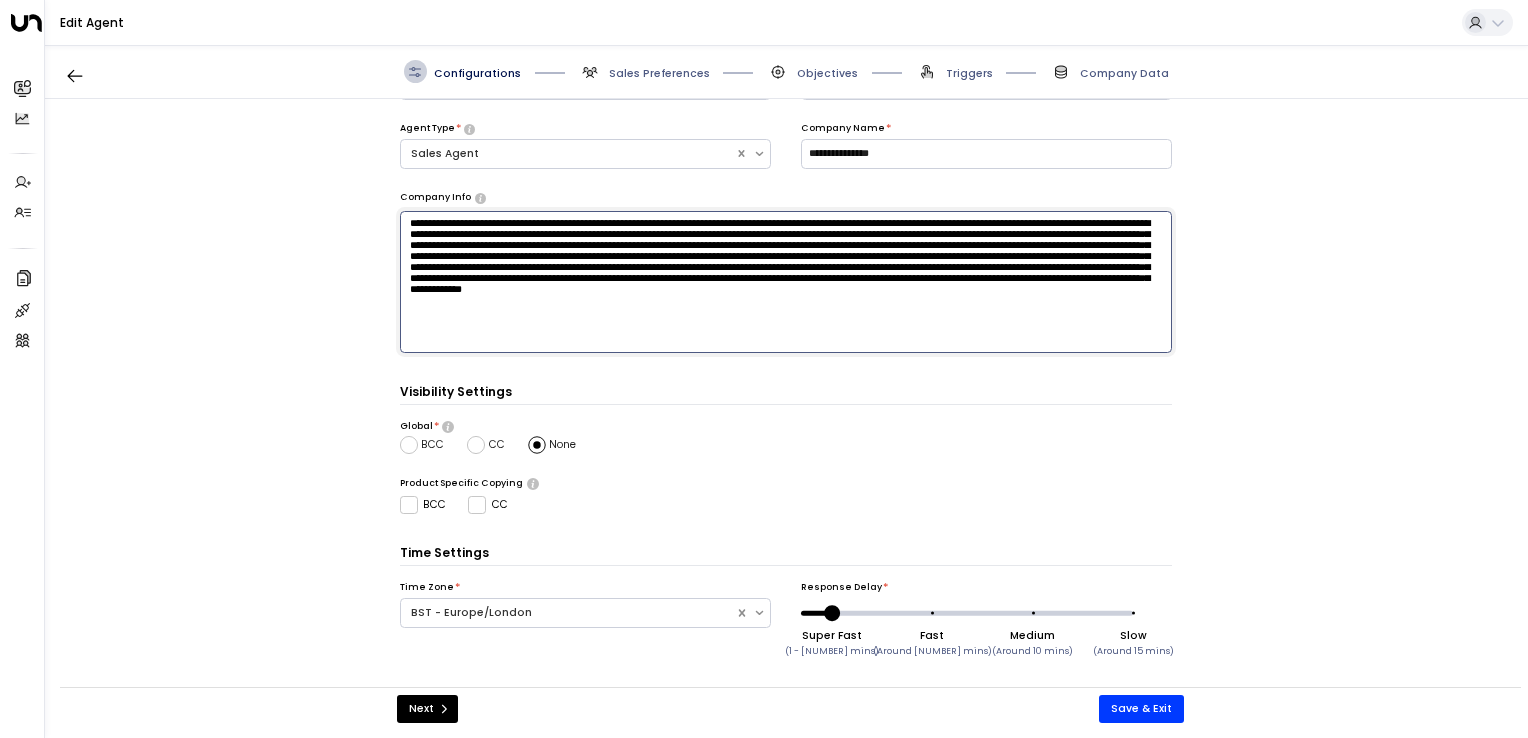 click on "**********" at bounding box center [786, 313] 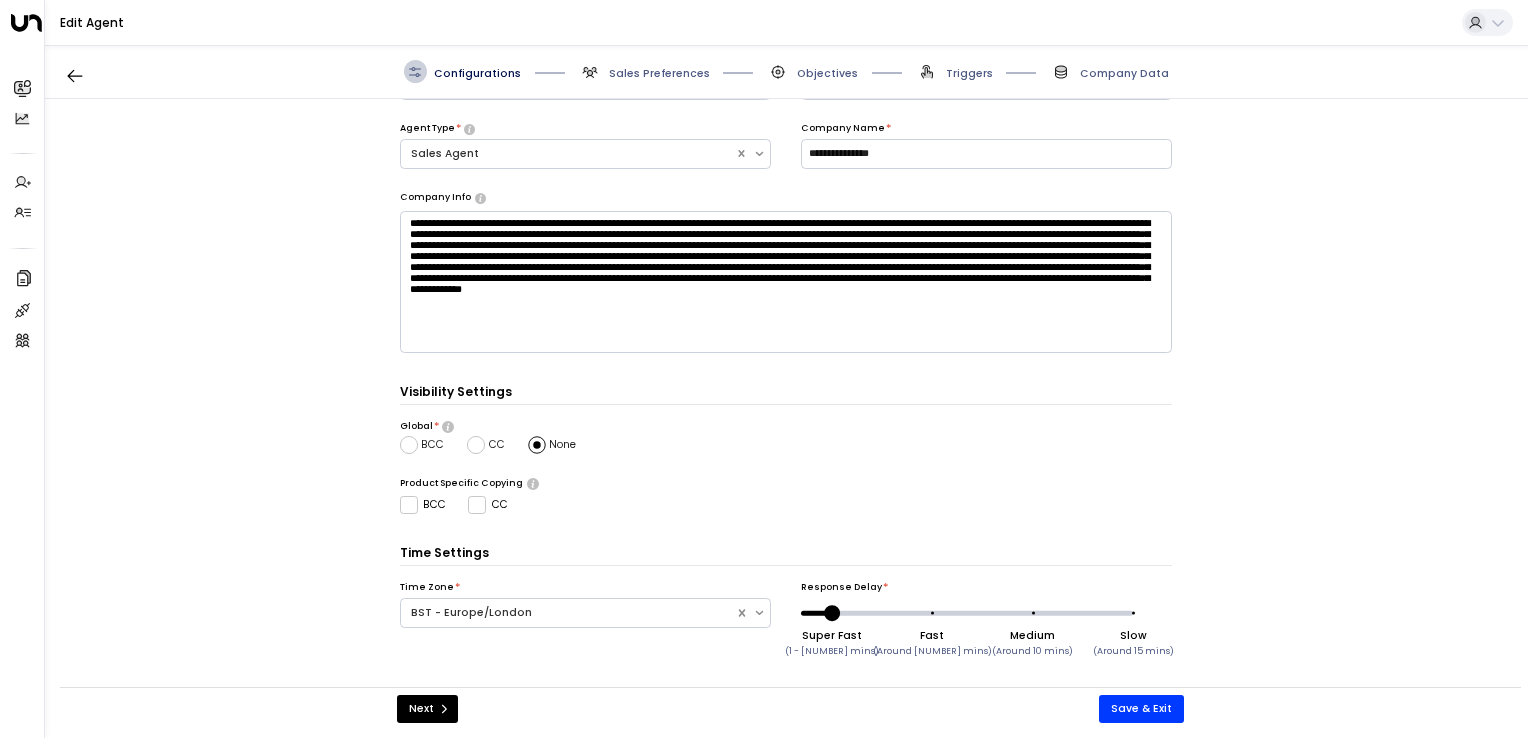 click at bounding box center [982, 613] 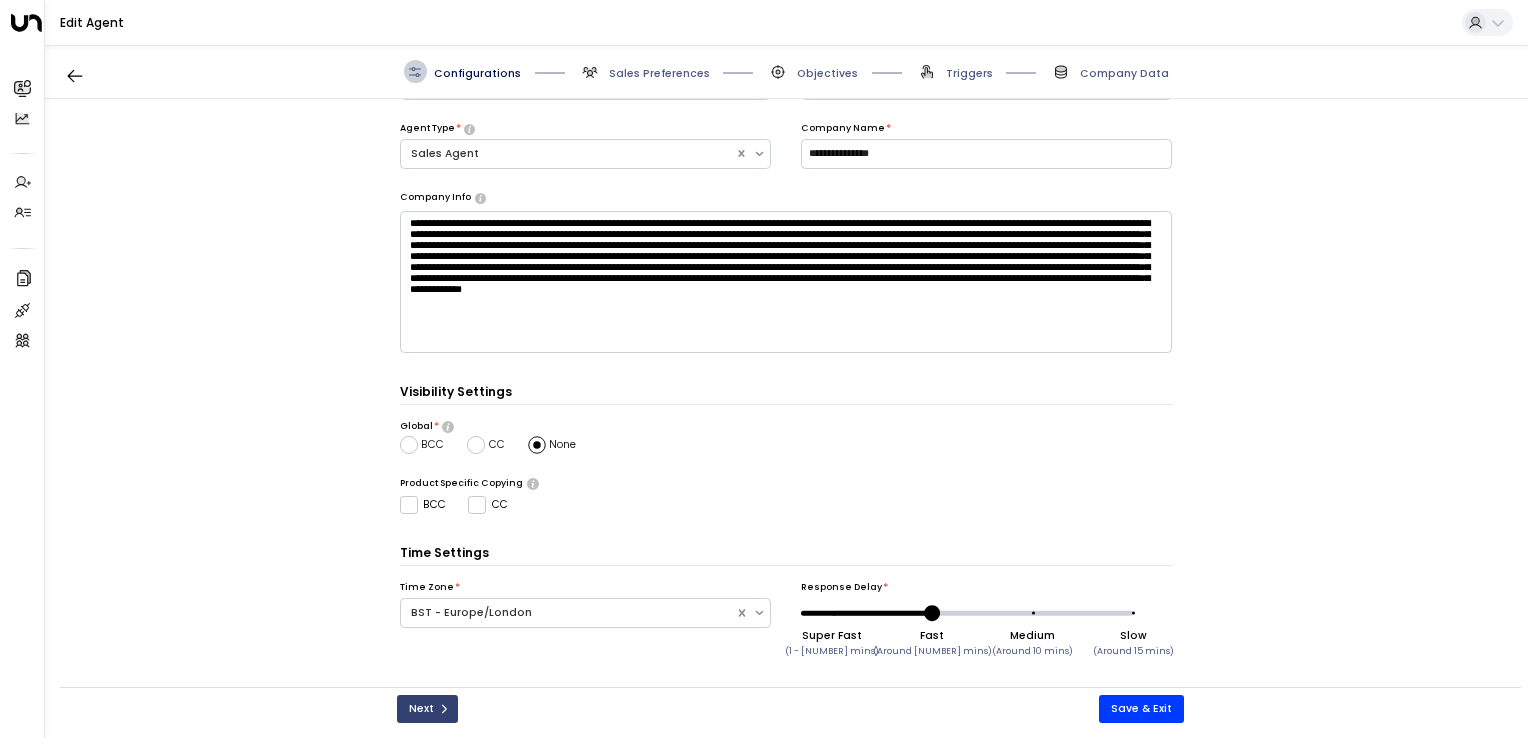click at bounding box center (444, 709) 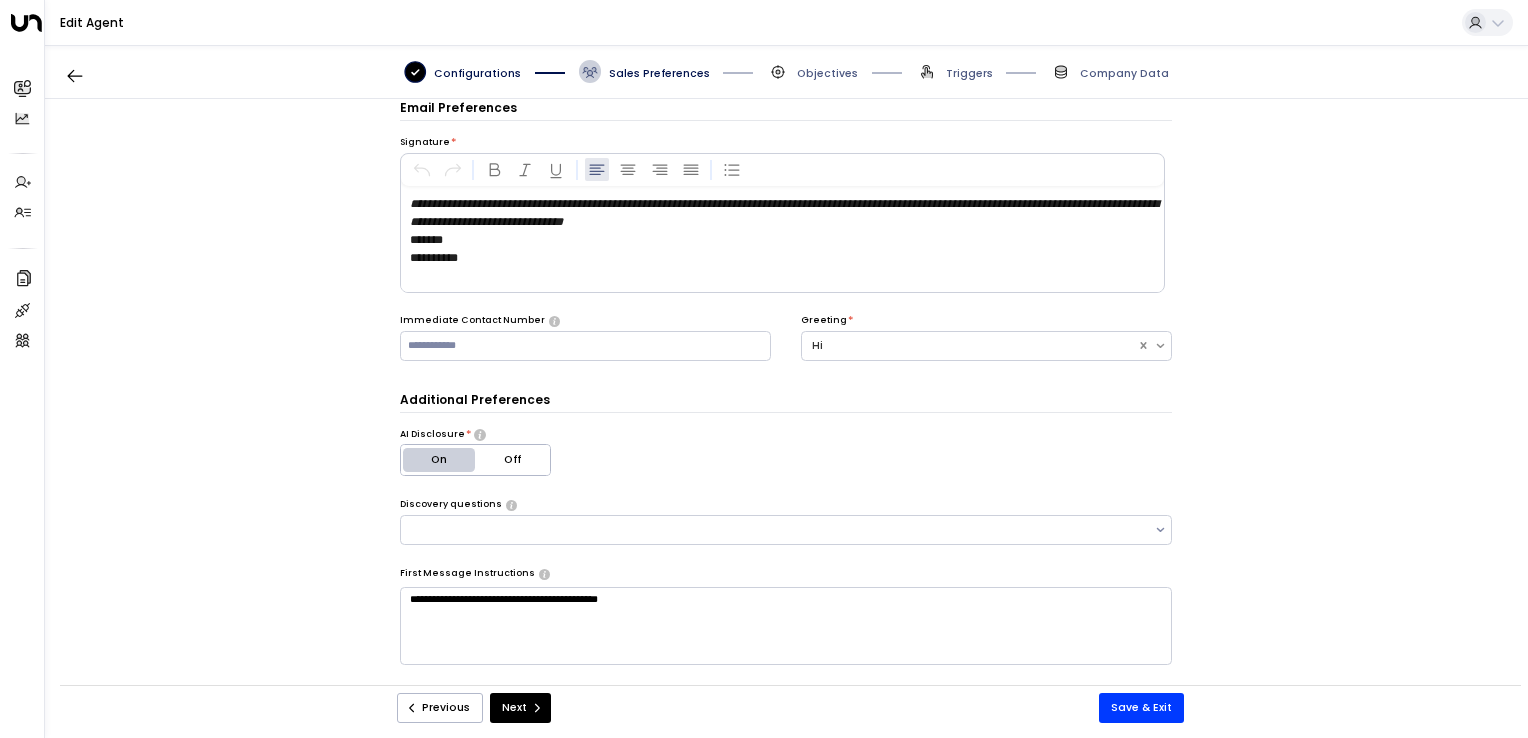 scroll, scrollTop: 0, scrollLeft: 0, axis: both 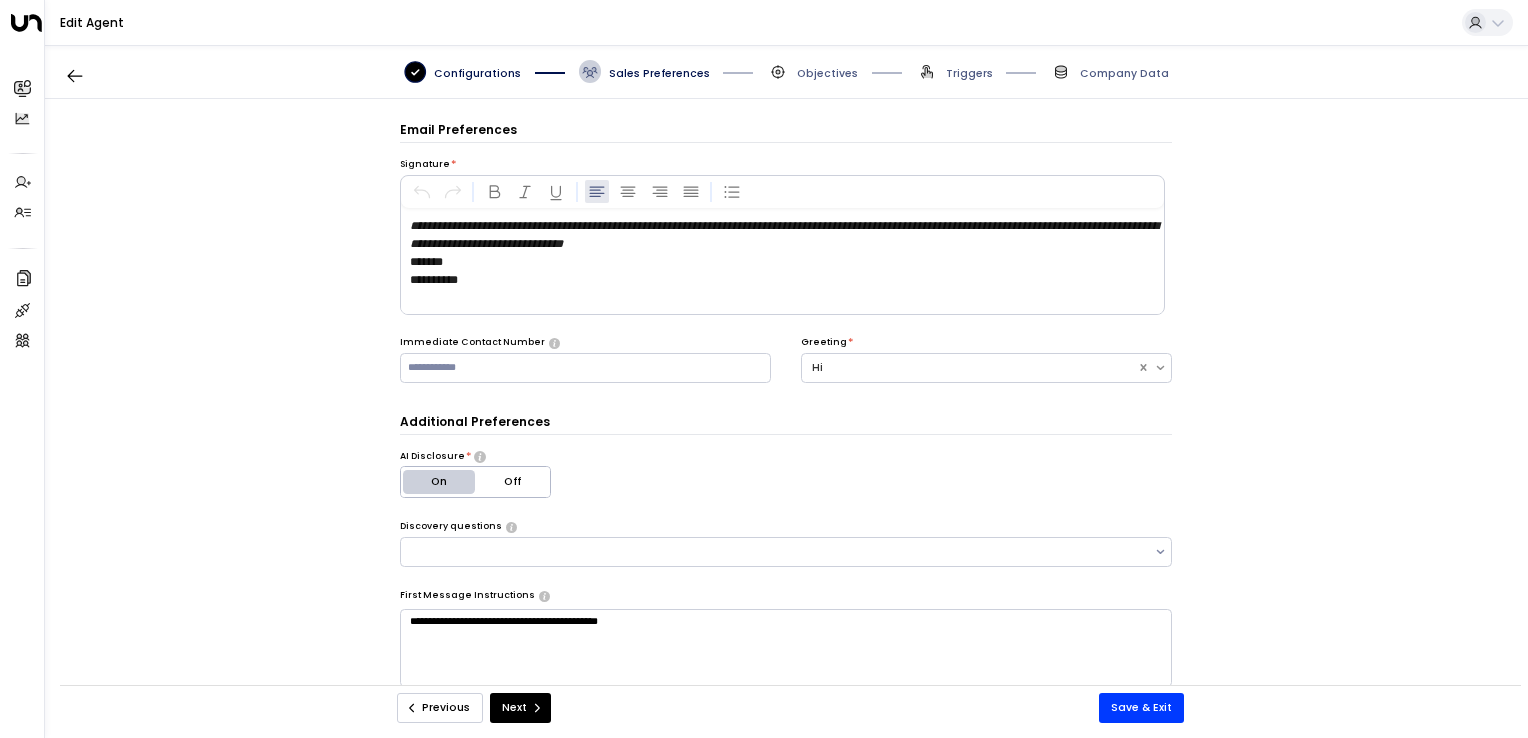 click on "Previous" at bounding box center (440, 708) 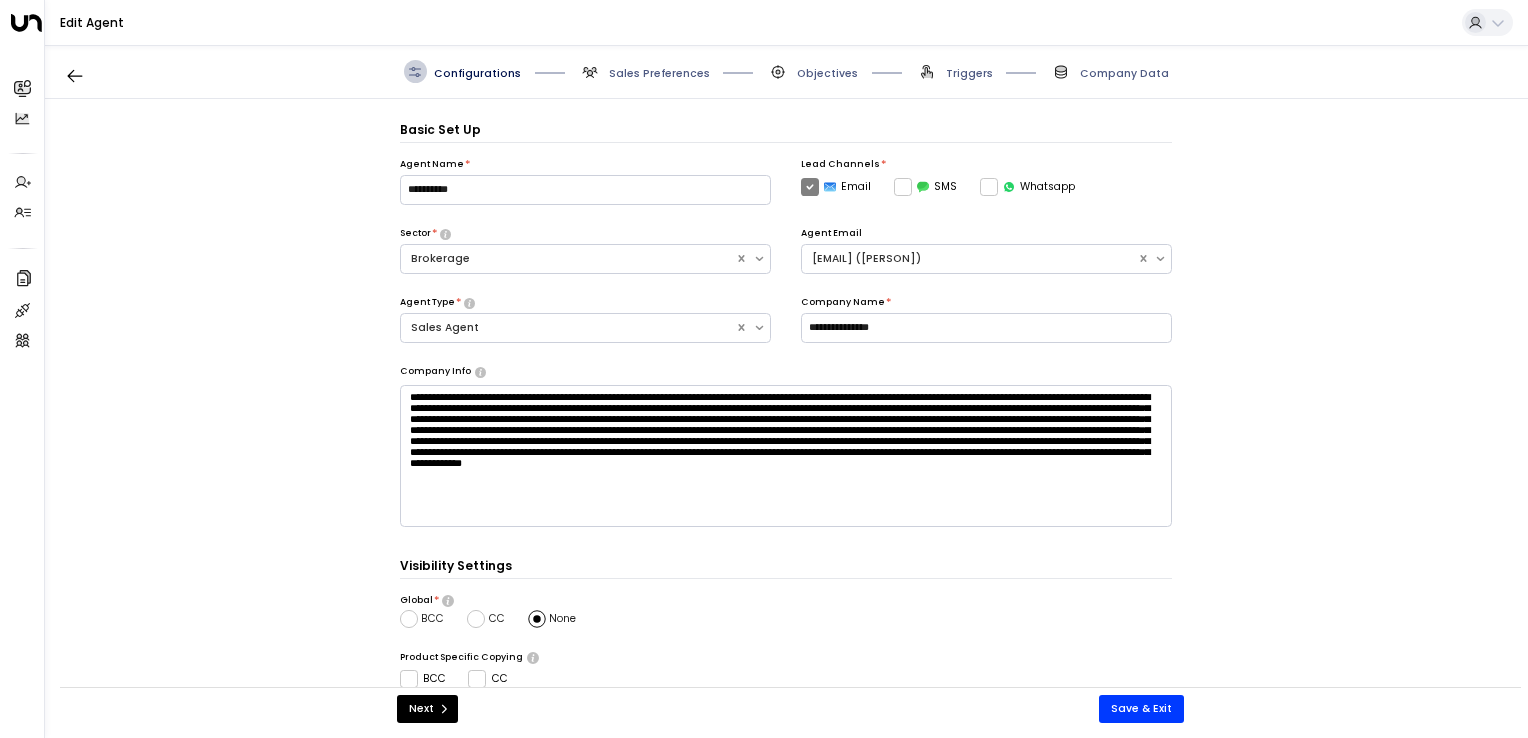 scroll, scrollTop: 22, scrollLeft: 0, axis: vertical 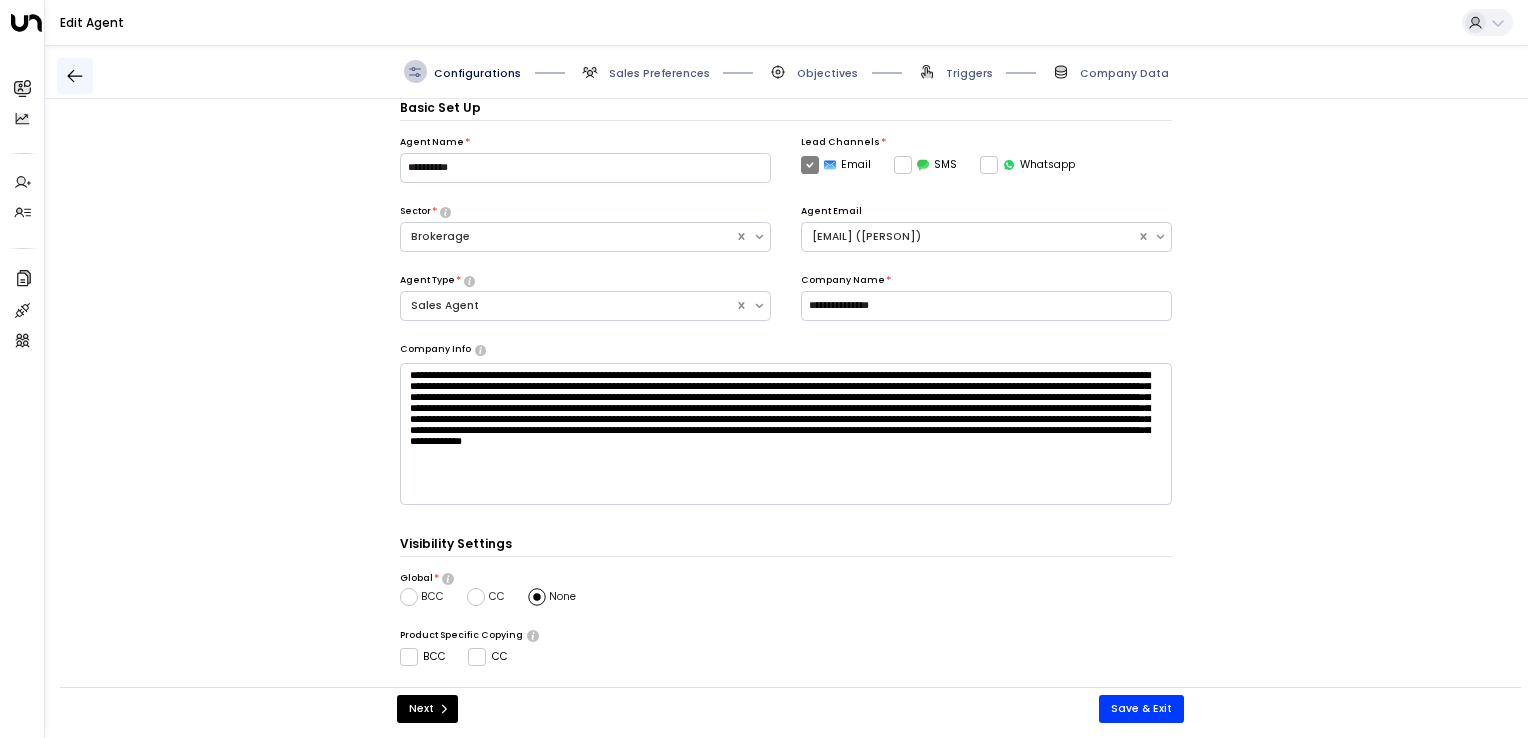 click at bounding box center [75, 76] 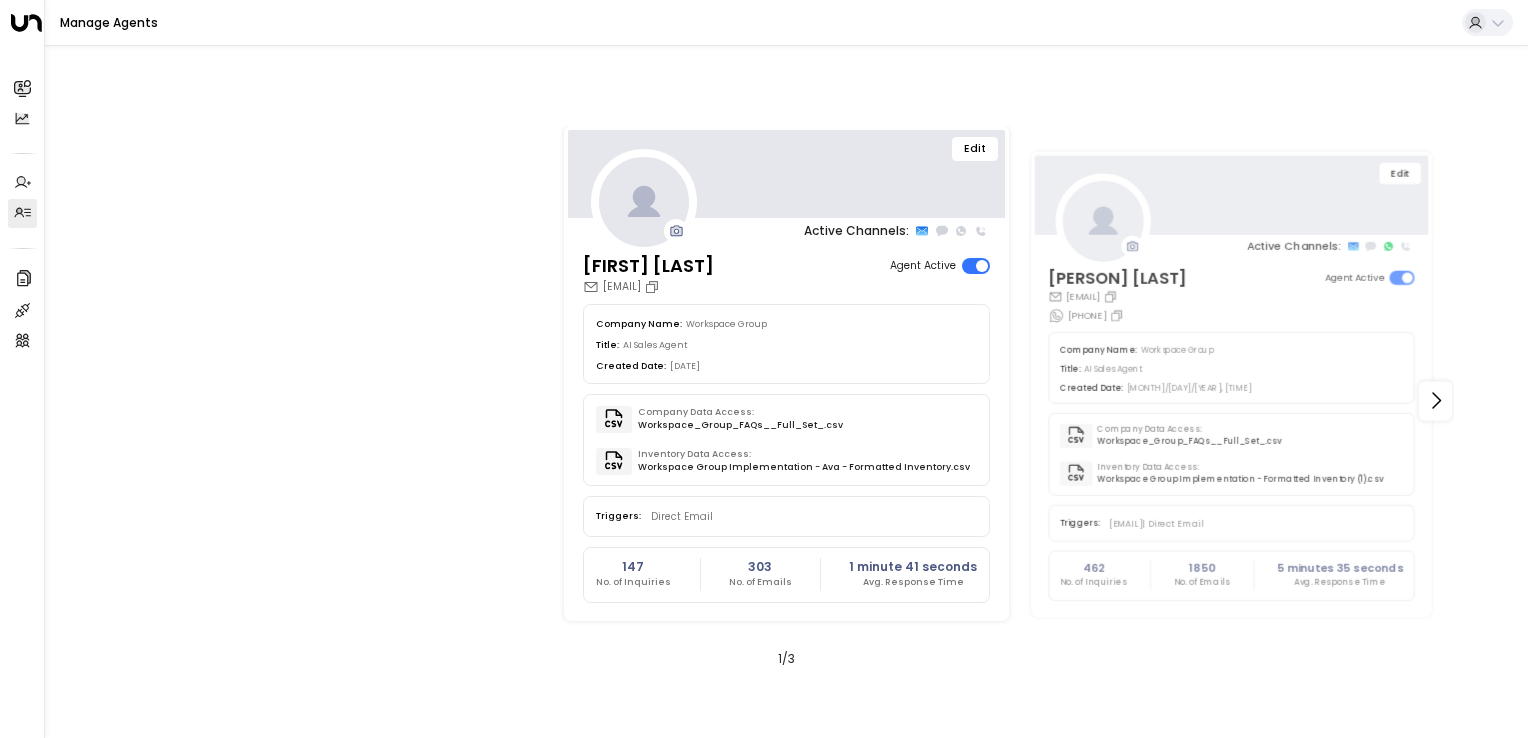 click on "Edit" at bounding box center (975, 149) 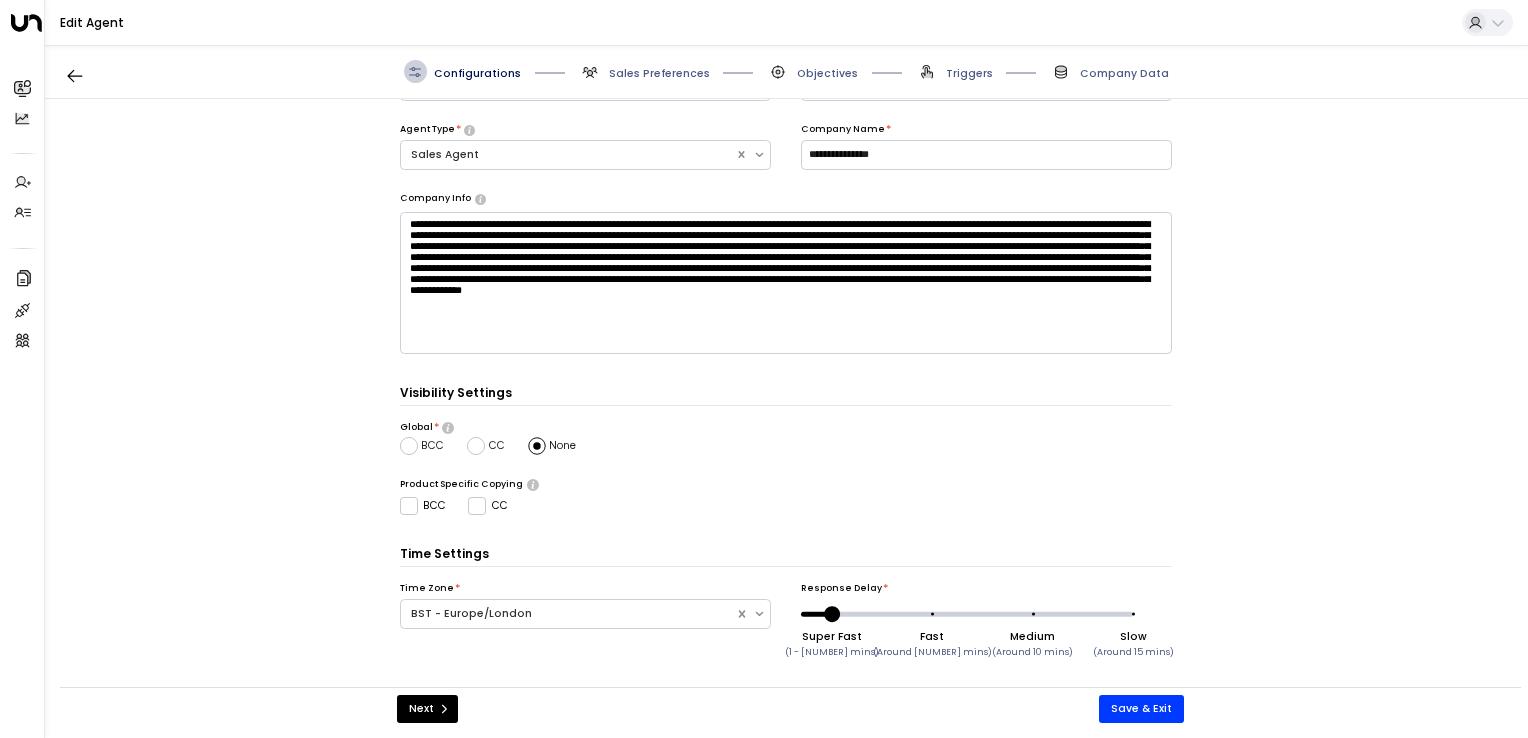 scroll, scrollTop: 0, scrollLeft: 0, axis: both 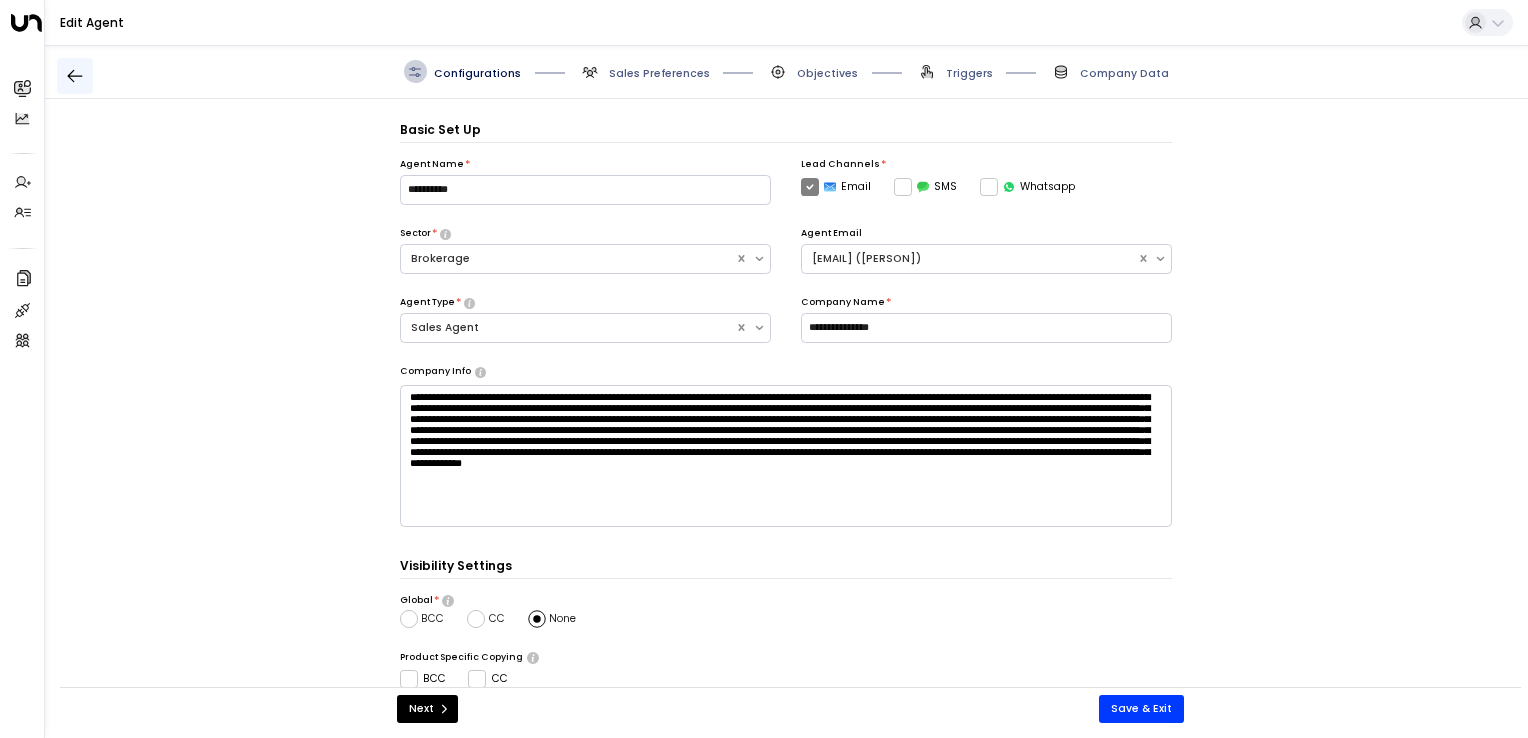 click at bounding box center (75, 76) 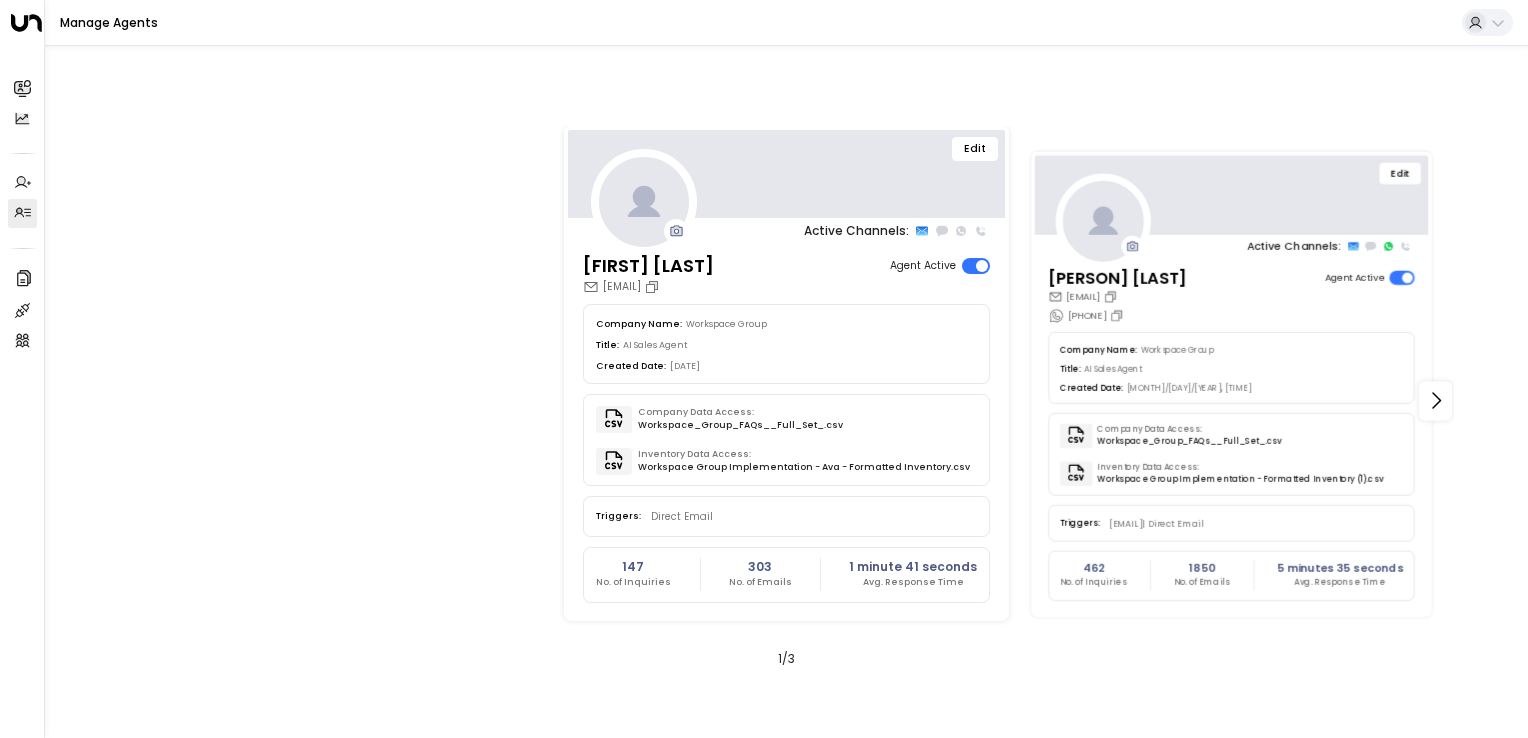 click on "Edit" at bounding box center [1400, 173] 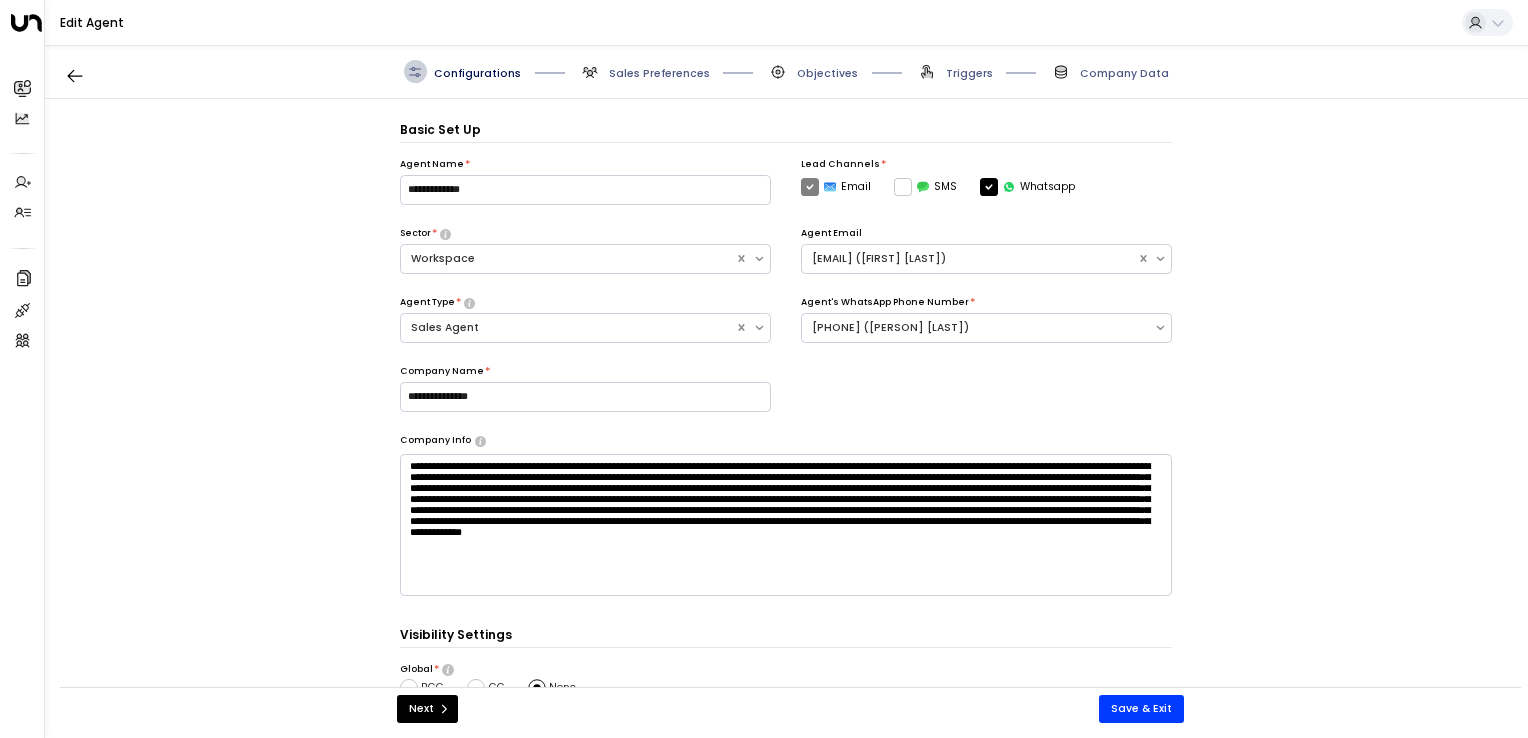 scroll, scrollTop: 22, scrollLeft: 0, axis: vertical 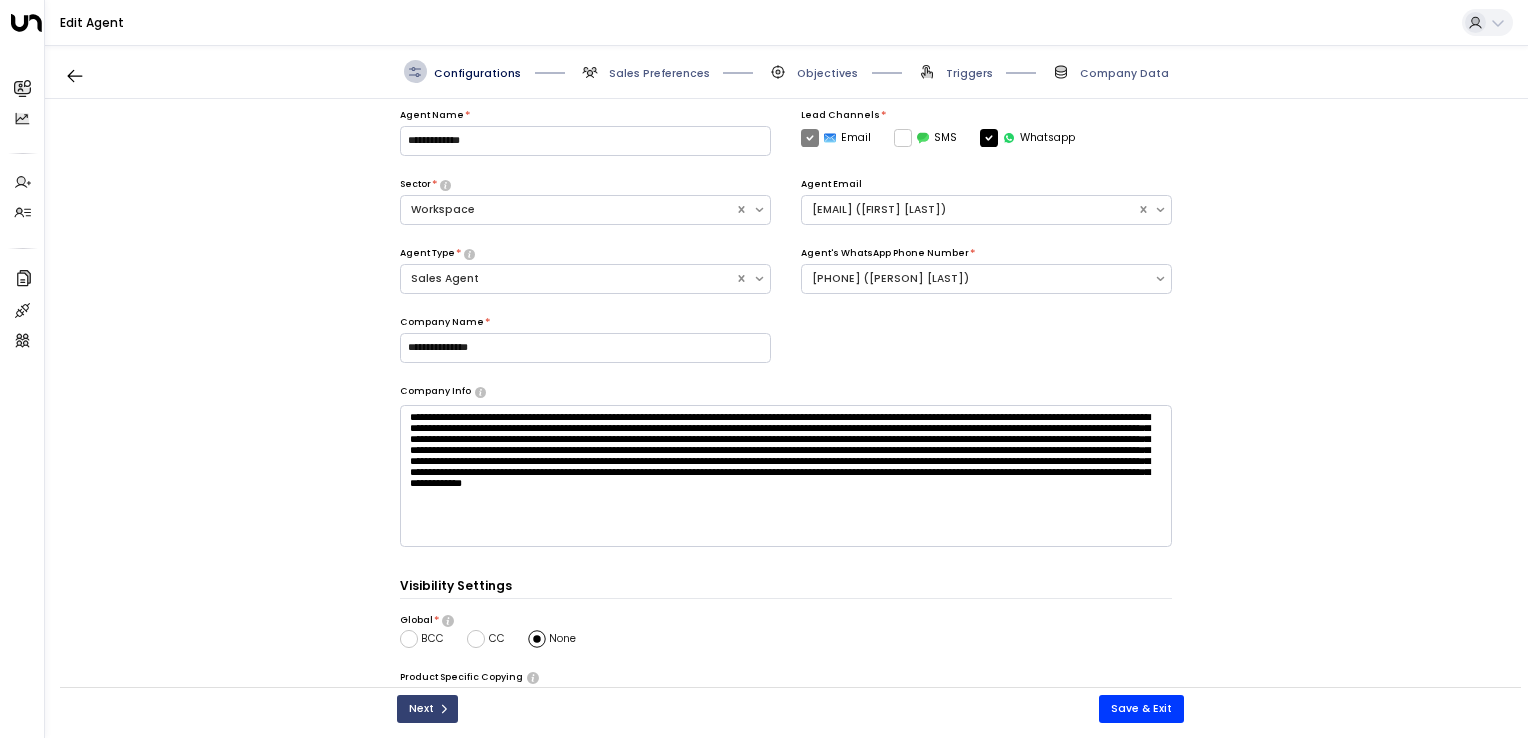 click at bounding box center (444, 709) 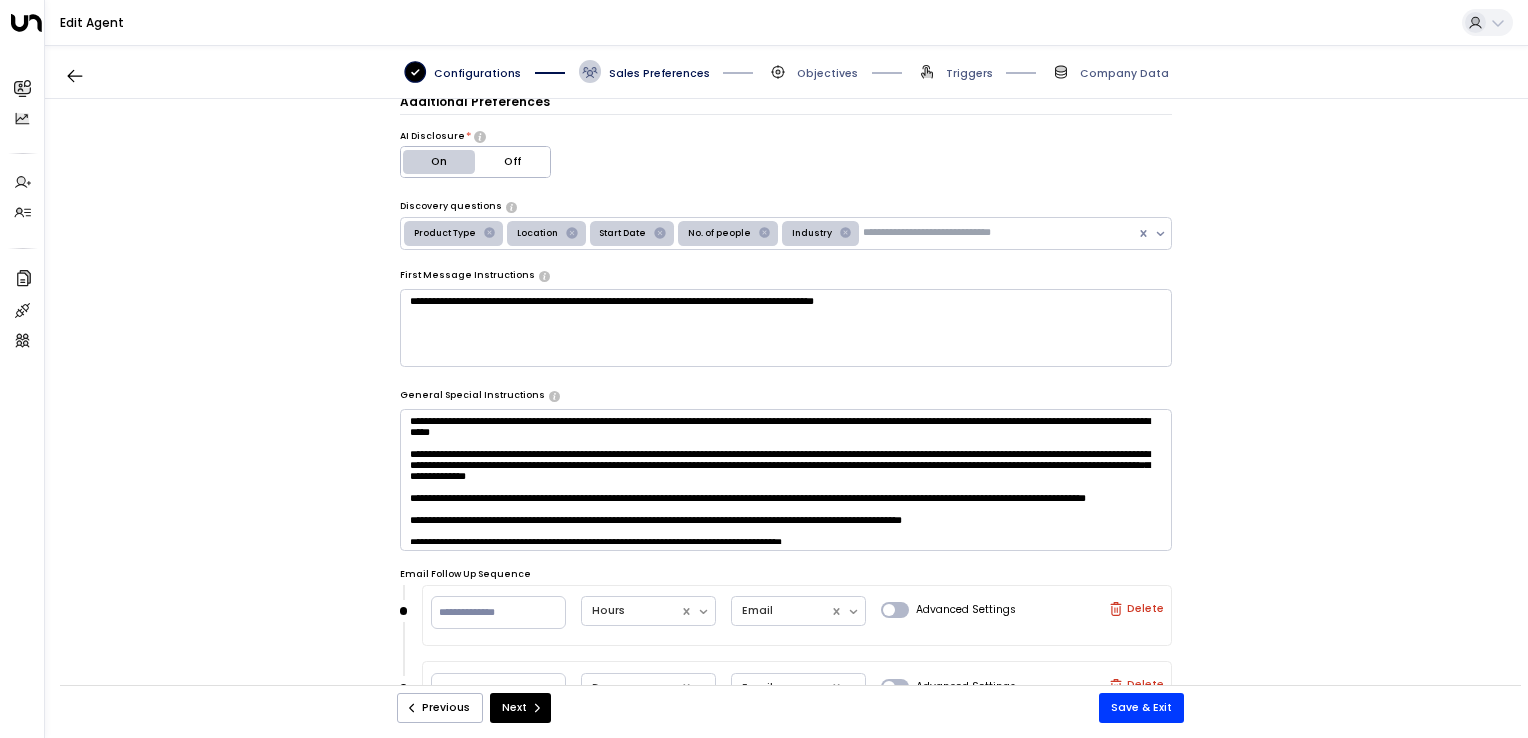 scroll, scrollTop: 392, scrollLeft: 0, axis: vertical 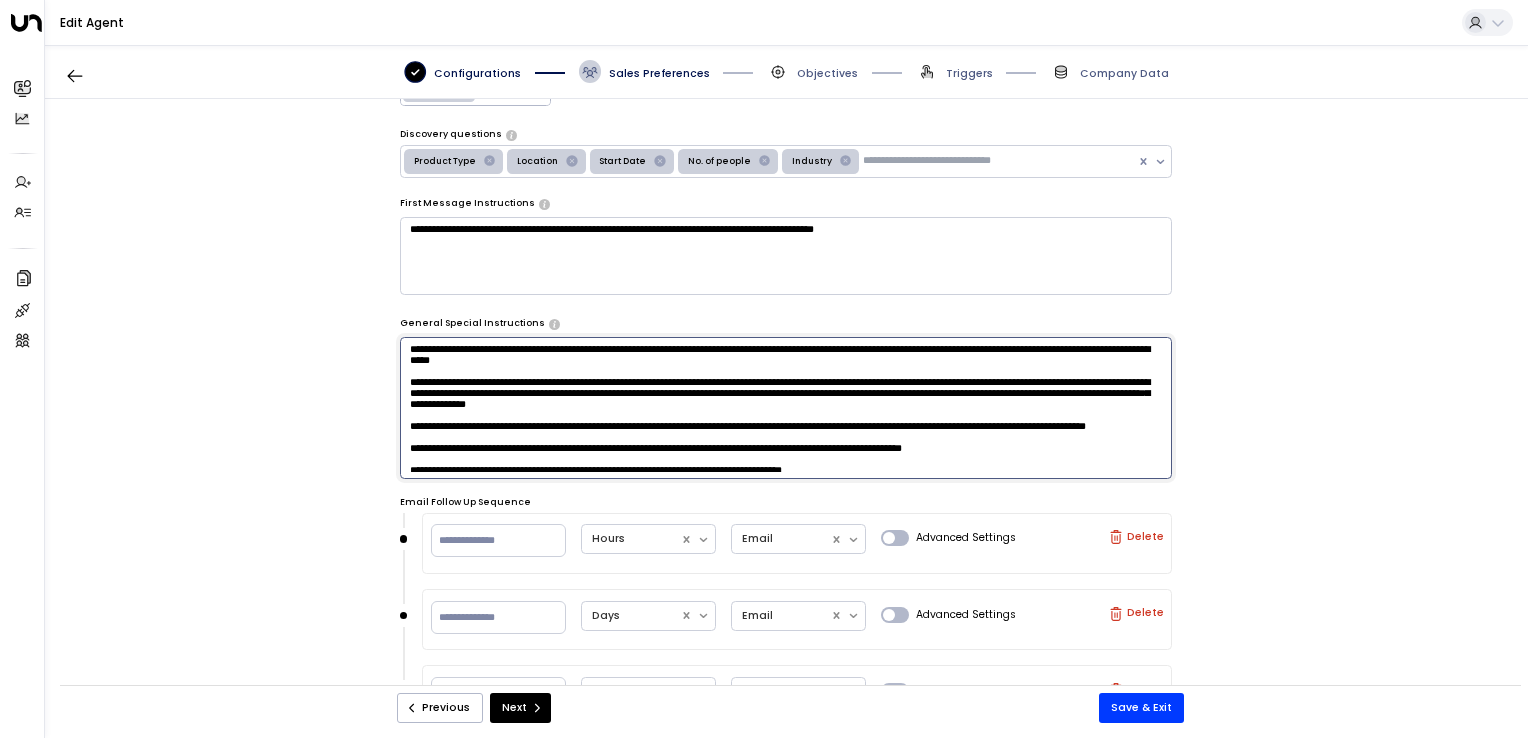 click at bounding box center (786, 408) 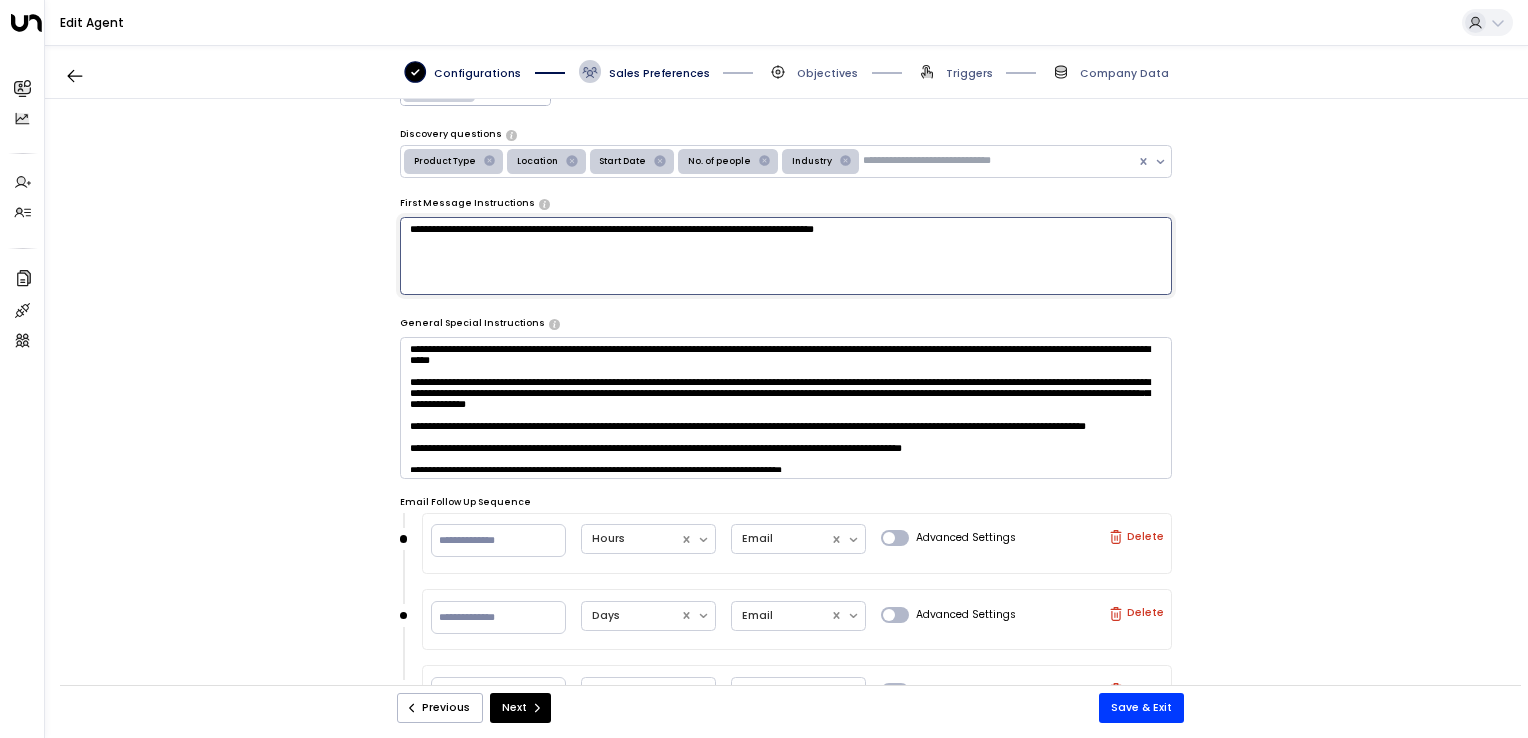 click on "**********" at bounding box center [786, 256] 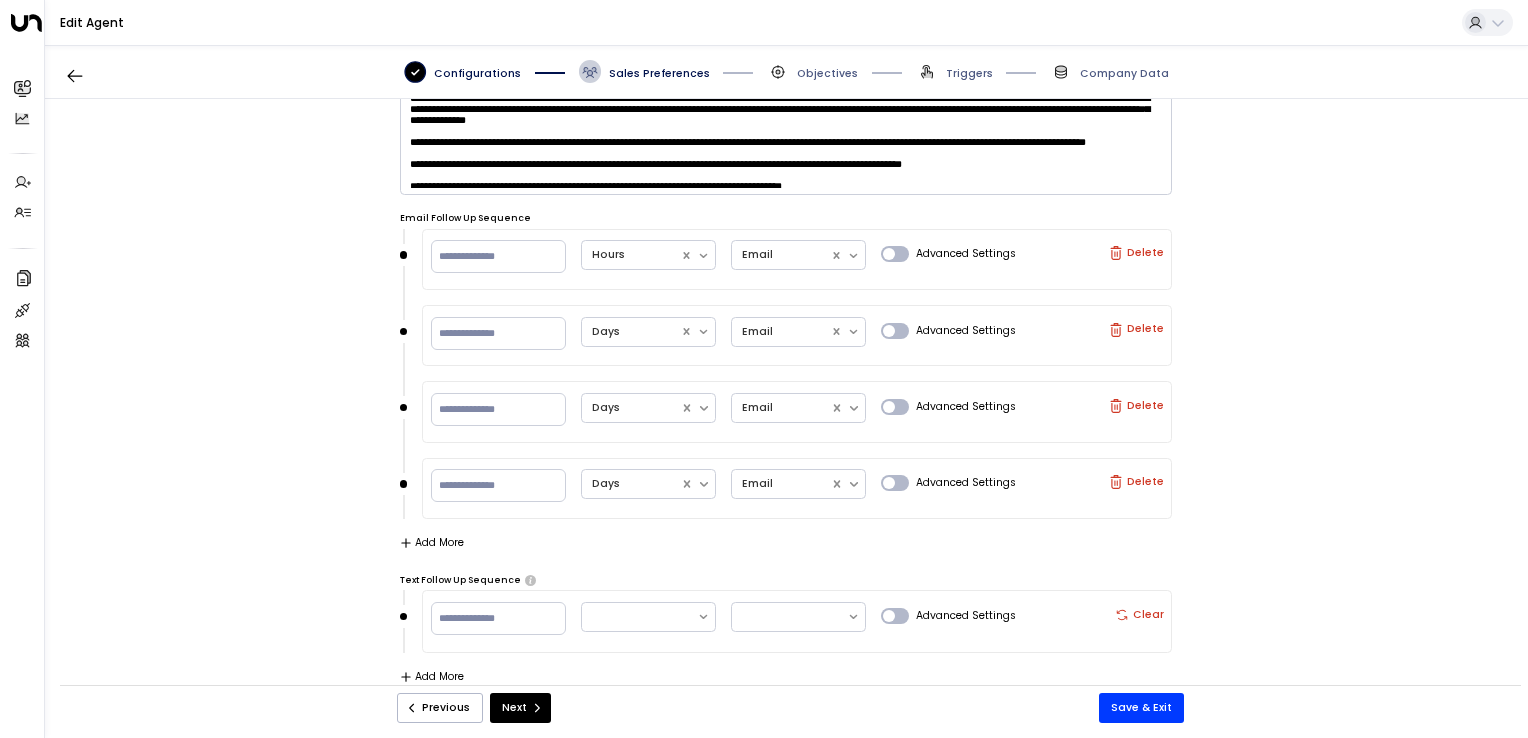 scroll, scrollTop: 676, scrollLeft: 0, axis: vertical 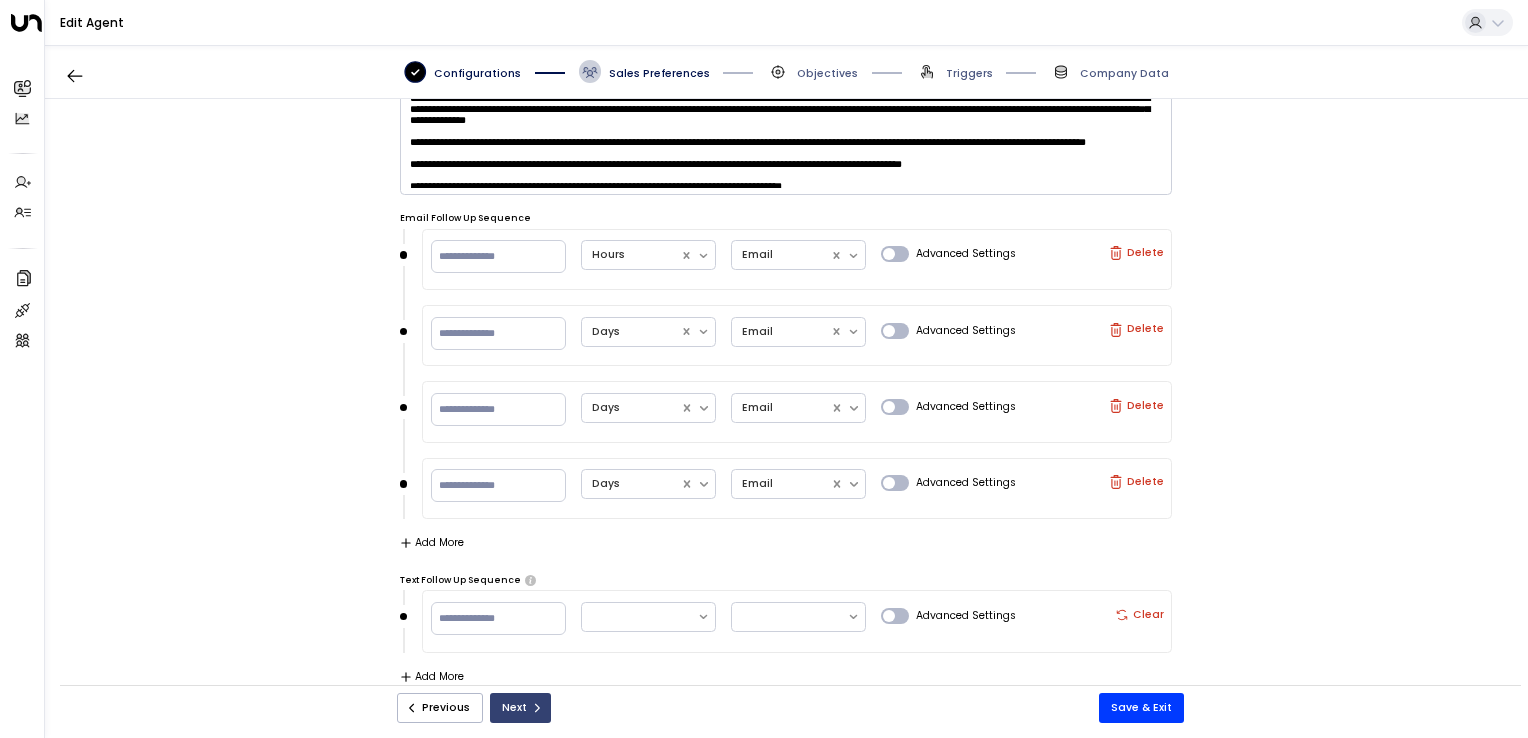click on "Next" at bounding box center (520, 708) 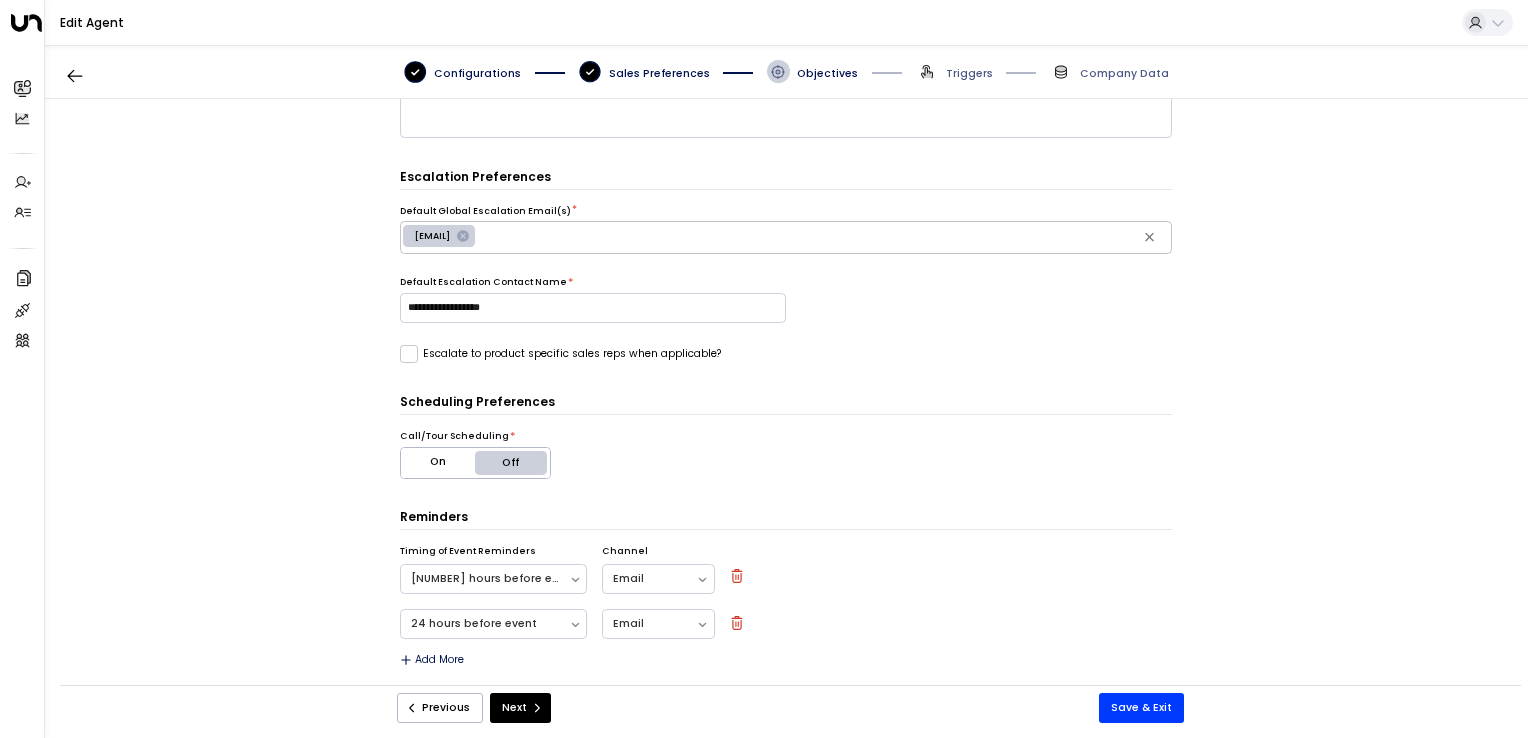 scroll, scrollTop: 493, scrollLeft: 0, axis: vertical 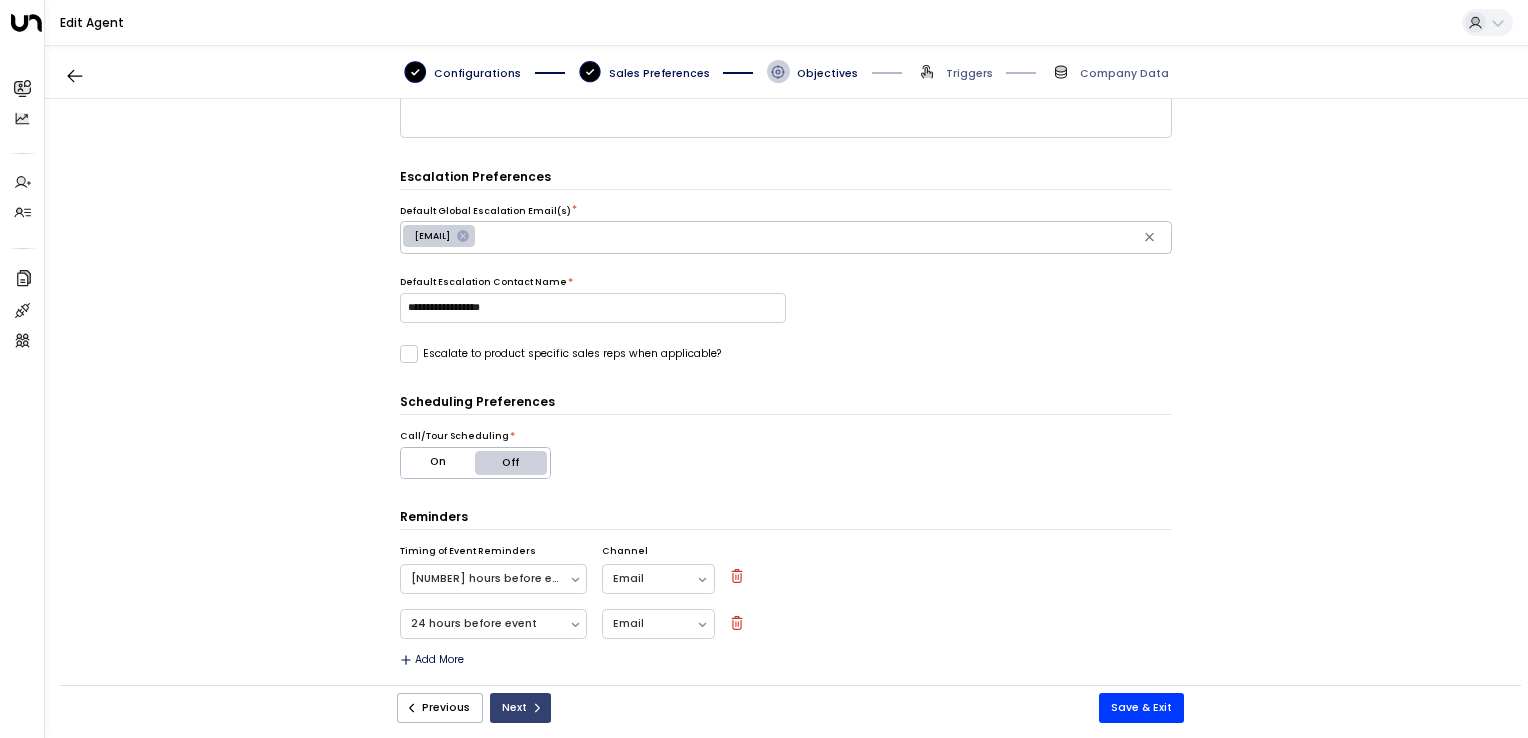 click on "Next" at bounding box center [520, 708] 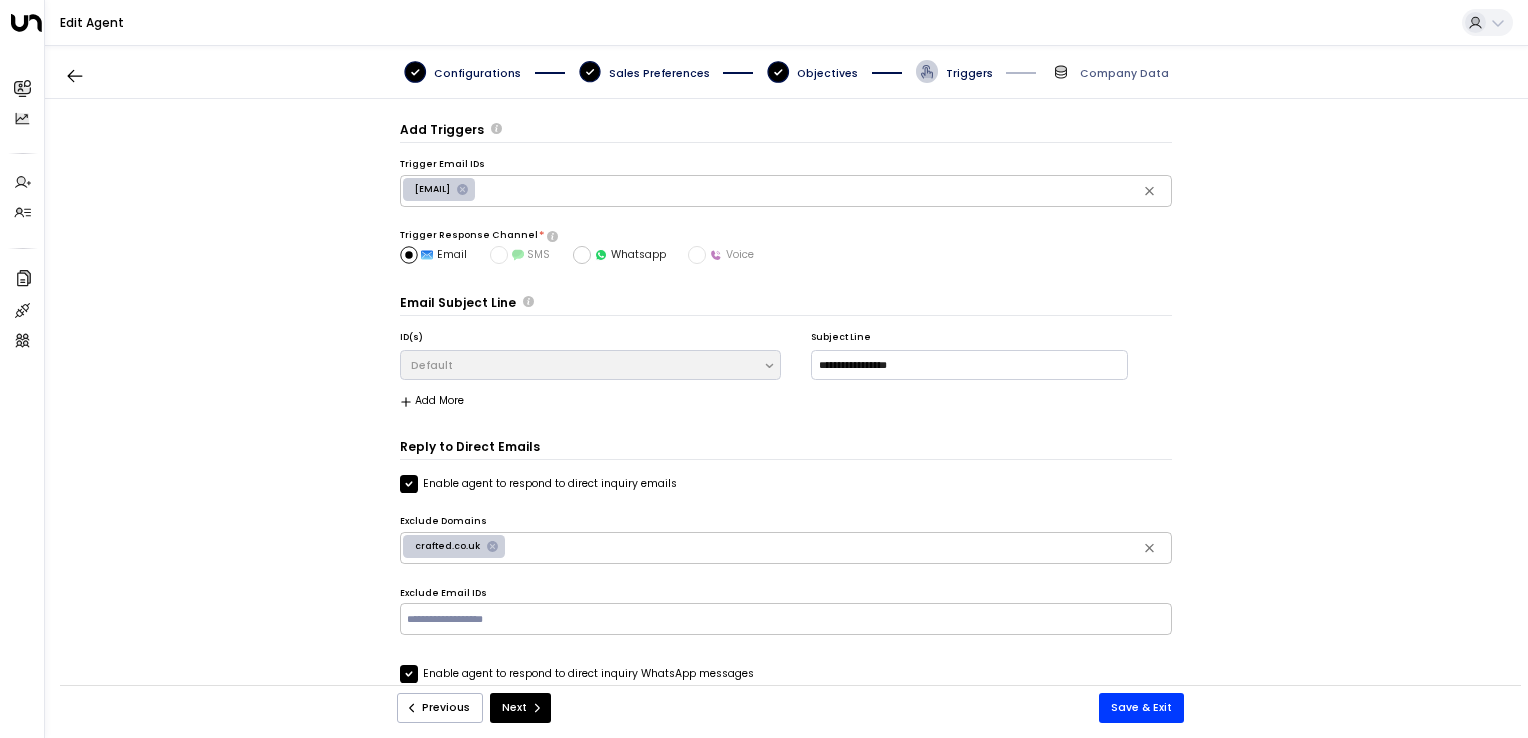 scroll, scrollTop: 90, scrollLeft: 0, axis: vertical 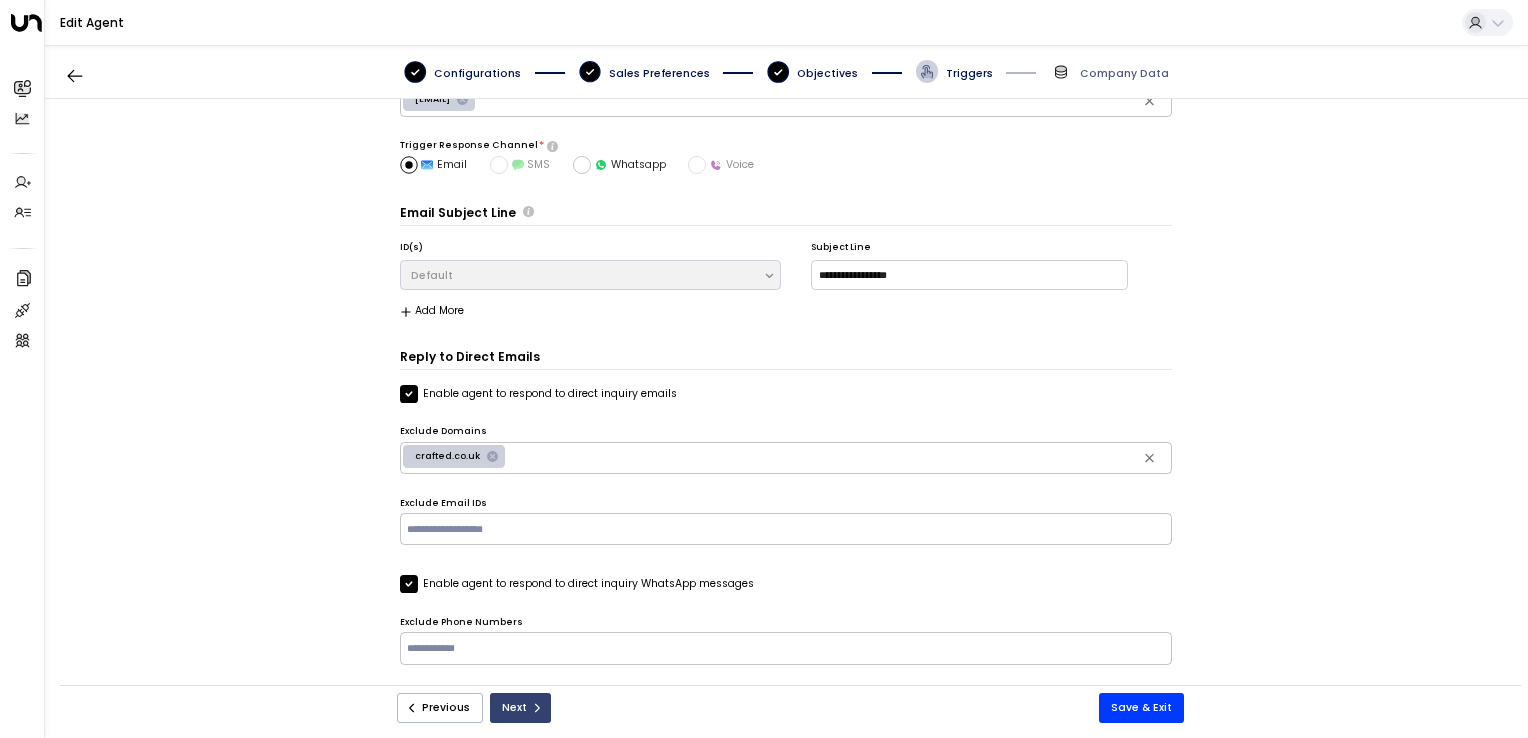 click on "Next" at bounding box center (520, 708) 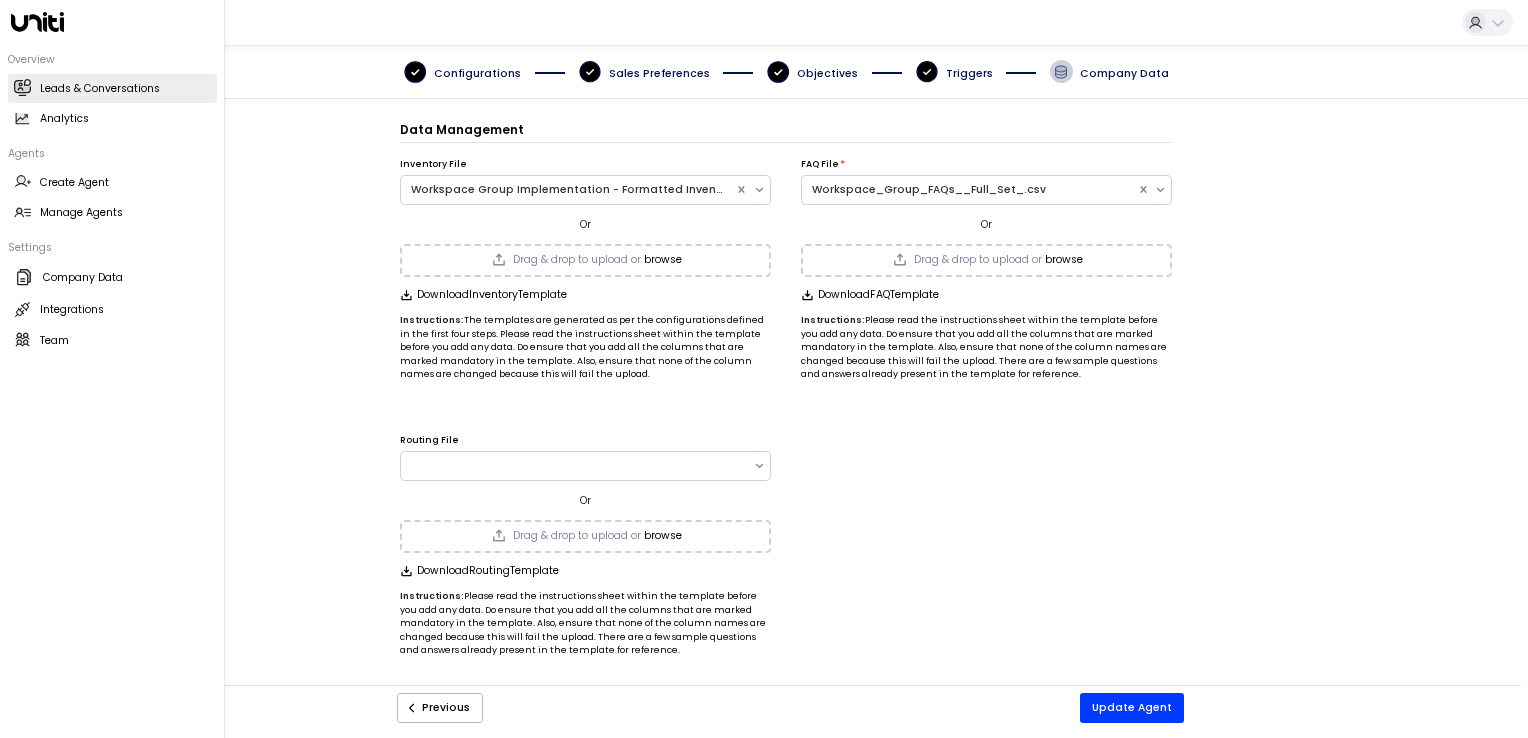 click on "Leads & Conversations" at bounding box center (100, 89) 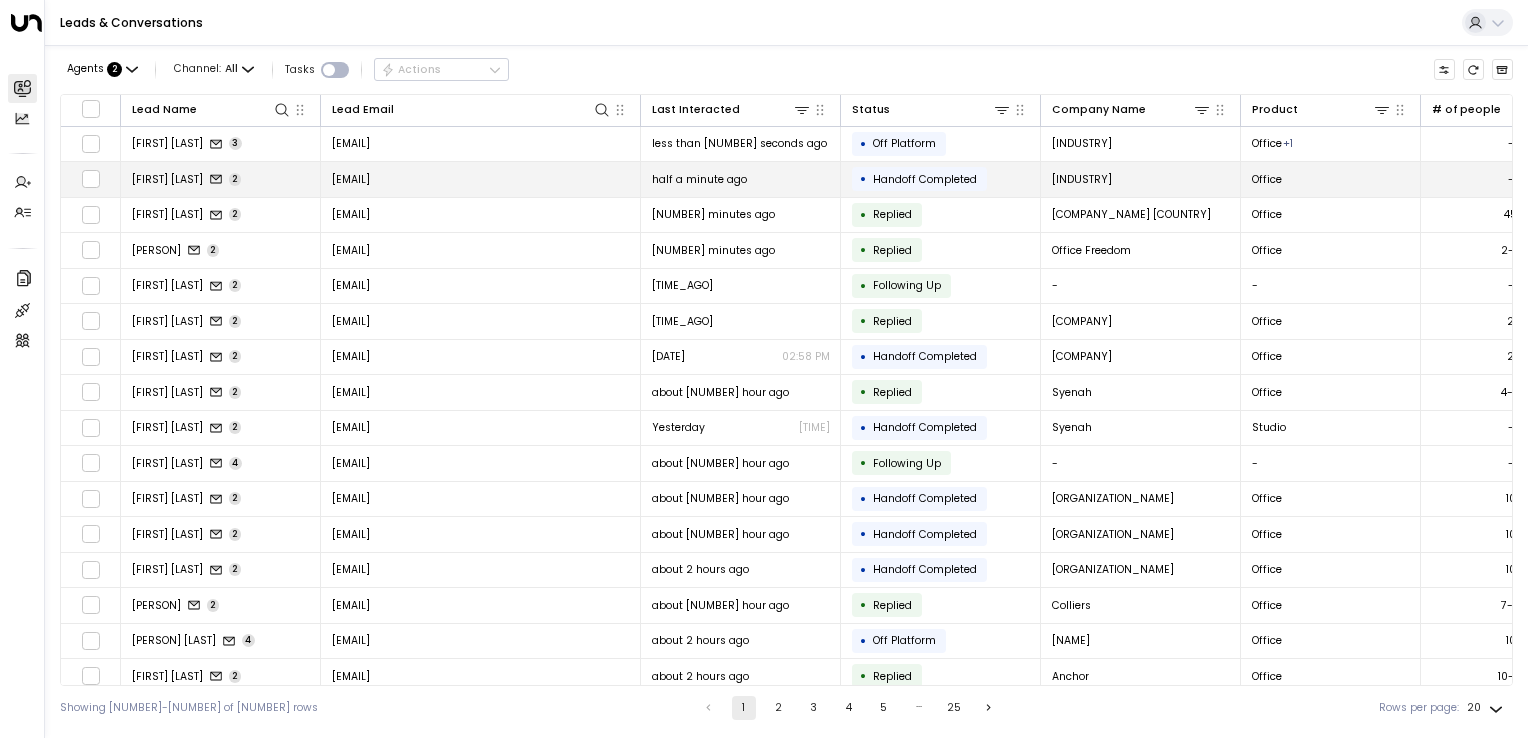click on "[EMAIL]" at bounding box center [481, 179] 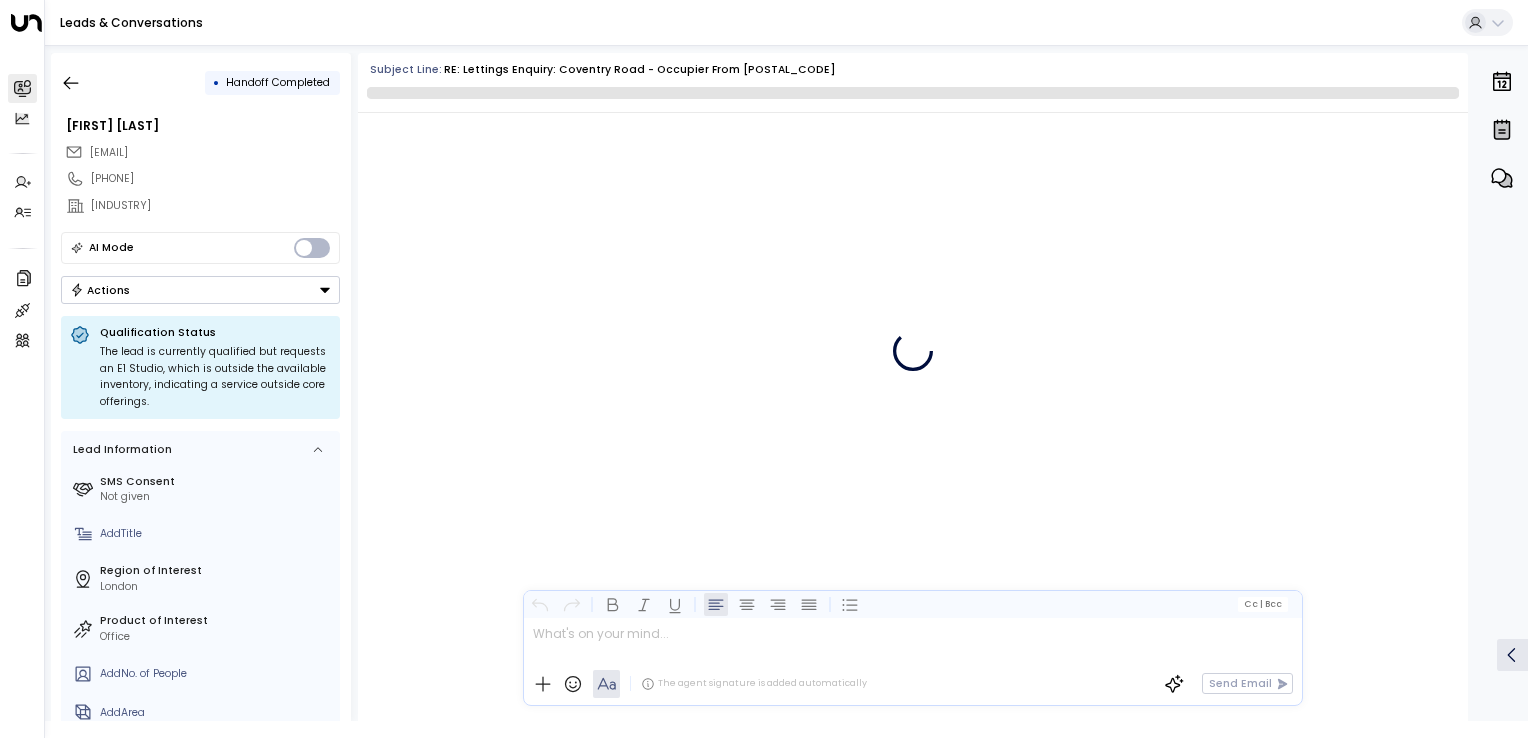 scroll, scrollTop: 734, scrollLeft: 0, axis: vertical 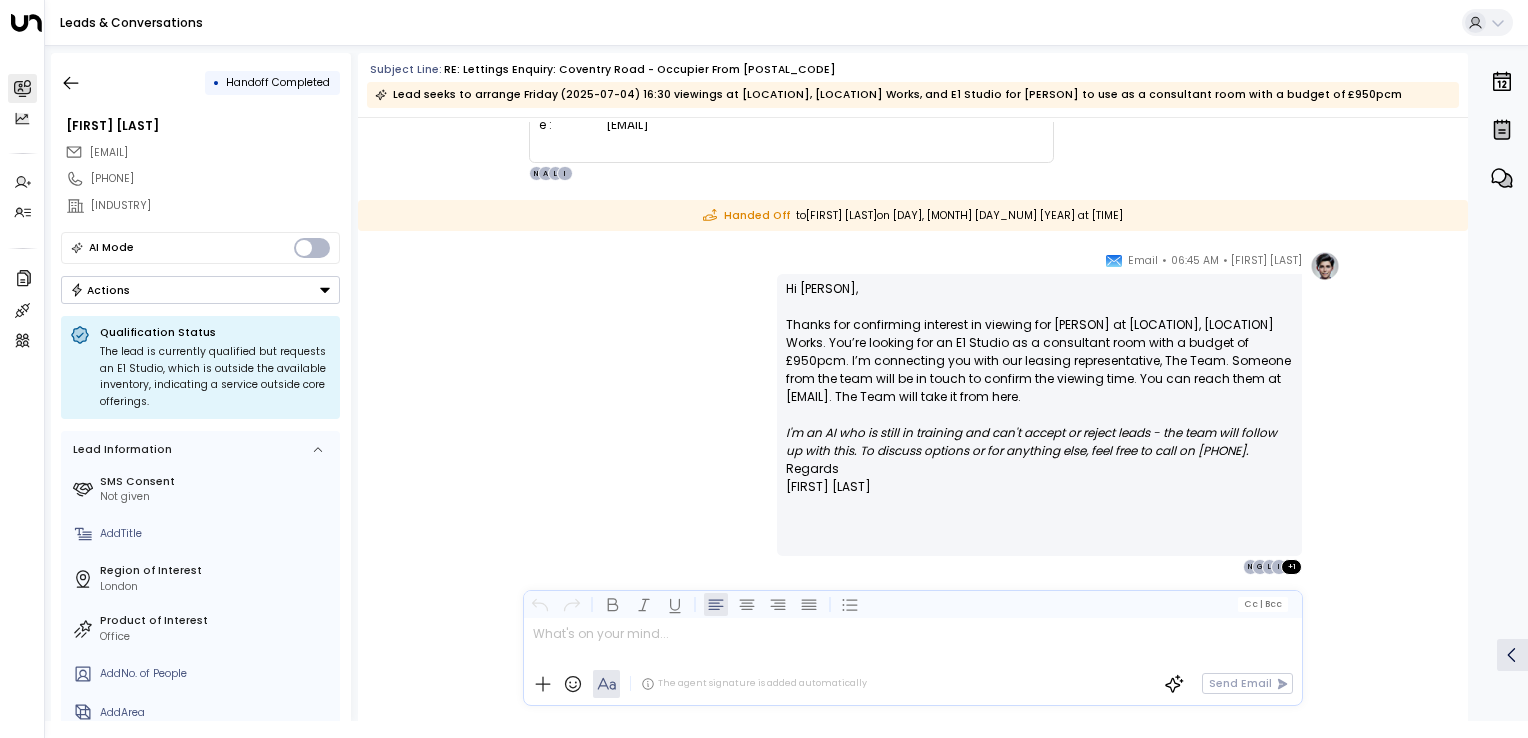 click on "I'm an AI who is still in training and can't accept or reject leads - the team will follow up with this. To discuss options or for anything else, feel free to call on [PHONE]." at bounding box center [1033, 441] 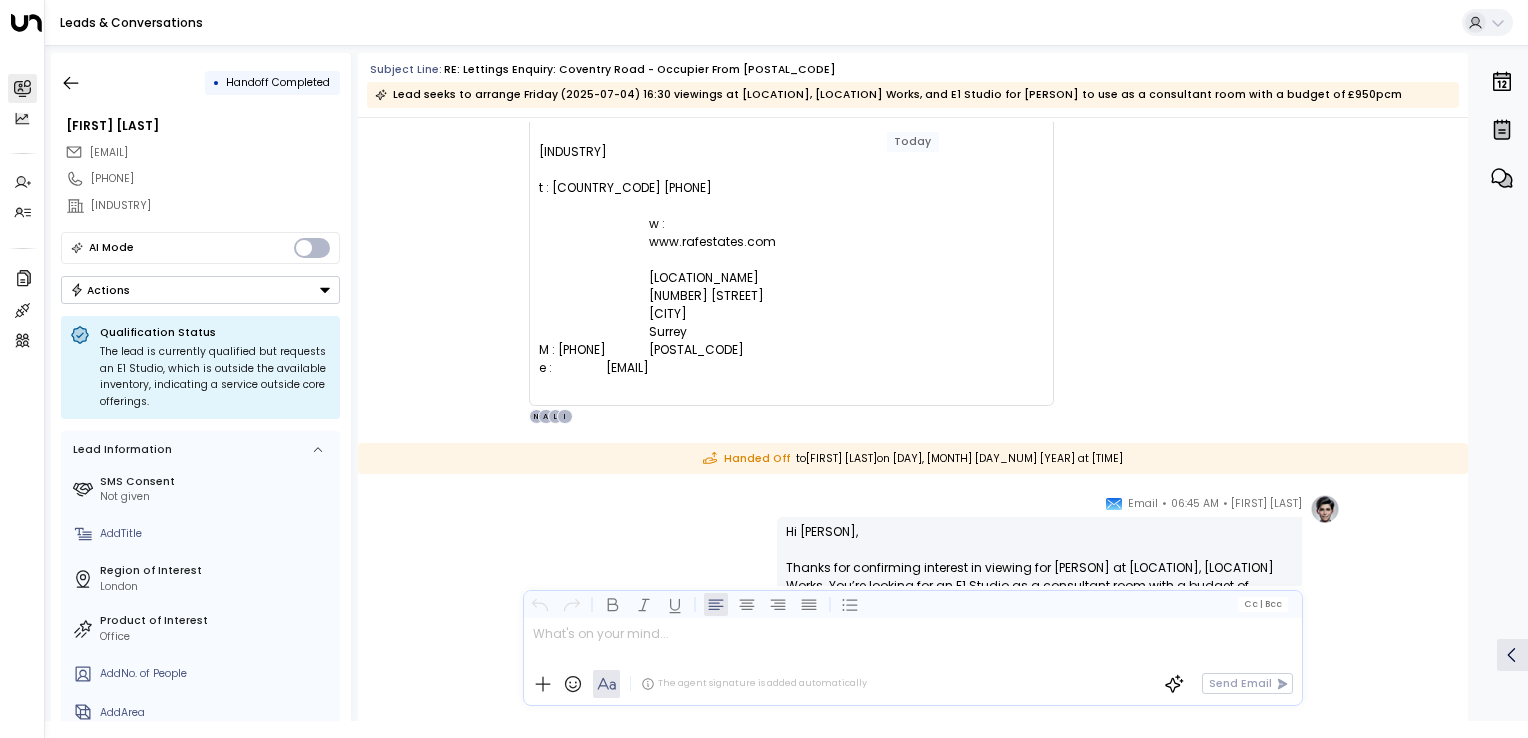 scroll, scrollTop: 740, scrollLeft: 0, axis: vertical 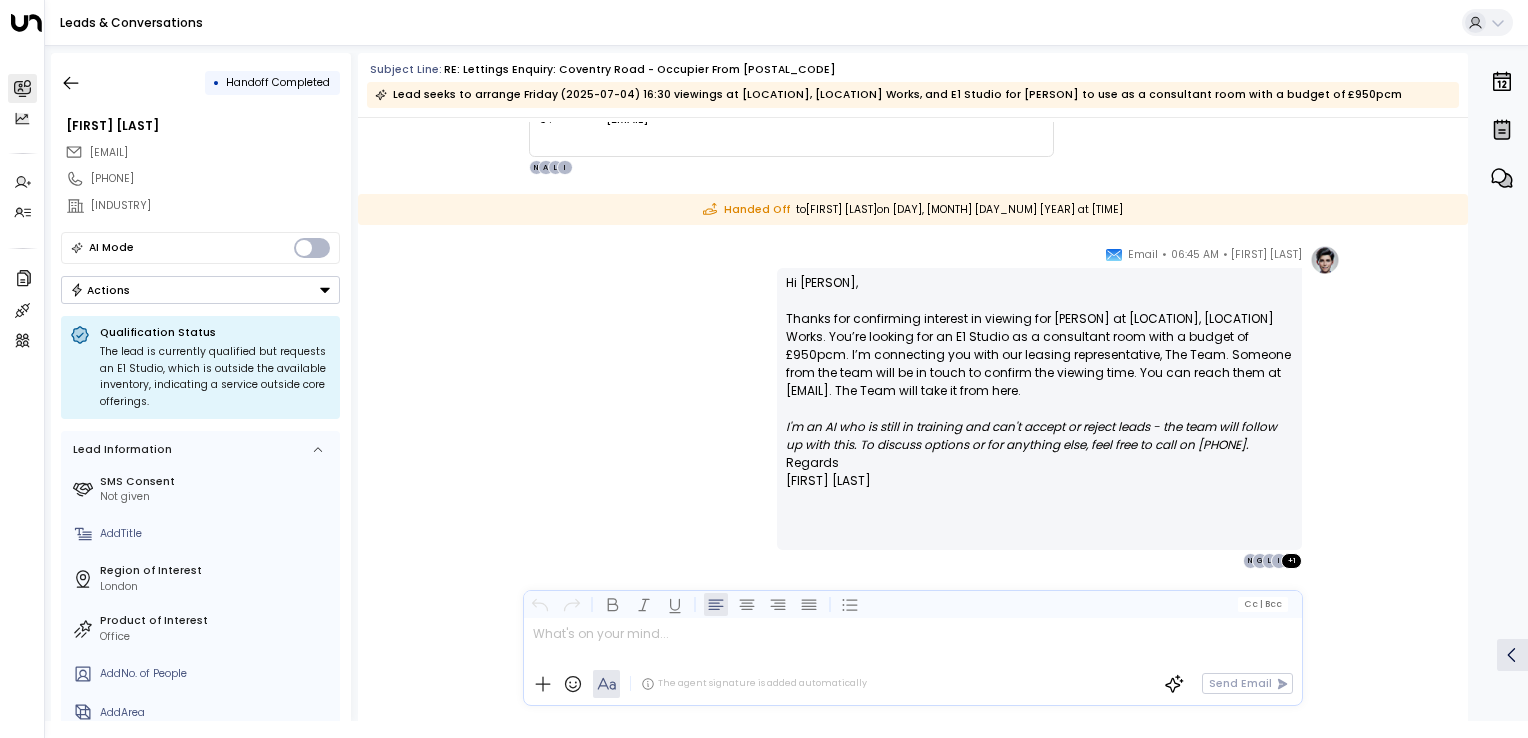 drag, startPoint x: 856, startPoint y: 467, endPoint x: 779, endPoint y: 432, distance: 84.58132 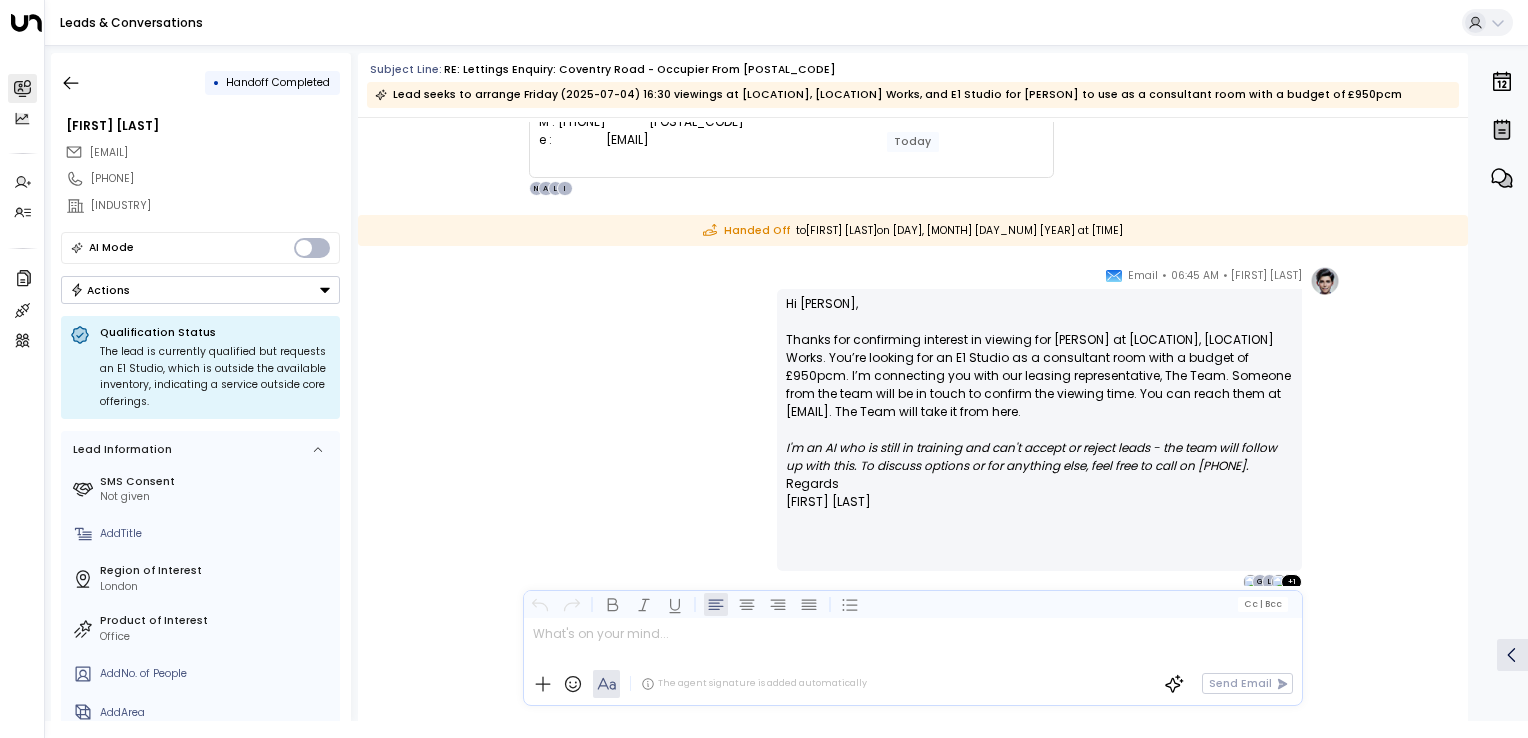 scroll, scrollTop: 740, scrollLeft: 0, axis: vertical 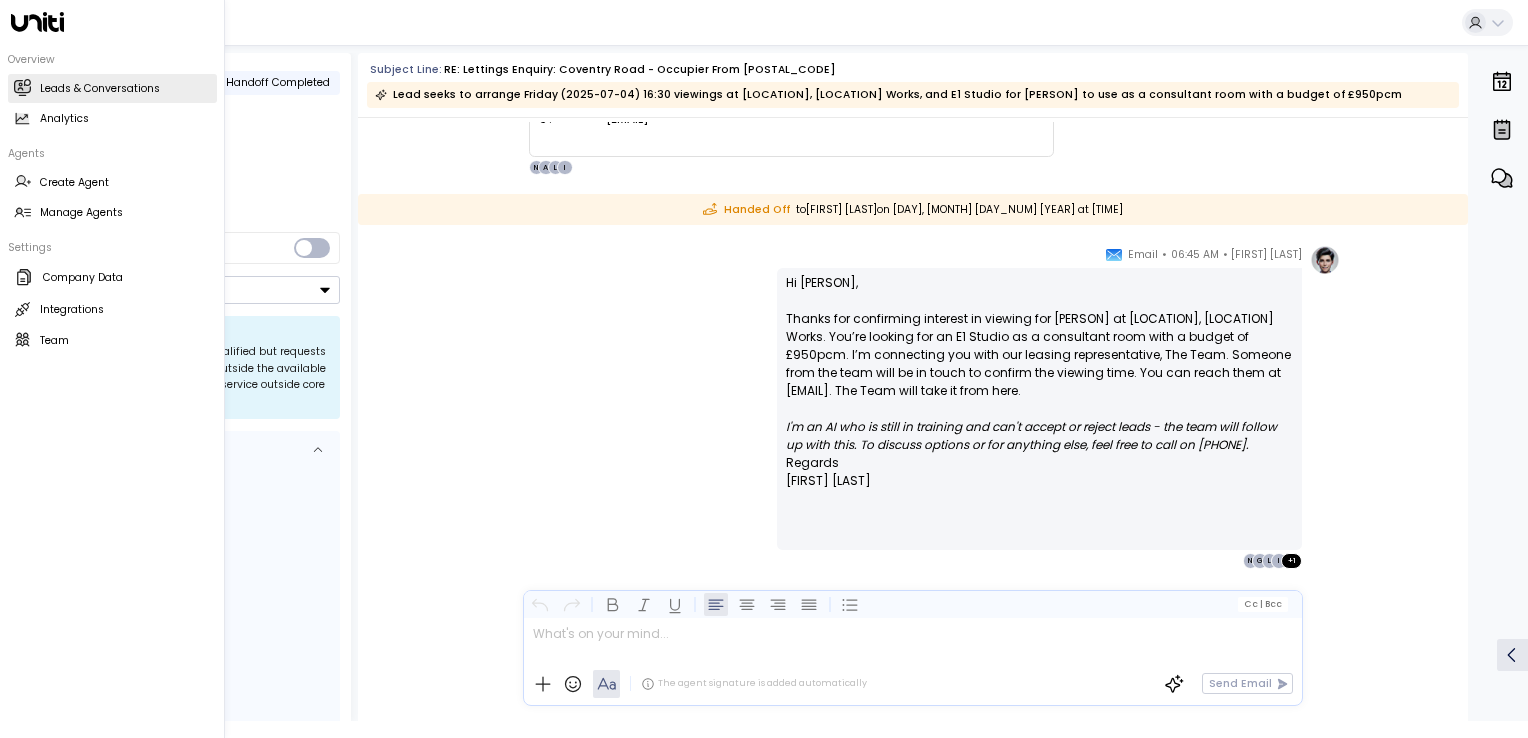 drag, startPoint x: 57, startPoint y: 77, endPoint x: 84, endPoint y: 74, distance: 27.166155 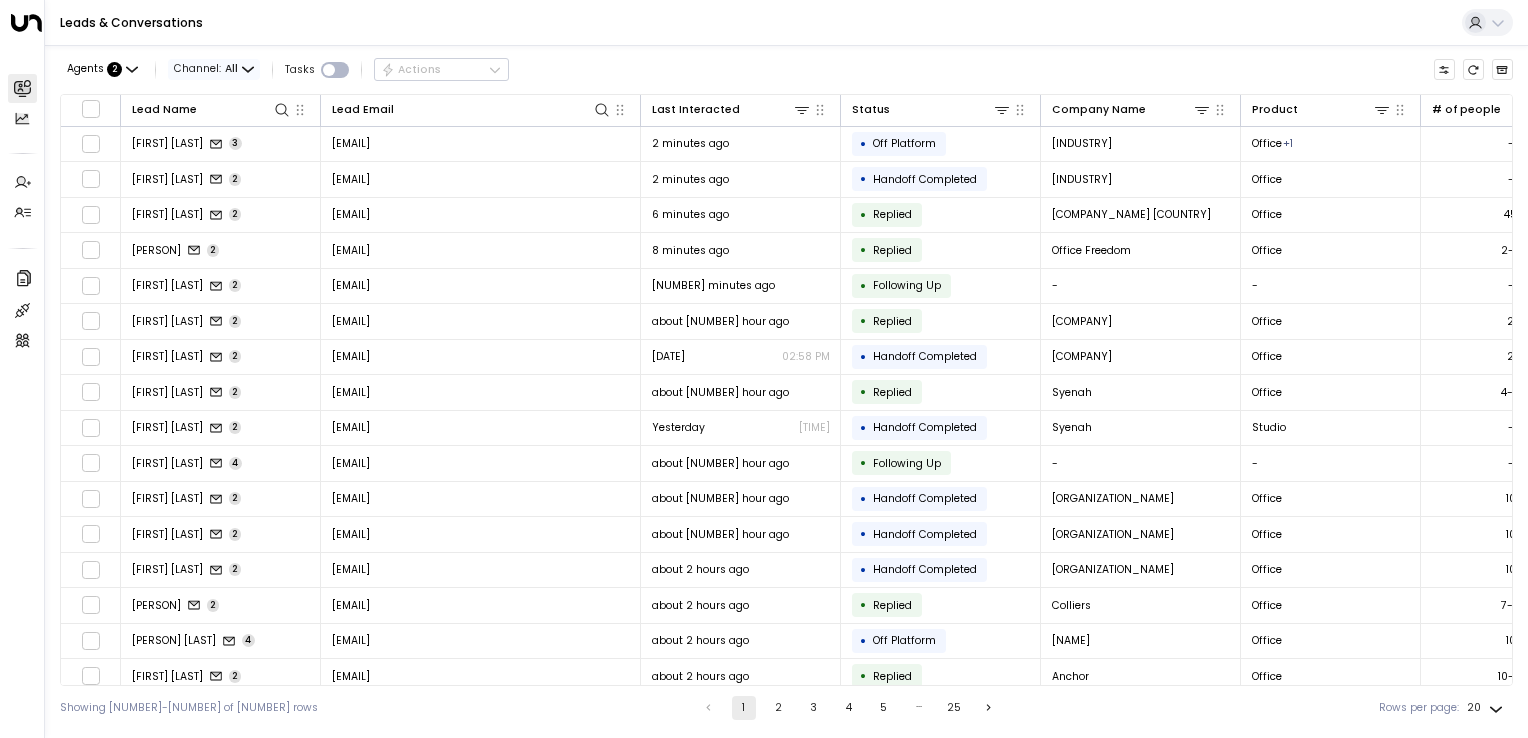 click at bounding box center (248, 70) 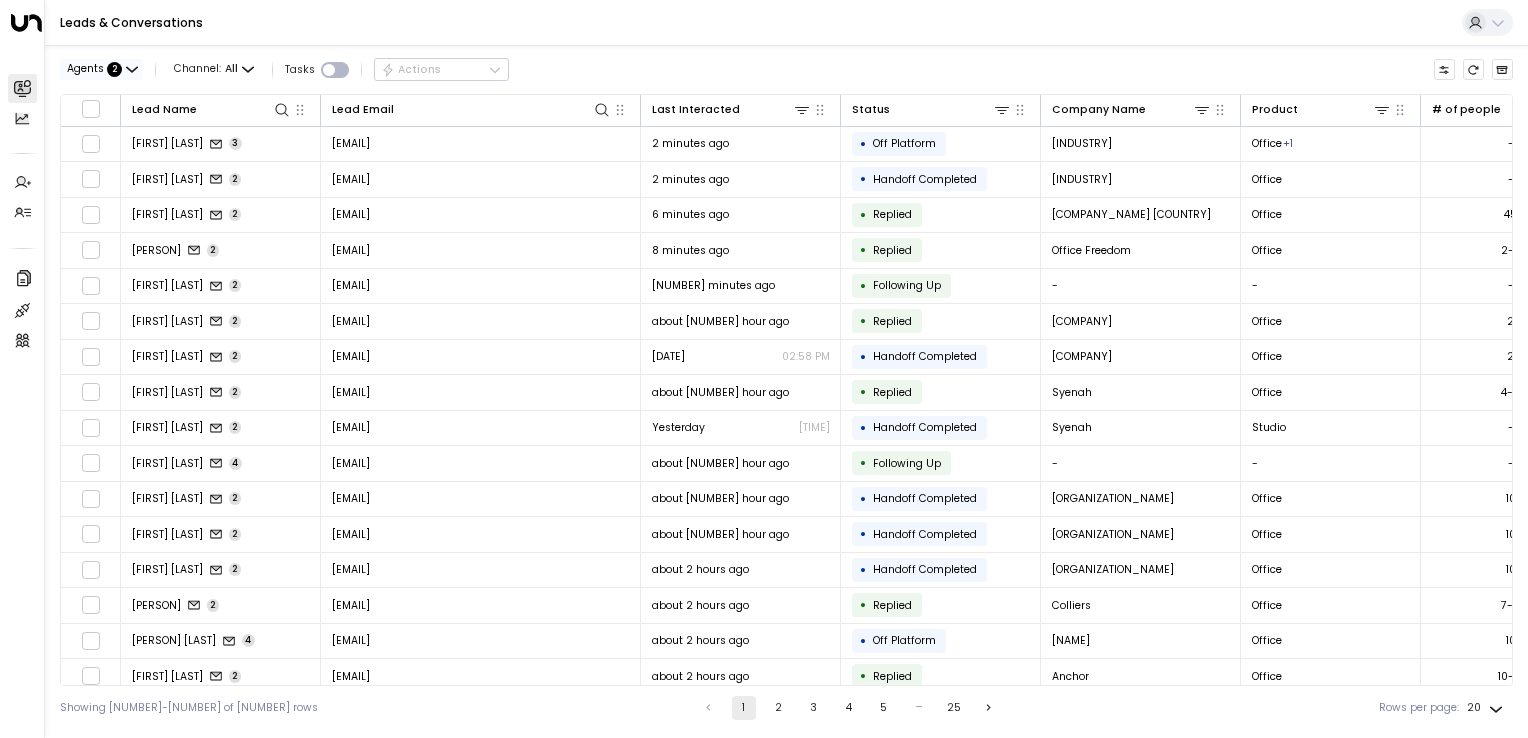 click on "2" at bounding box center [114, 69] 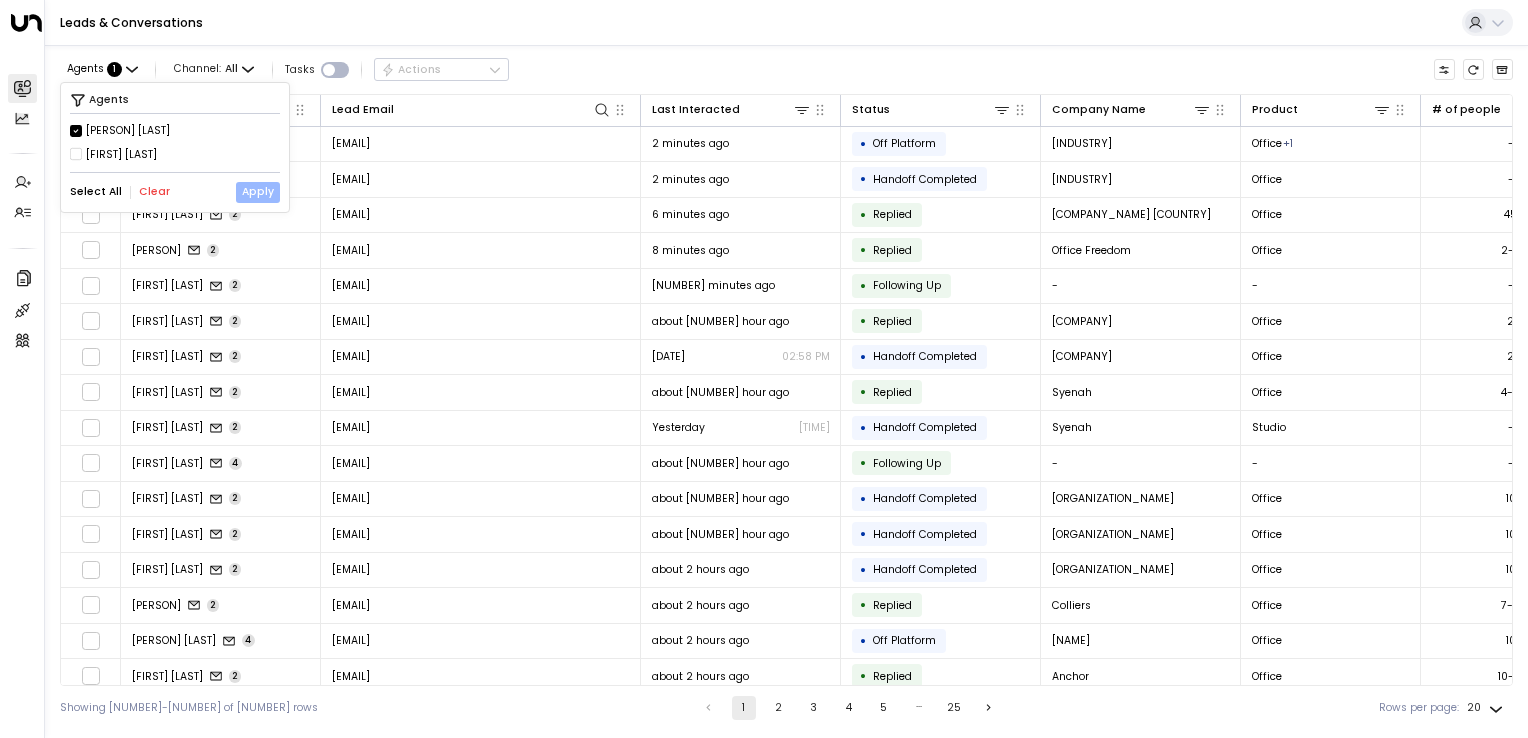 click on "Apply" at bounding box center (258, 192) 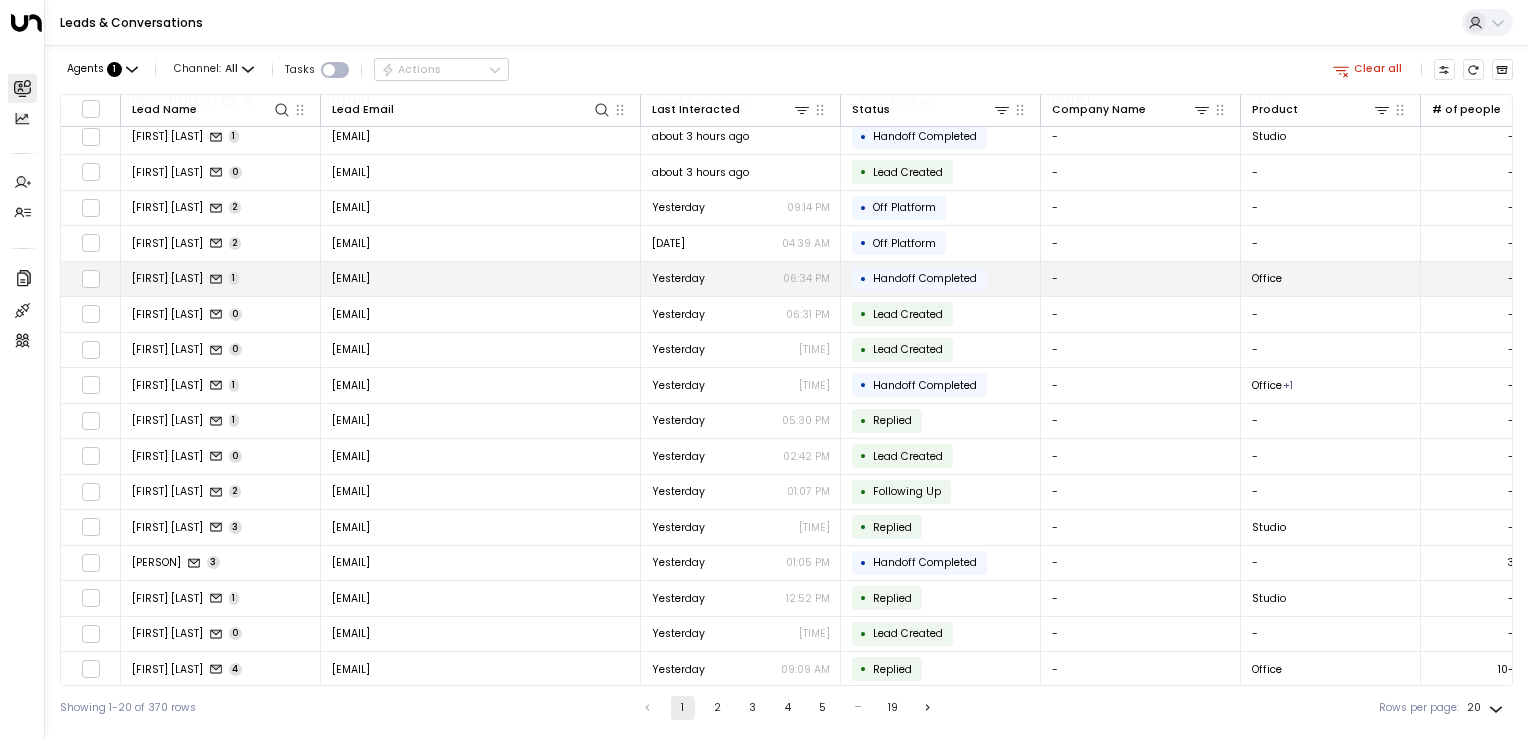 scroll, scrollTop: 148, scrollLeft: 0, axis: vertical 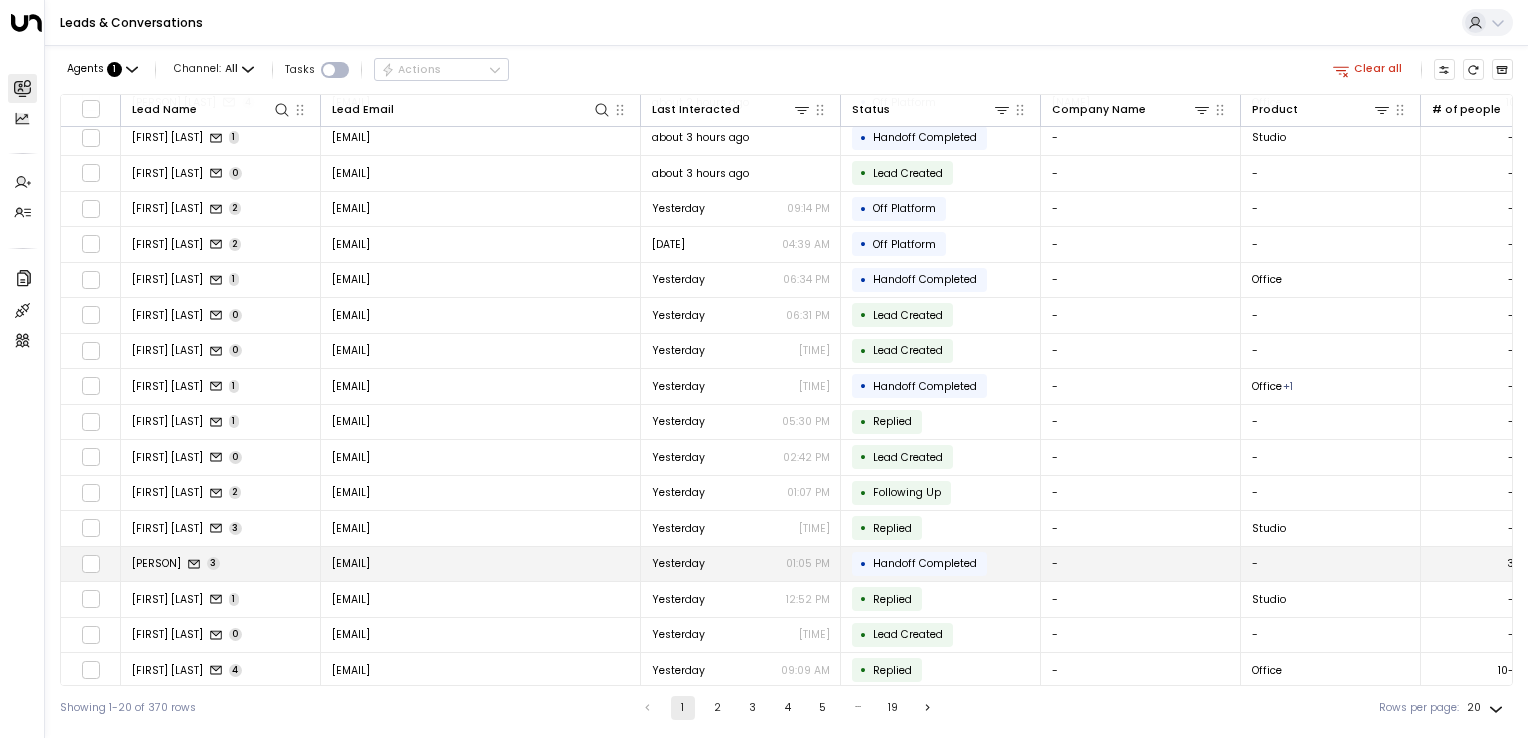click on "[EMAIL]" at bounding box center (351, 563) 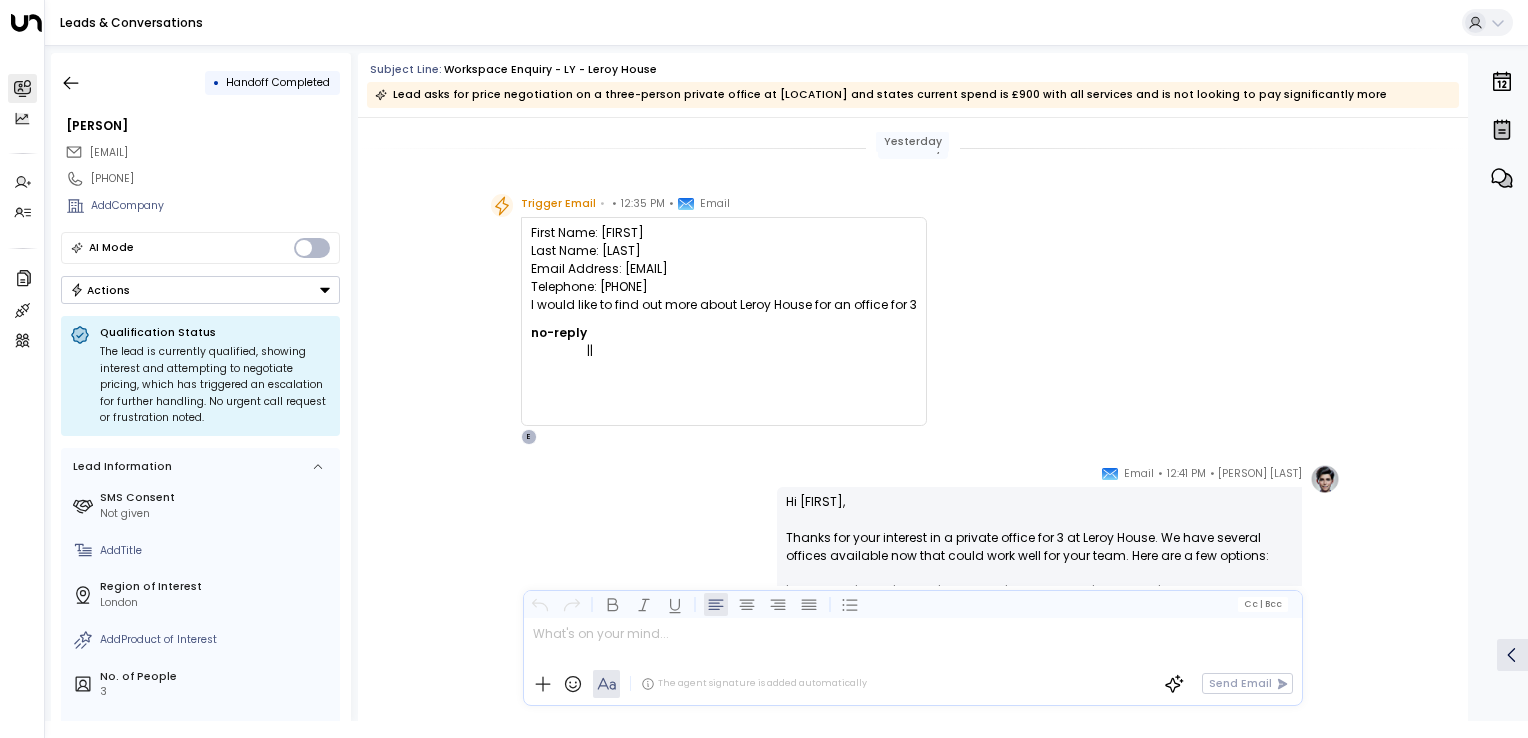 scroll, scrollTop: 0, scrollLeft: 0, axis: both 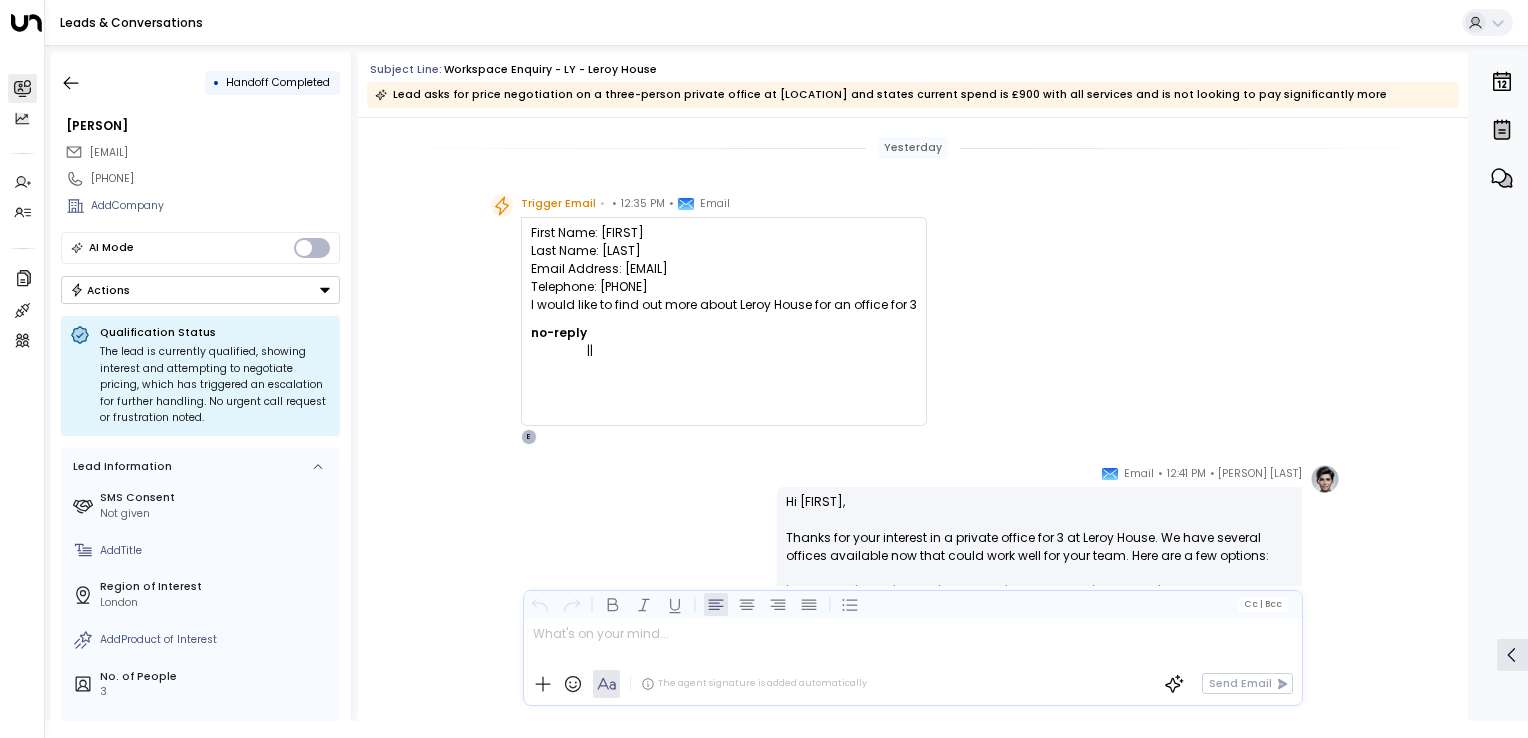 drag, startPoint x: 564, startPoint y: 297, endPoint x: 749, endPoint y: 295, distance: 185.0108 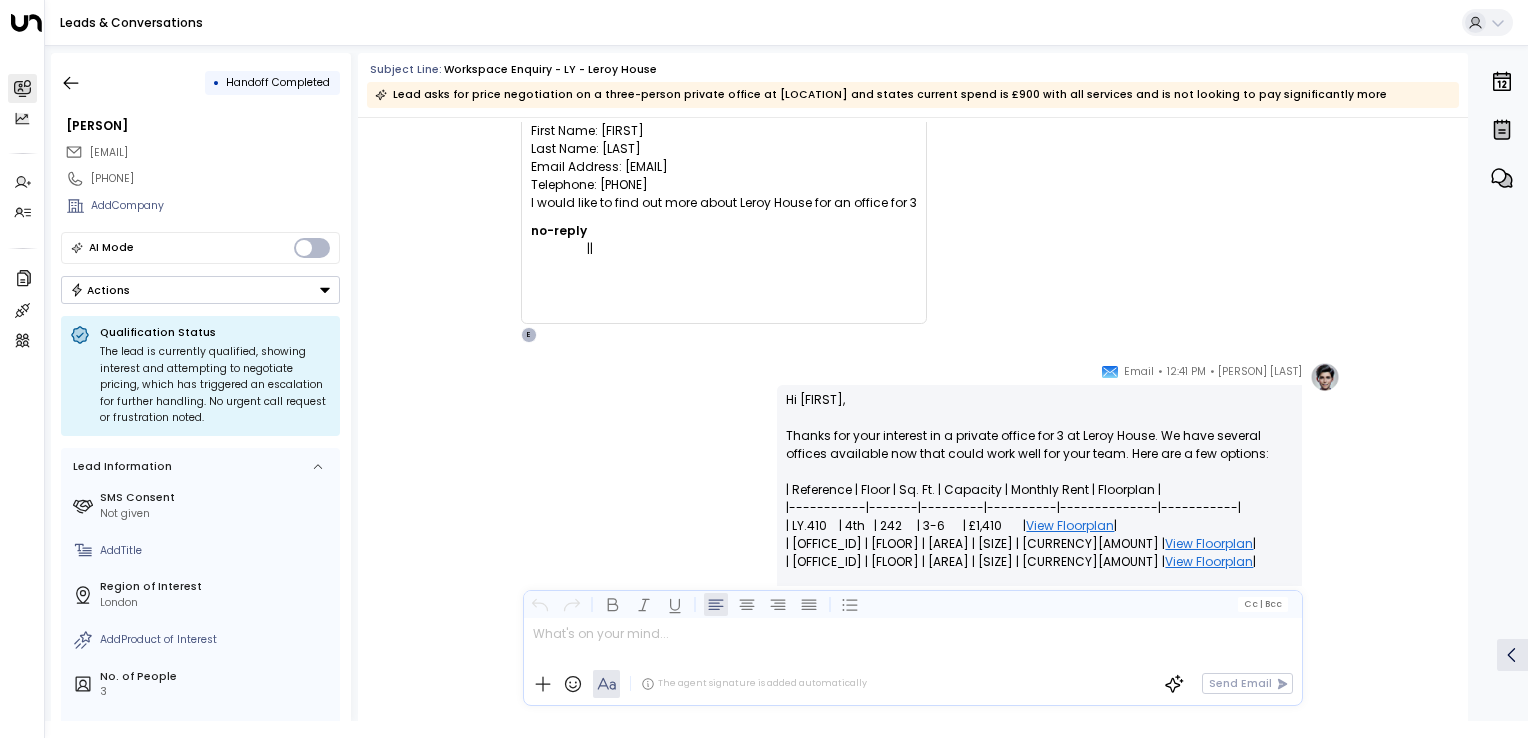 scroll, scrollTop: 103, scrollLeft: 0, axis: vertical 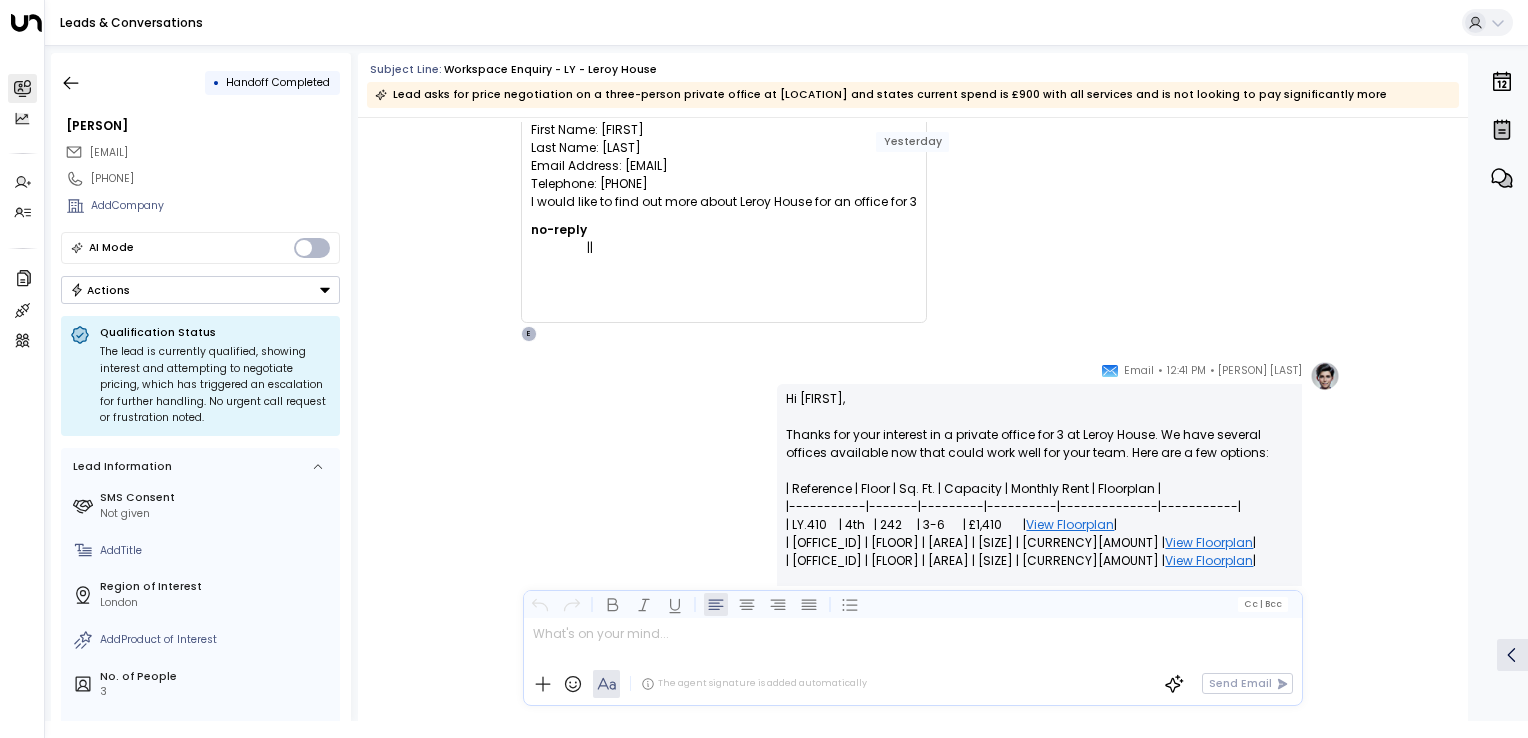 click on "Hi [PERSON], Thanks for your interest in a private office for [NUMBER] at Leroy House. We have several offices available now that could work well for your team. Here are a few options: | Reference | Floor | Sq. Ft. | Capacity | Monthly Rent | Floorplan | |-----------|-------|---------|----------|--------------|-----------| | LY.410    | 4th   | [NUMBER]     | [NUMBER]-[NUMBER]      | £[PRICE]       |  View Floorplan  | | LY.504    | 5th   | [NUMBER]     | [NUMBER]-[NUMBER]      | £[PRICE]       |  View Floorplan  | | LY.505    | 5th   | [NUMBER]     | [NUMBER]-[NUMBER]      | £[PRICE]       |  View Floorplan  | Viewings are available Monday to Friday, [TIME] to [TIME], and usually take about an hour. What date and time during this window would work for you to come by?" at bounding box center [1039, 516] 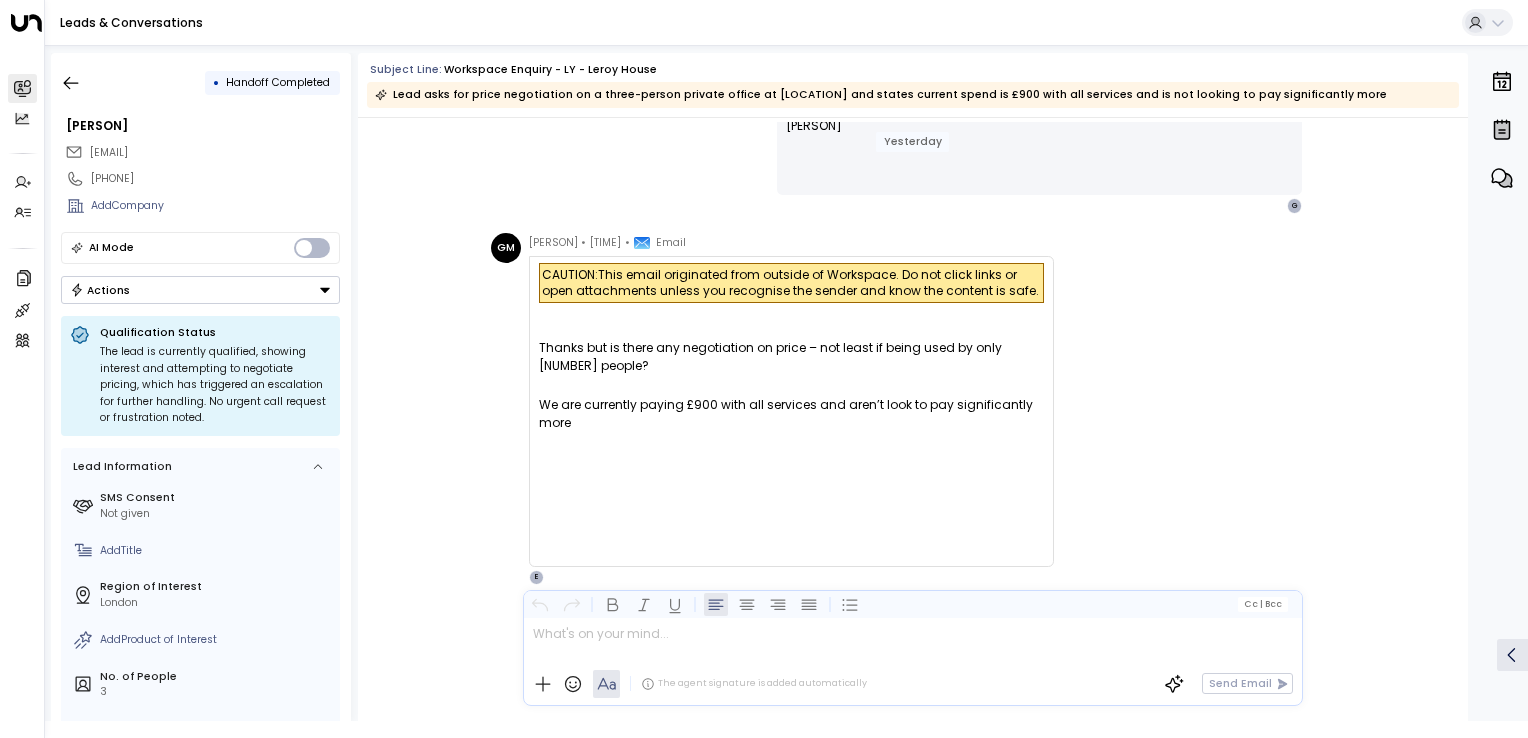 scroll, scrollTop: 647, scrollLeft: 0, axis: vertical 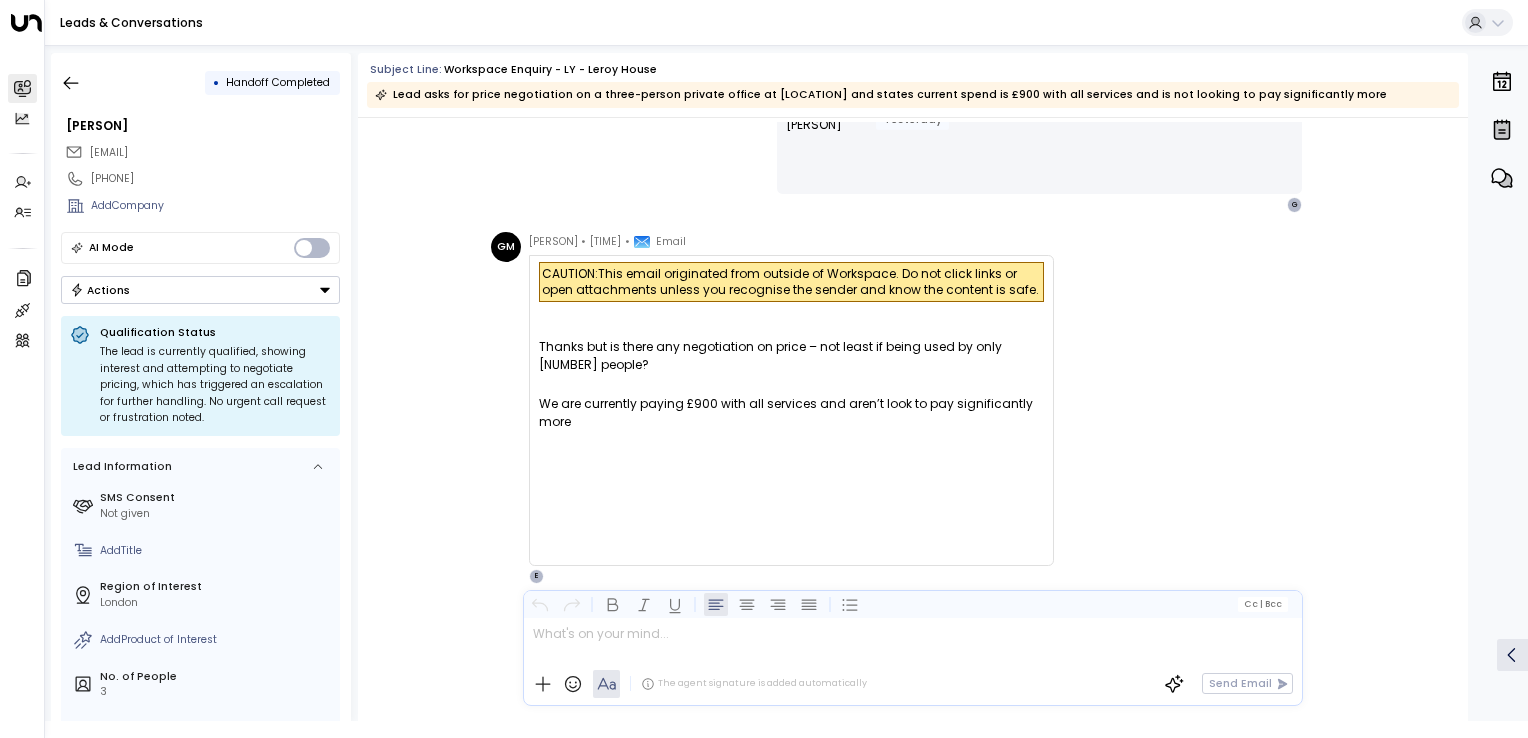 click on "Thanks but is there any negotiation on price – not least if being used by only [NUMBER] people?" at bounding box center (791, 356) 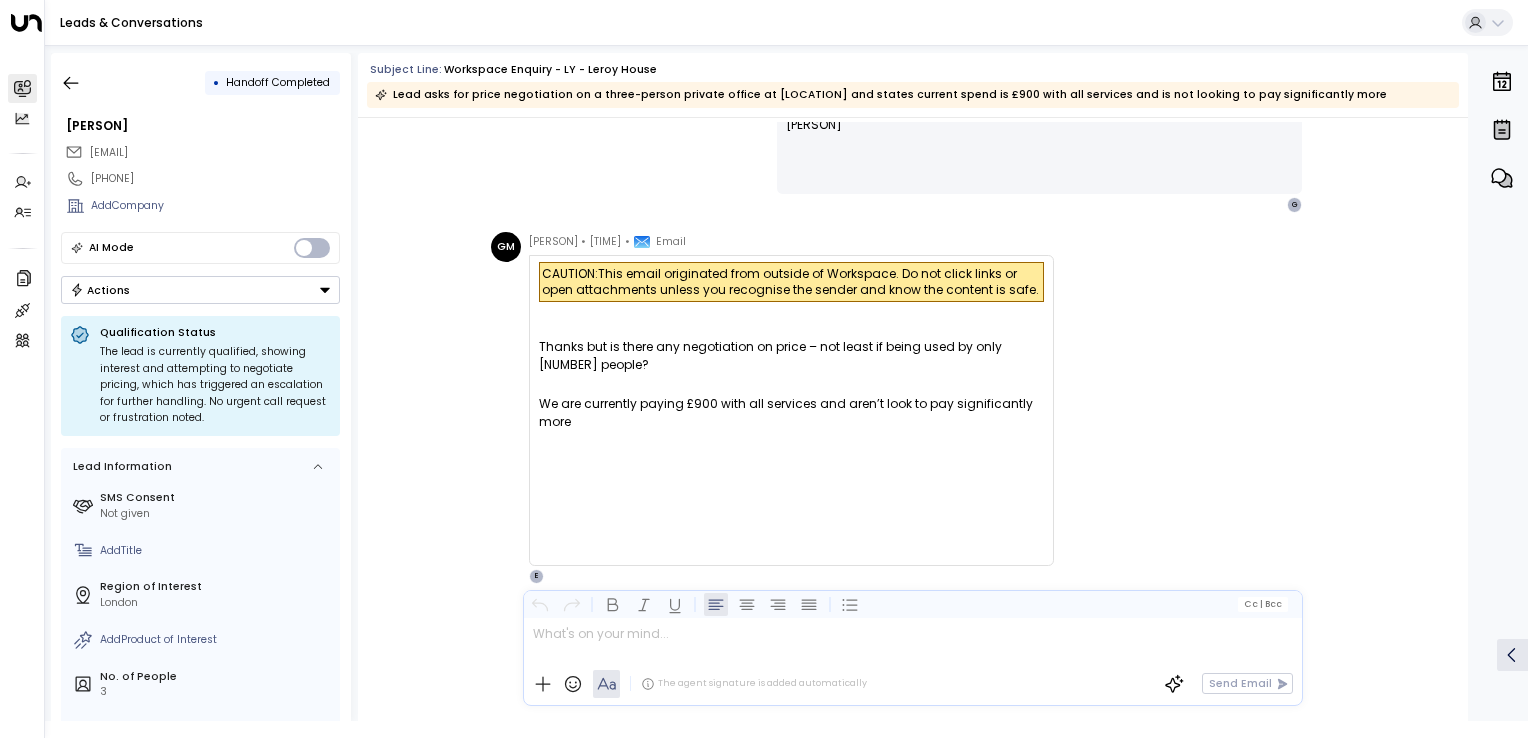 click on "Thanks but is there any negotiation on price – not least if being used by only [NUMBER] people?" at bounding box center (791, 356) 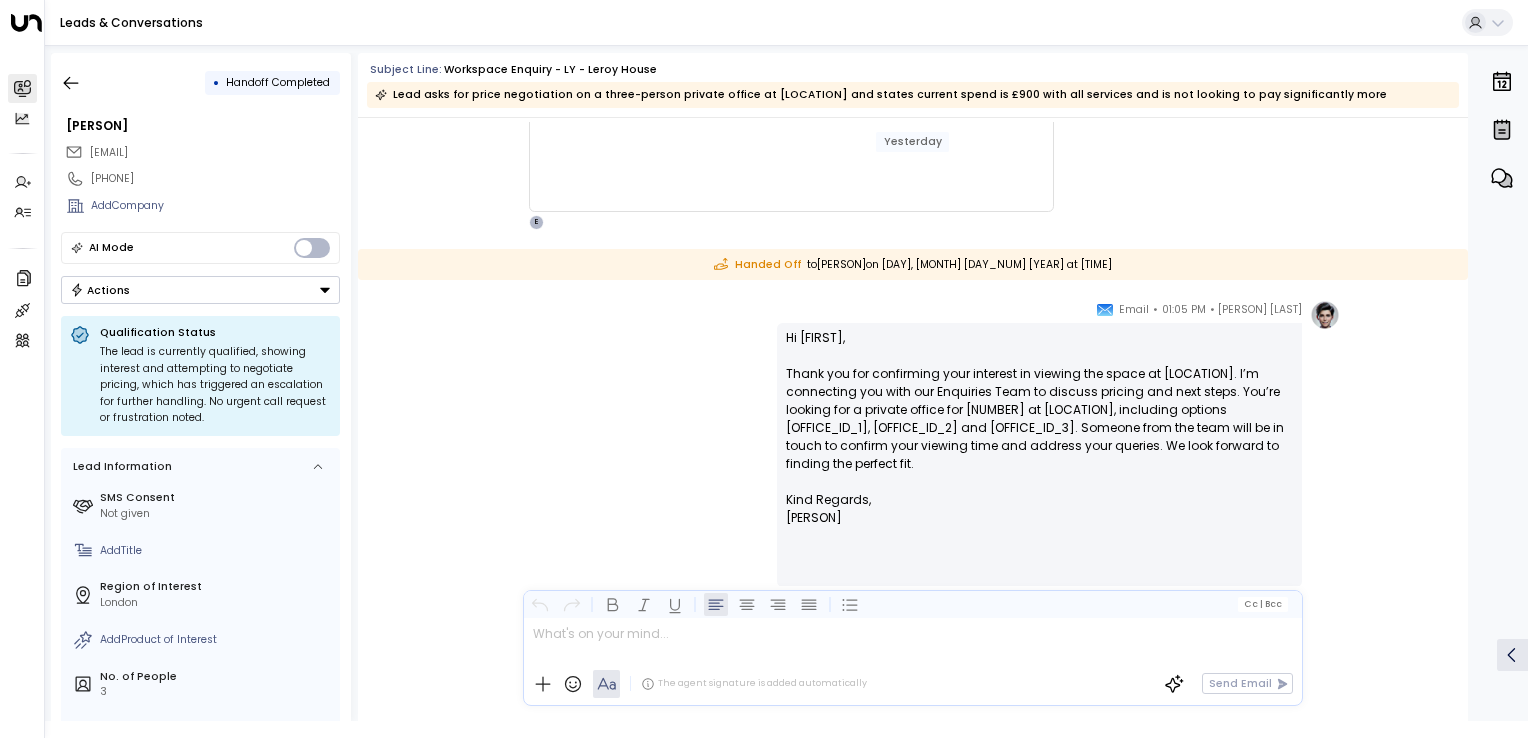 scroll, scrollTop: 1001, scrollLeft: 0, axis: vertical 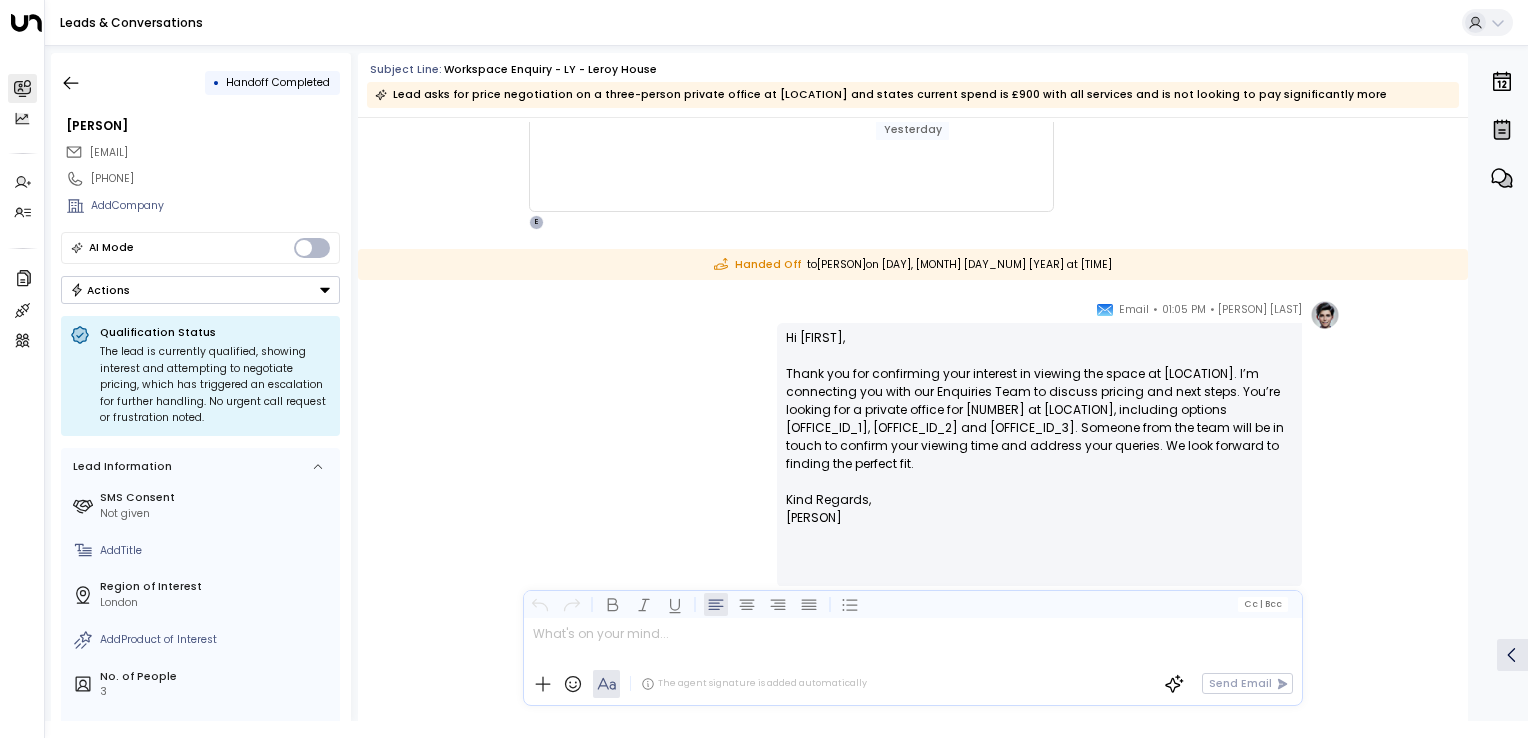 click on "Hi [PERSON], Thank you for confirming your interest in viewing the space at Leroy House. I’m connecting you with our Enquiries Team to discuss pricing and next steps. You’re looking for a private office for [NUMBER] at Leroy House, including options LY.410, LY.504 and LY.505. Someone from the team will be in touch to confirm your viewing time and address your queries. We look forward to finding the perfect fit." at bounding box center [1039, 410] 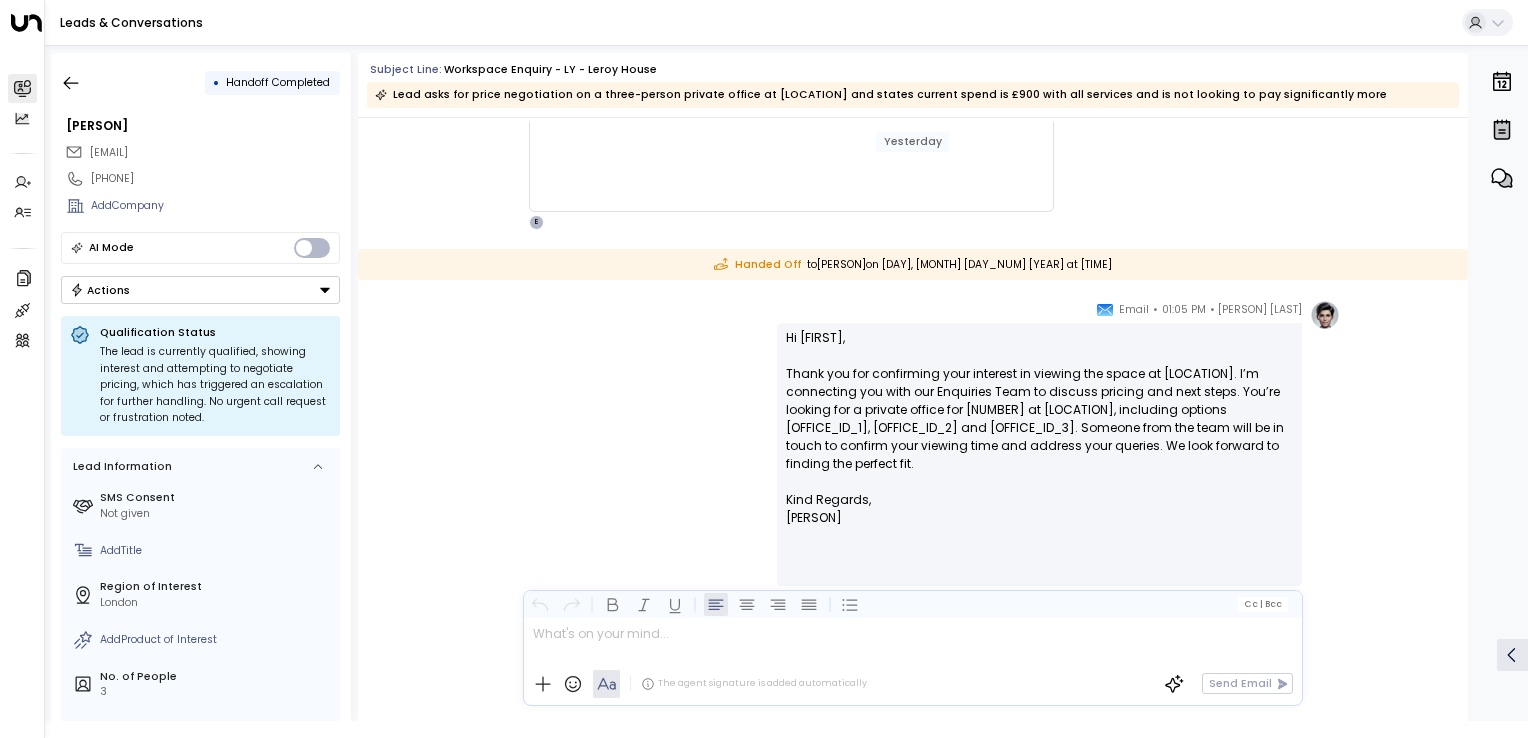 scroll, scrollTop: 1002, scrollLeft: 0, axis: vertical 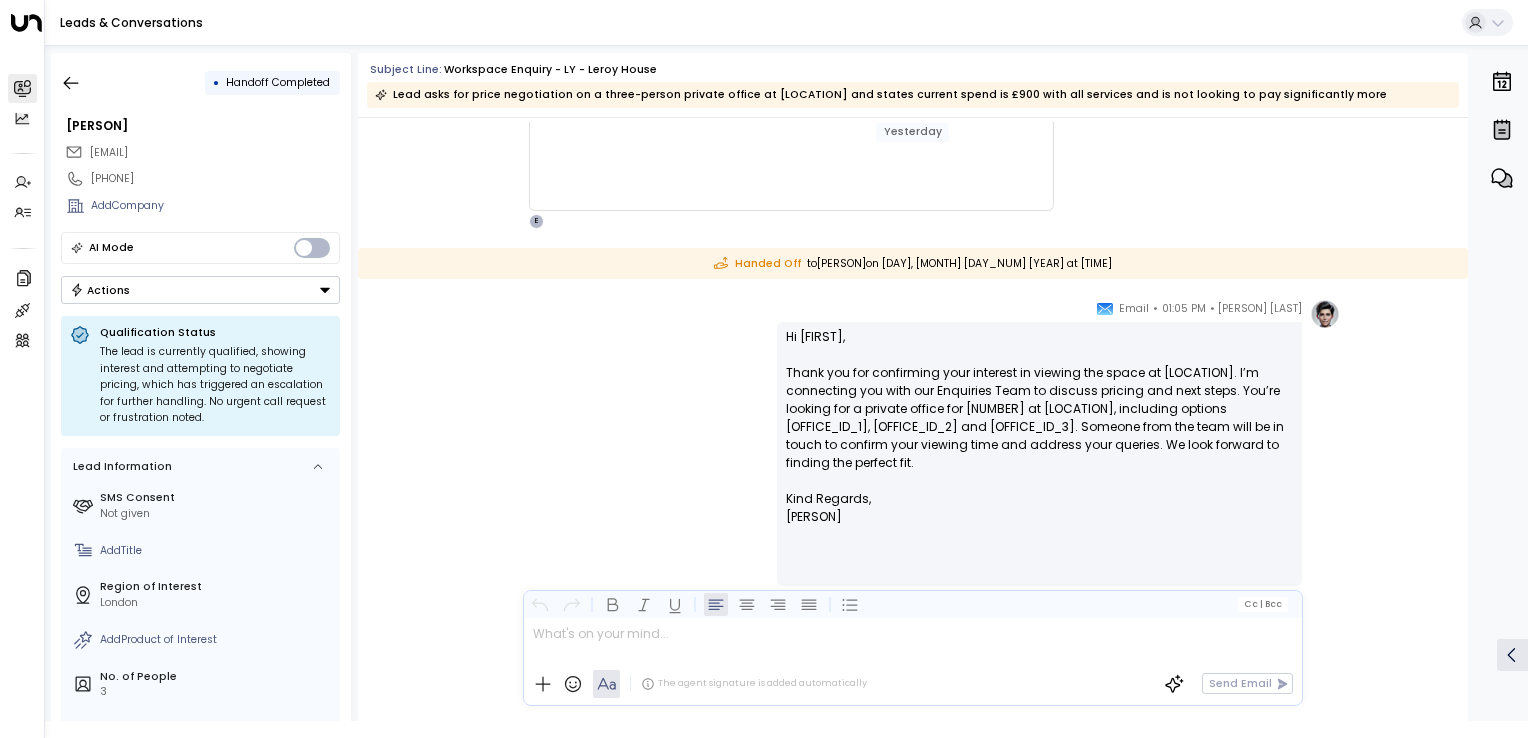 click on "Hi [PERSON], Thank you for confirming your interest in viewing the space at [LOCATION]. I’m connecting you with our Enquiries Team to discuss pricing and next steps. You’re looking for a private office for three at [LOCATION], including options LY.410, LY.504 and LY.505. Someone from the team will be in touch to confirm your viewing time and address your queries. We look forward to finding the perfect fit. Kind Regards, [PERSON] ________________________________________________________________________________________________________________________________________________________________________________________________________uniti_thread_id_05e8cc4d-914b-429b-b1cc-5bbf01e735e1" at bounding box center [1039, 454] 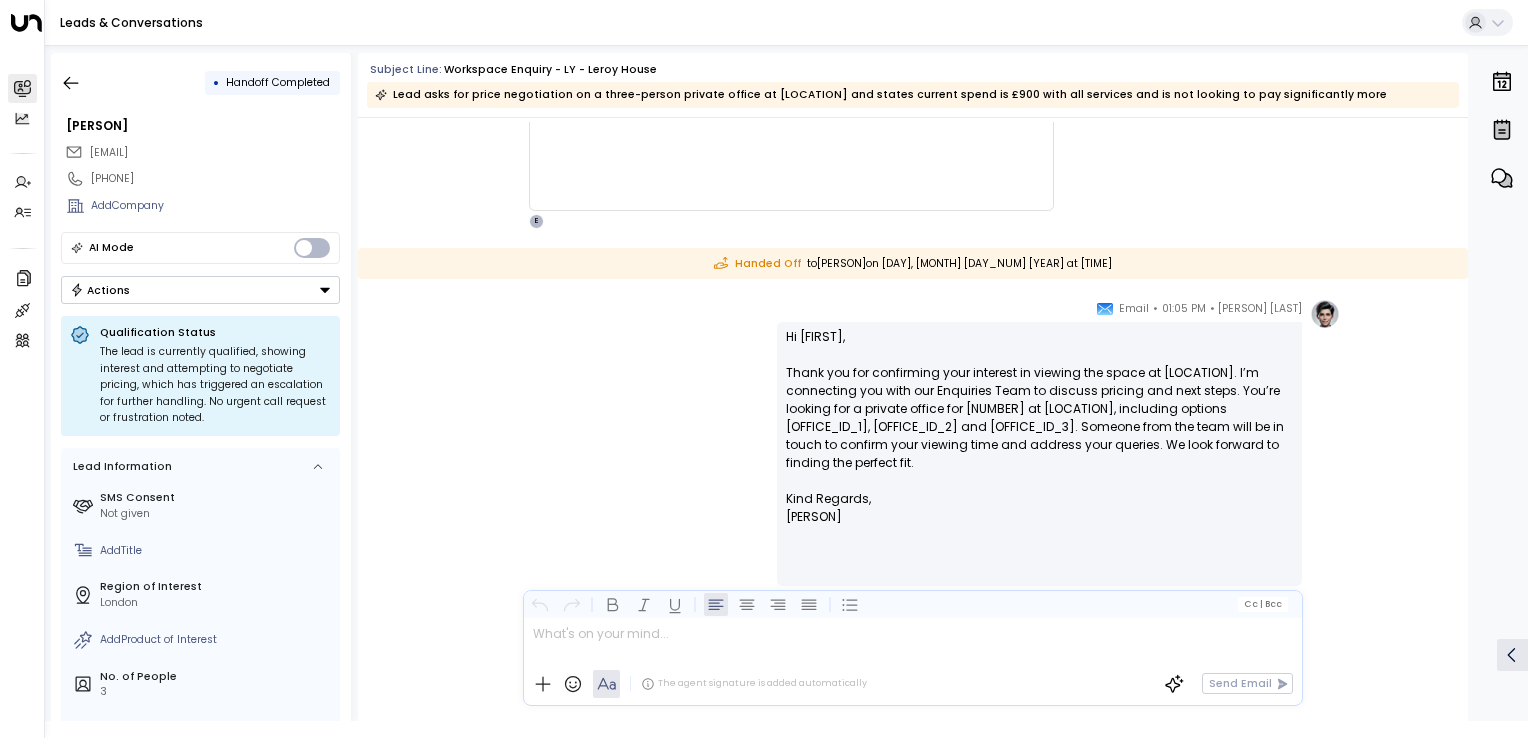 drag, startPoint x: 866, startPoint y: 514, endPoint x: 769, endPoint y: 332, distance: 206.2353 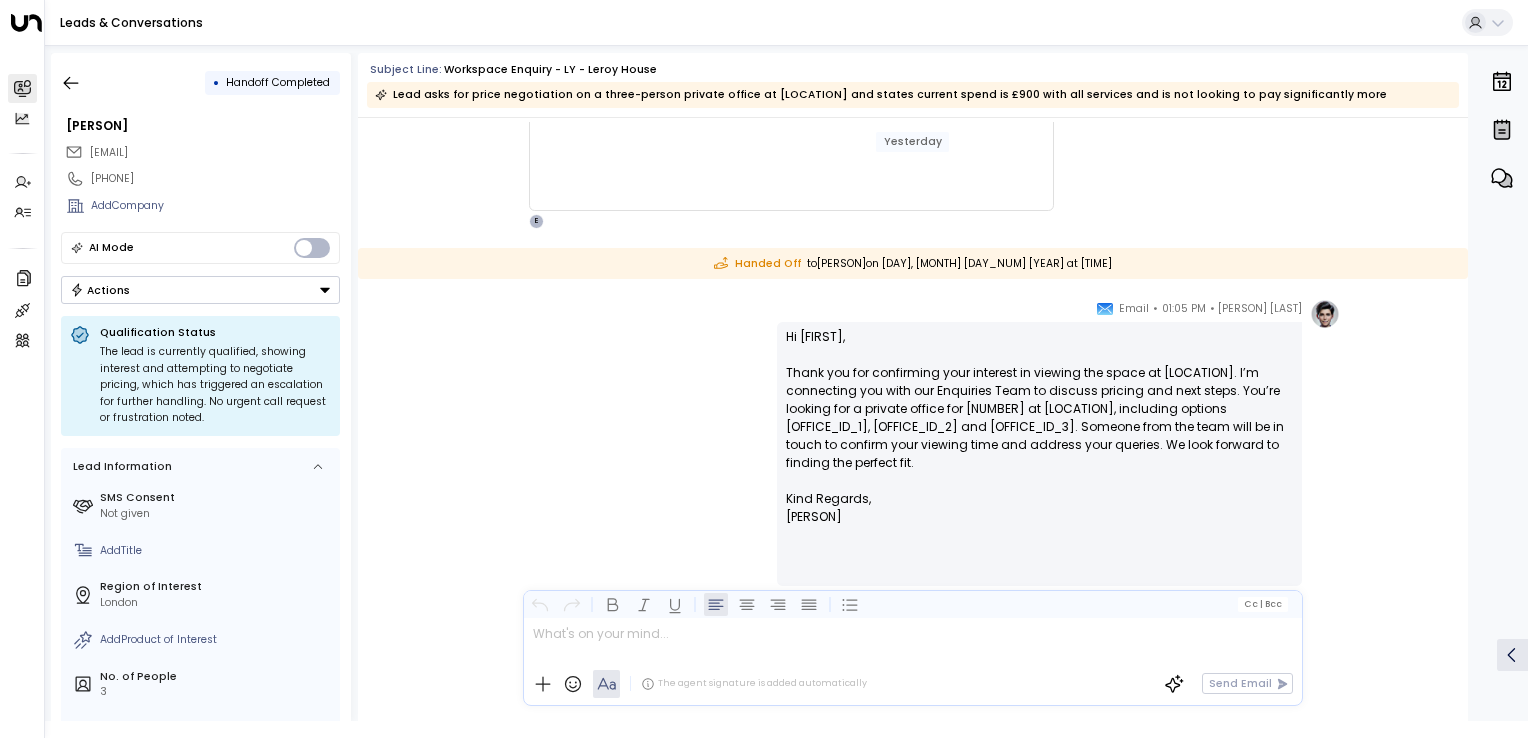 scroll, scrollTop: 1001, scrollLeft: 0, axis: vertical 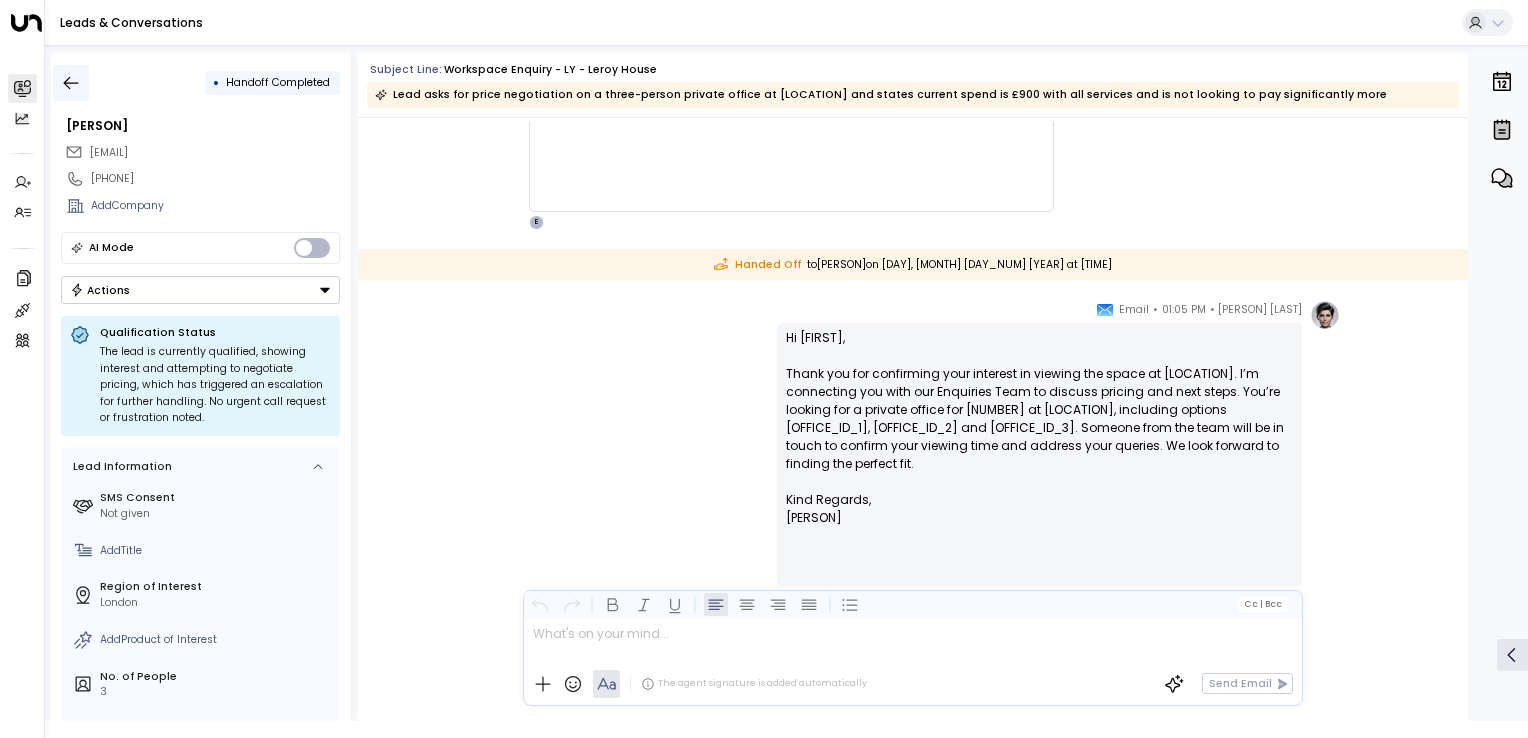 click at bounding box center [71, 83] 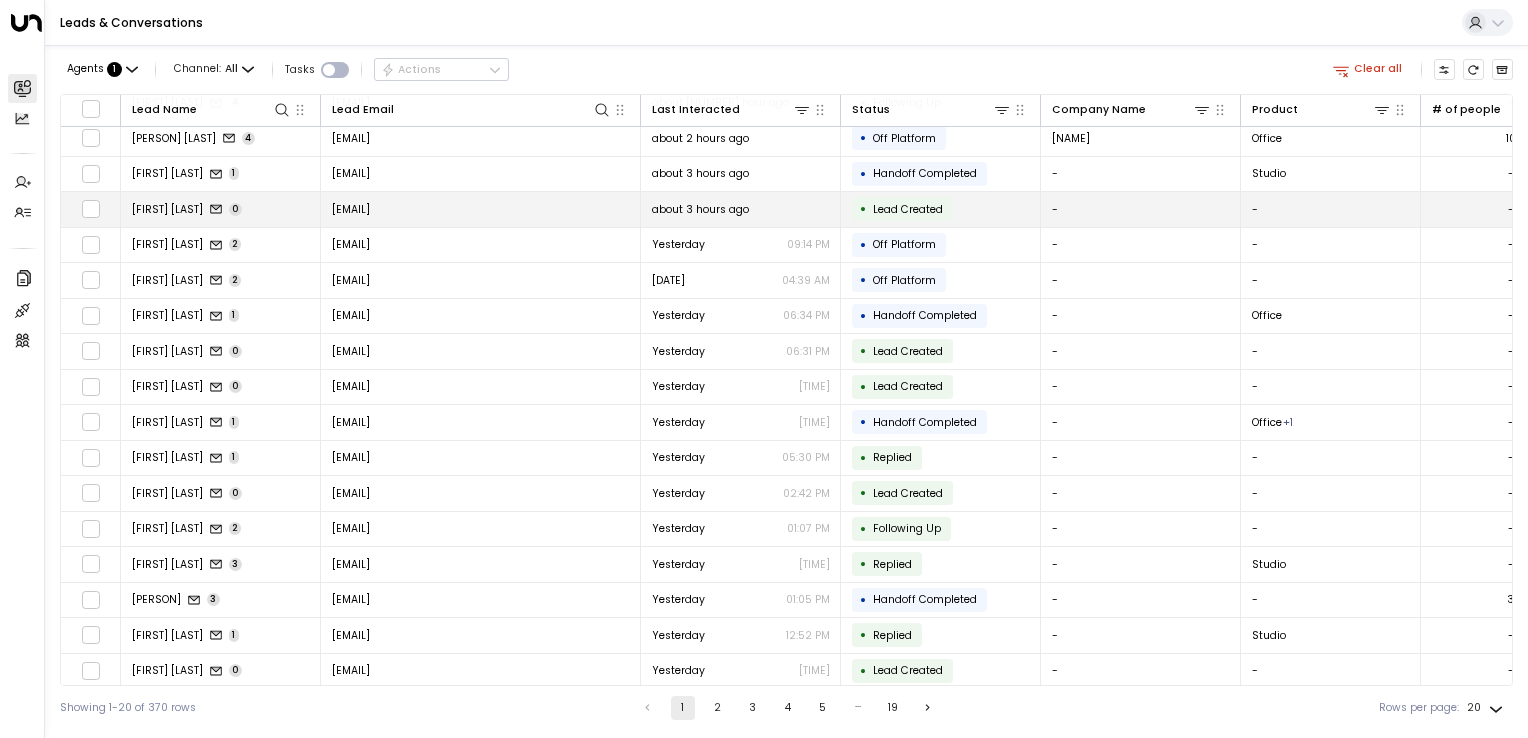 scroll, scrollTop: 150, scrollLeft: 0, axis: vertical 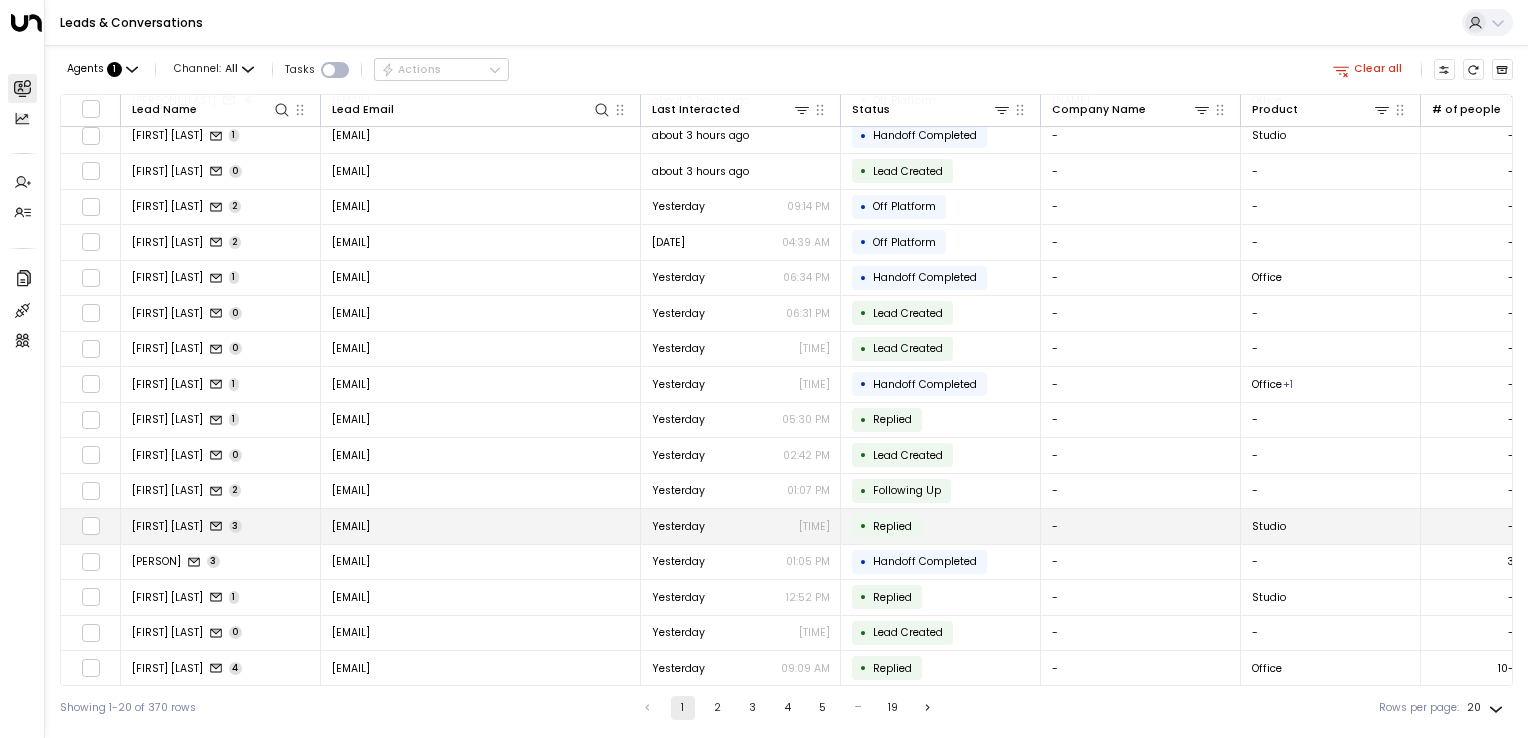 click on "[EMAIL]" at bounding box center (481, 526) 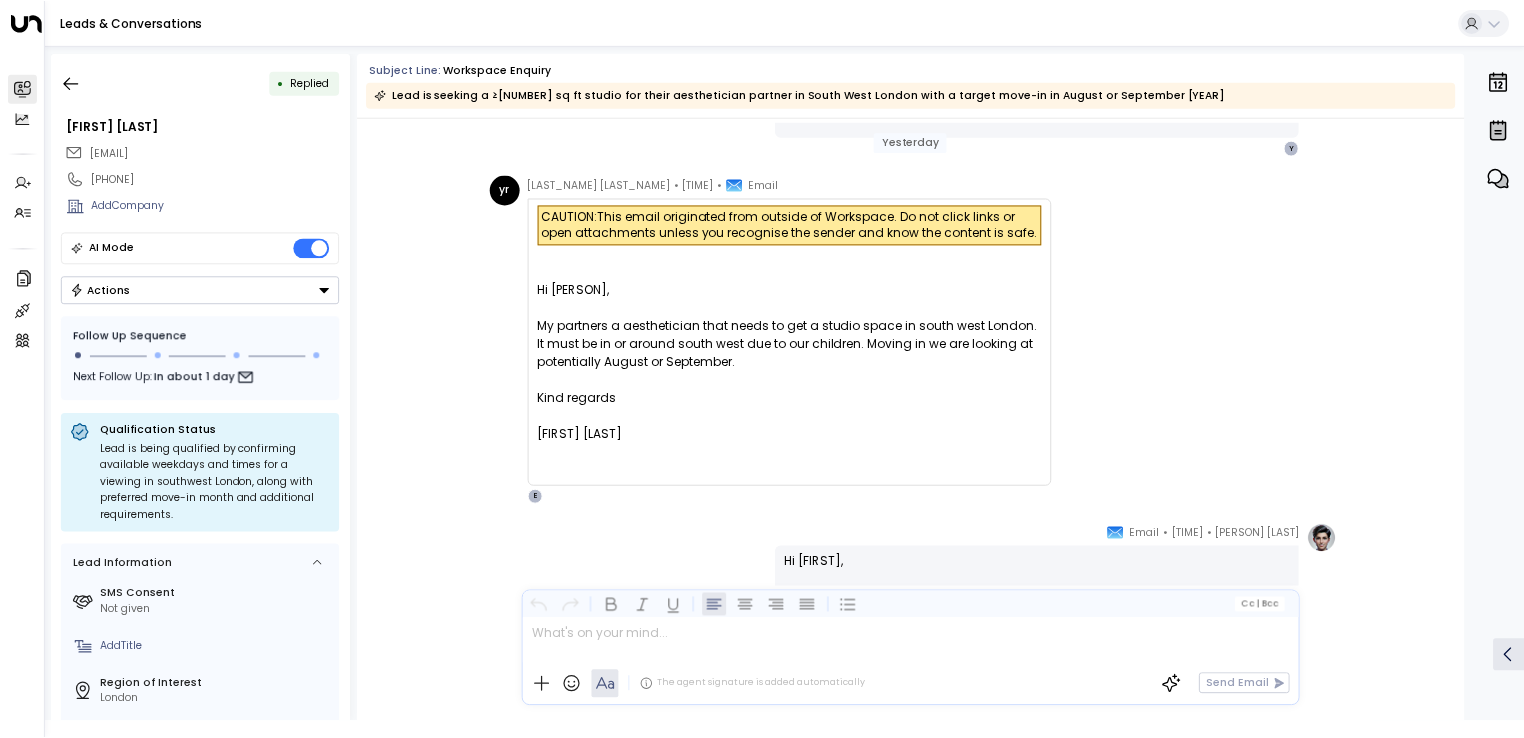 scroll, scrollTop: 671, scrollLeft: 0, axis: vertical 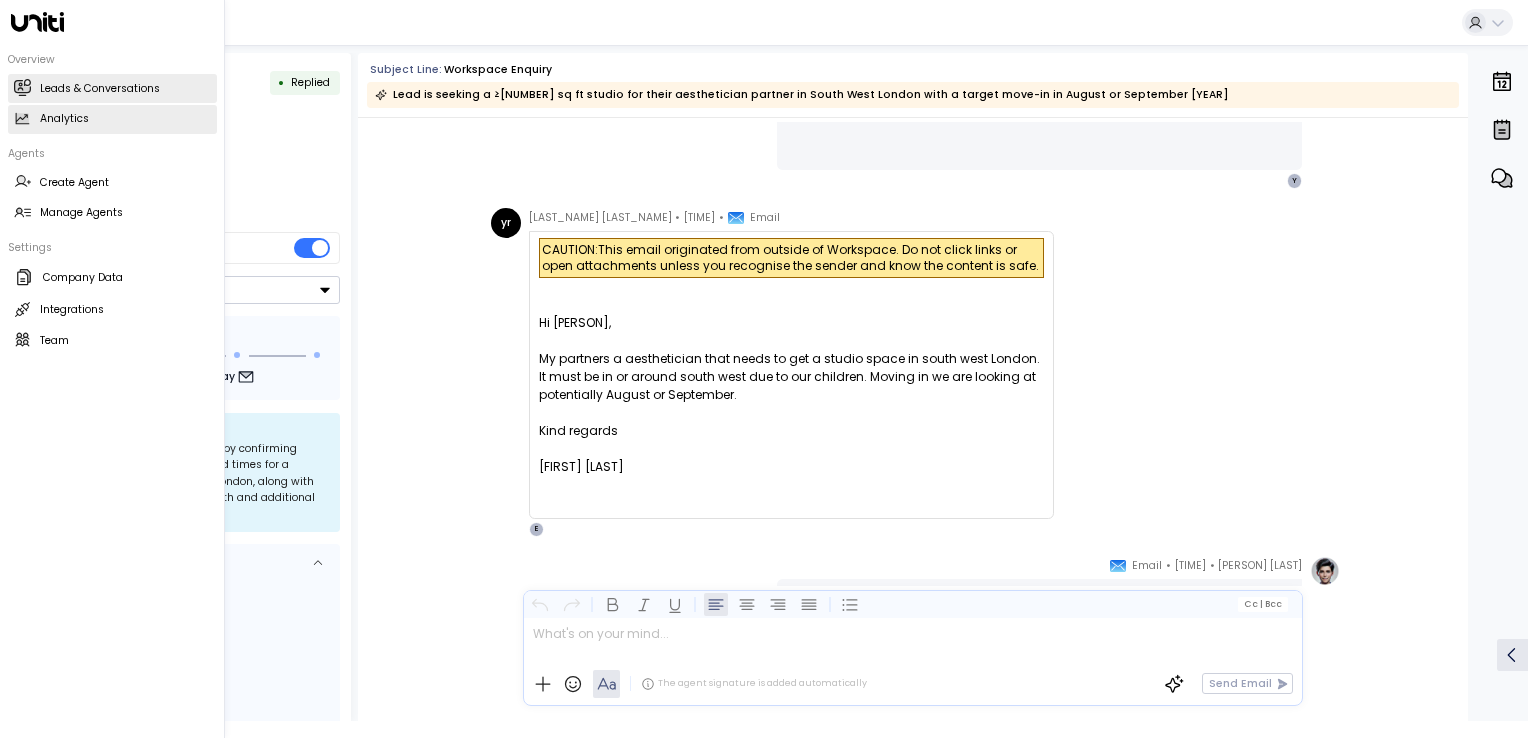 click on "Analytics Analytics" at bounding box center (112, 119) 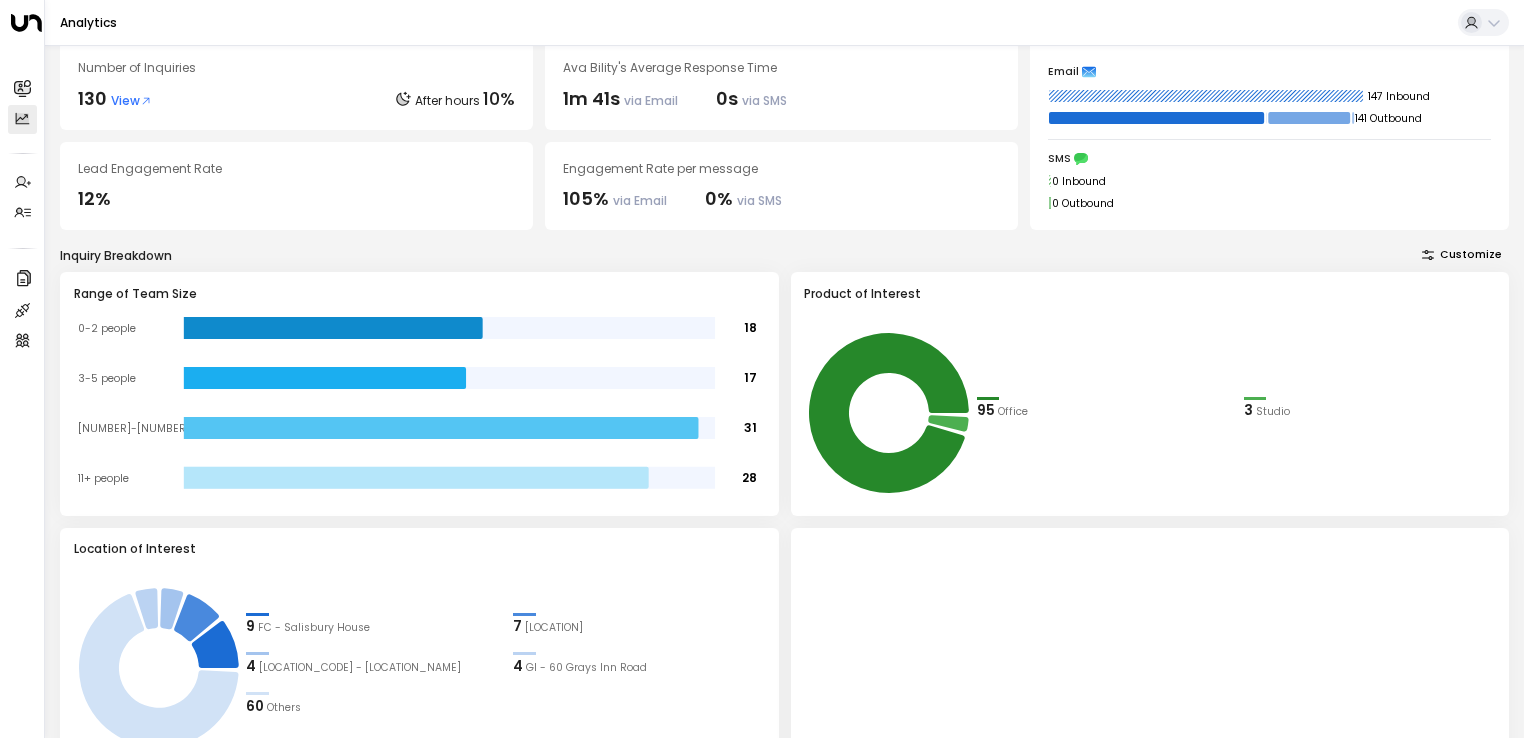scroll, scrollTop: 0, scrollLeft: 0, axis: both 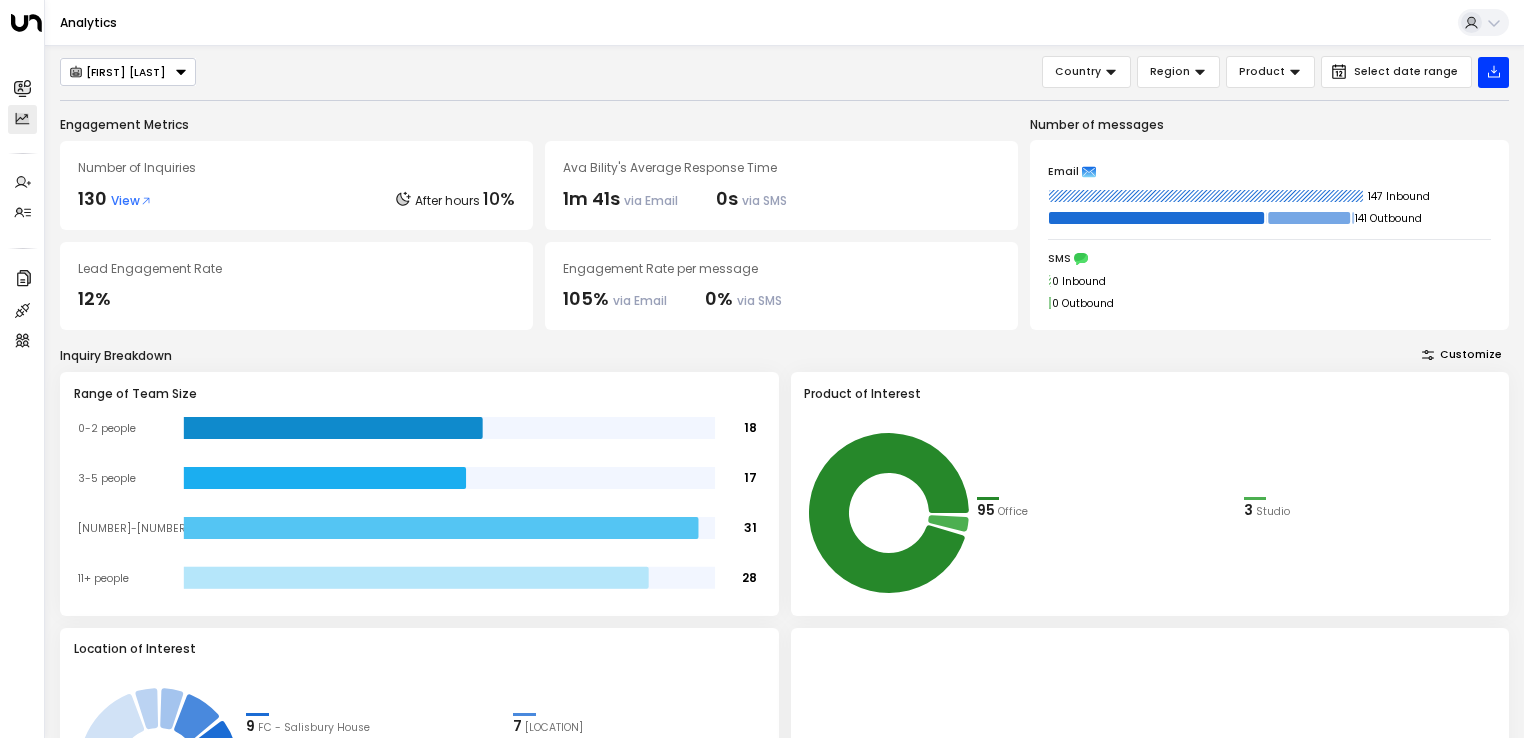click on "[FIRST] [LAST]" at bounding box center [128, 72] 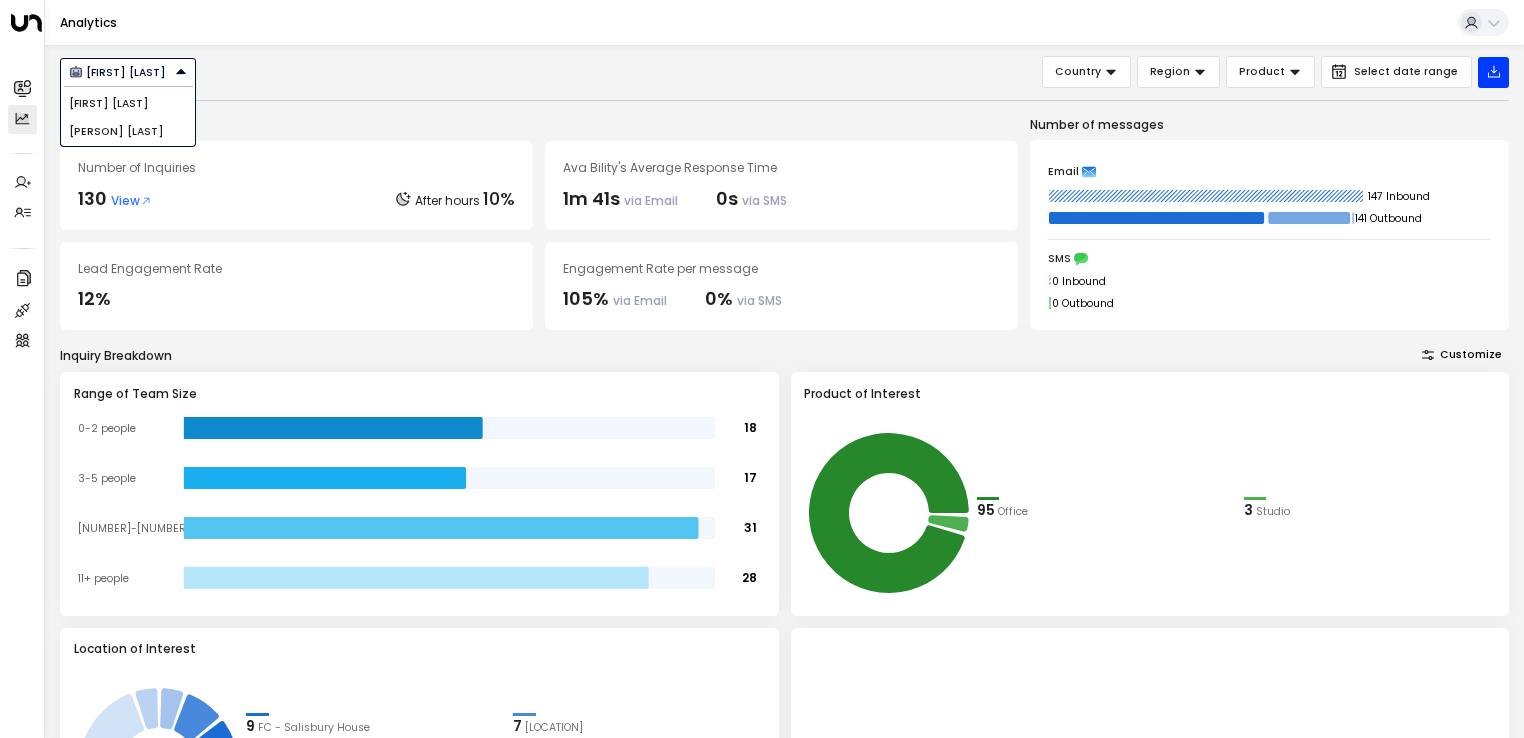 click on "[PERSON] [LAST]" at bounding box center [109, 104] 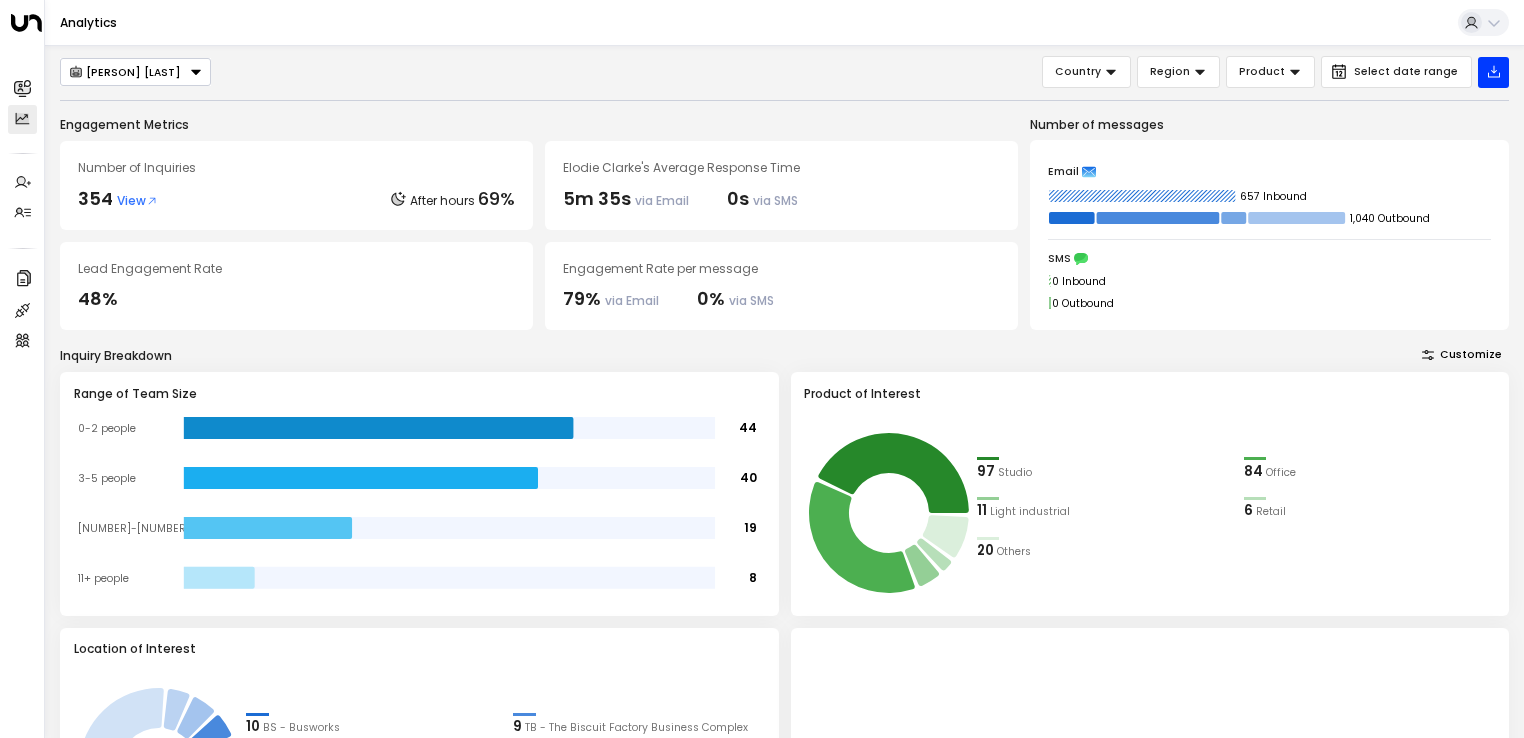 click at bounding box center [196, 72] 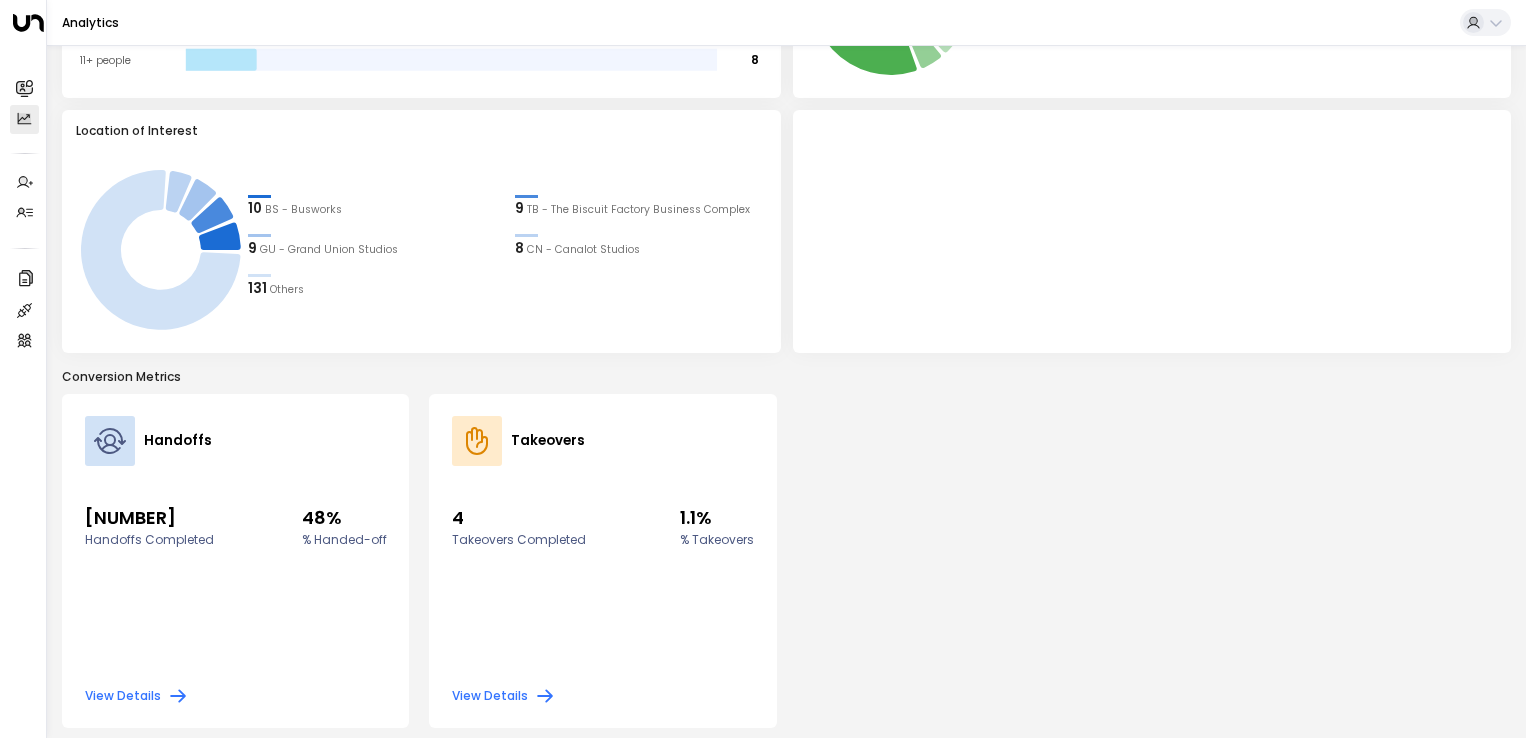 scroll, scrollTop: 0, scrollLeft: 0, axis: both 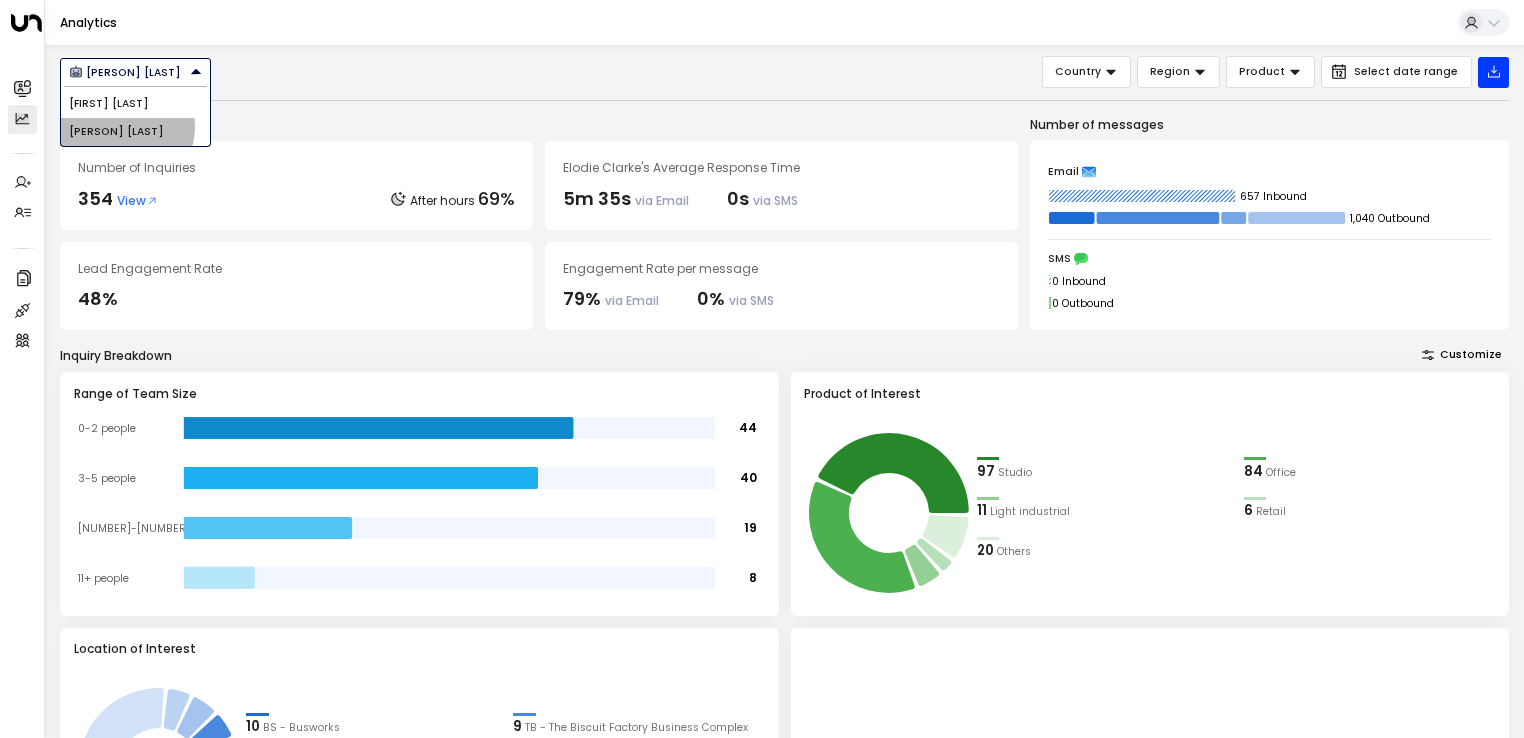 click on "[PERSON] [LAST]" at bounding box center [109, 104] 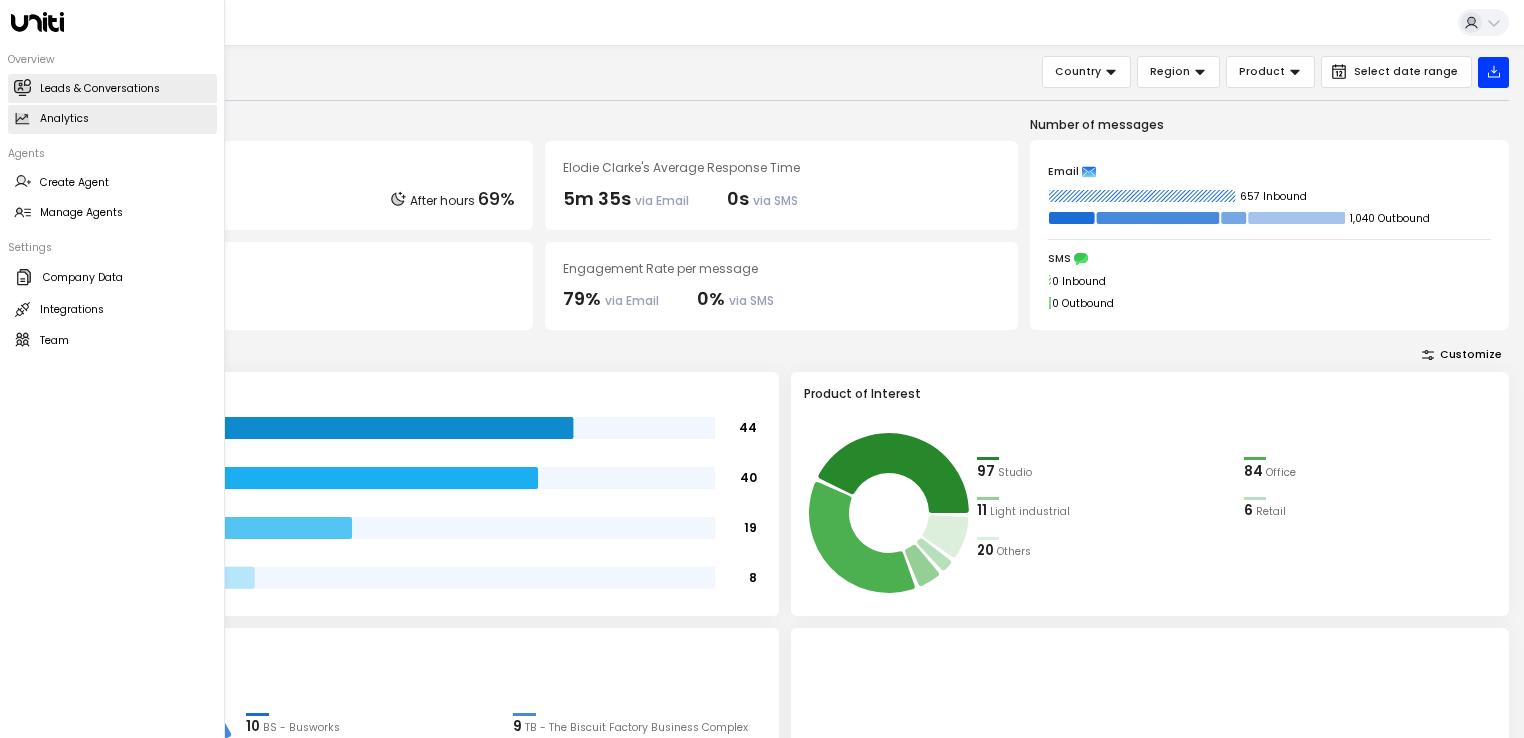 click on "Leads & Conversations" at bounding box center [100, 89] 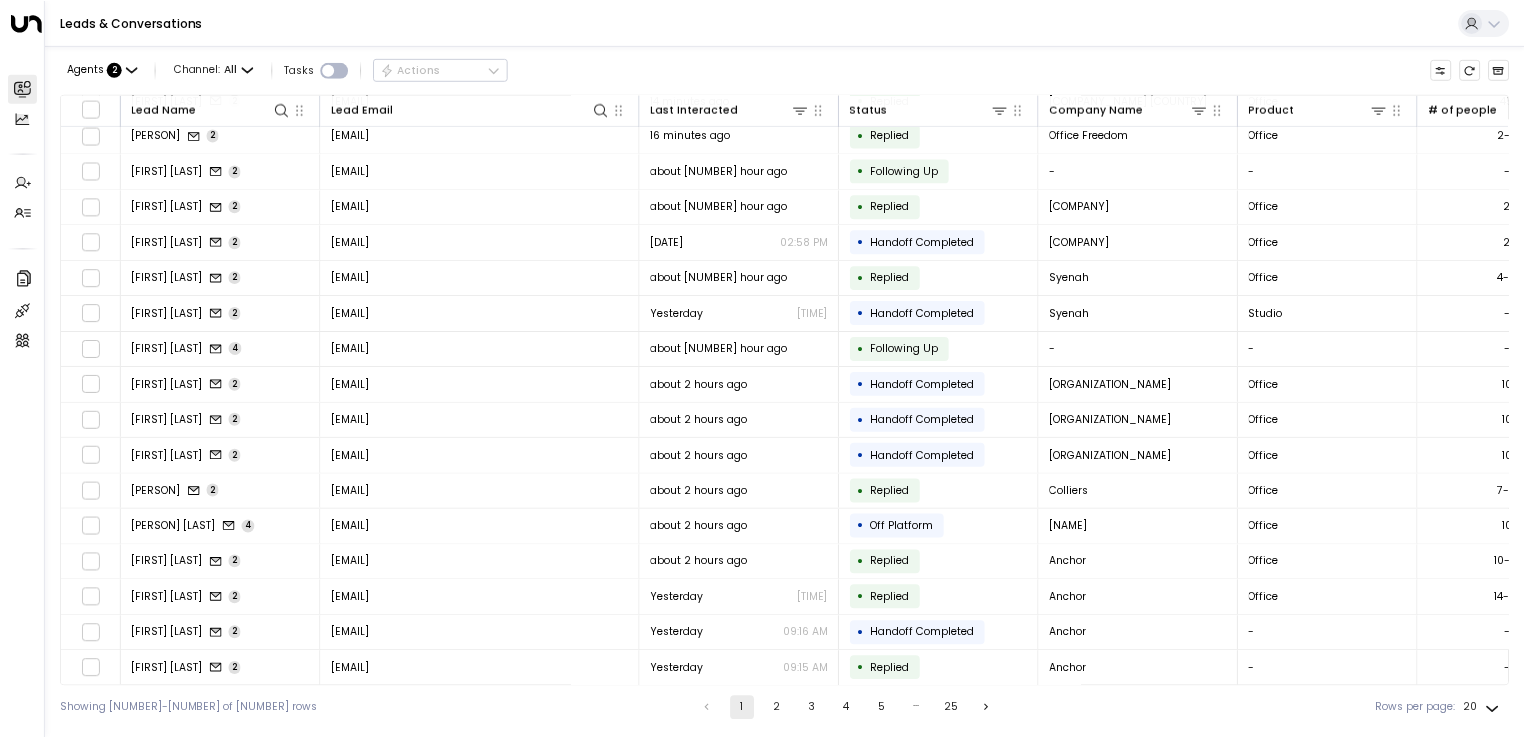 scroll, scrollTop: 0, scrollLeft: 0, axis: both 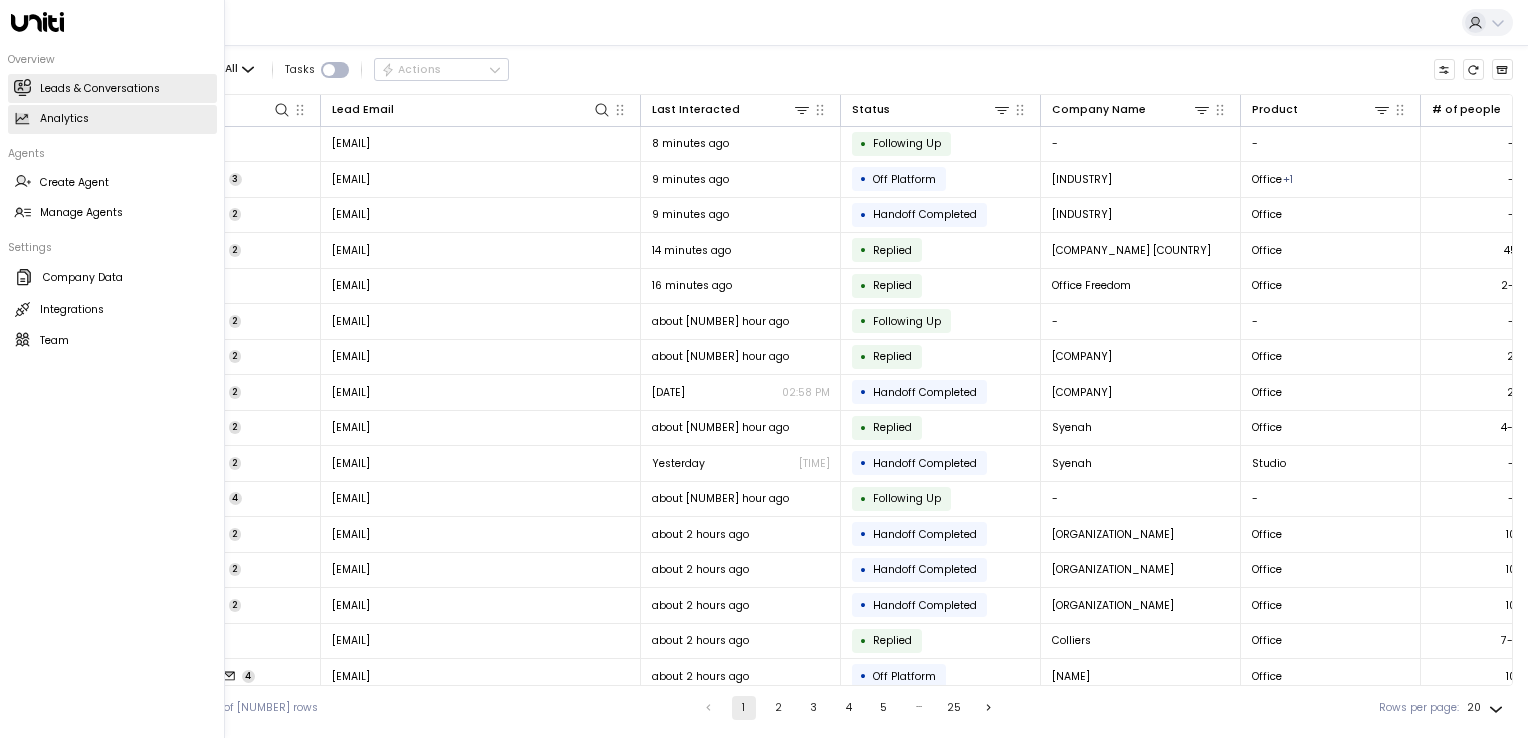 click at bounding box center (22, 118) 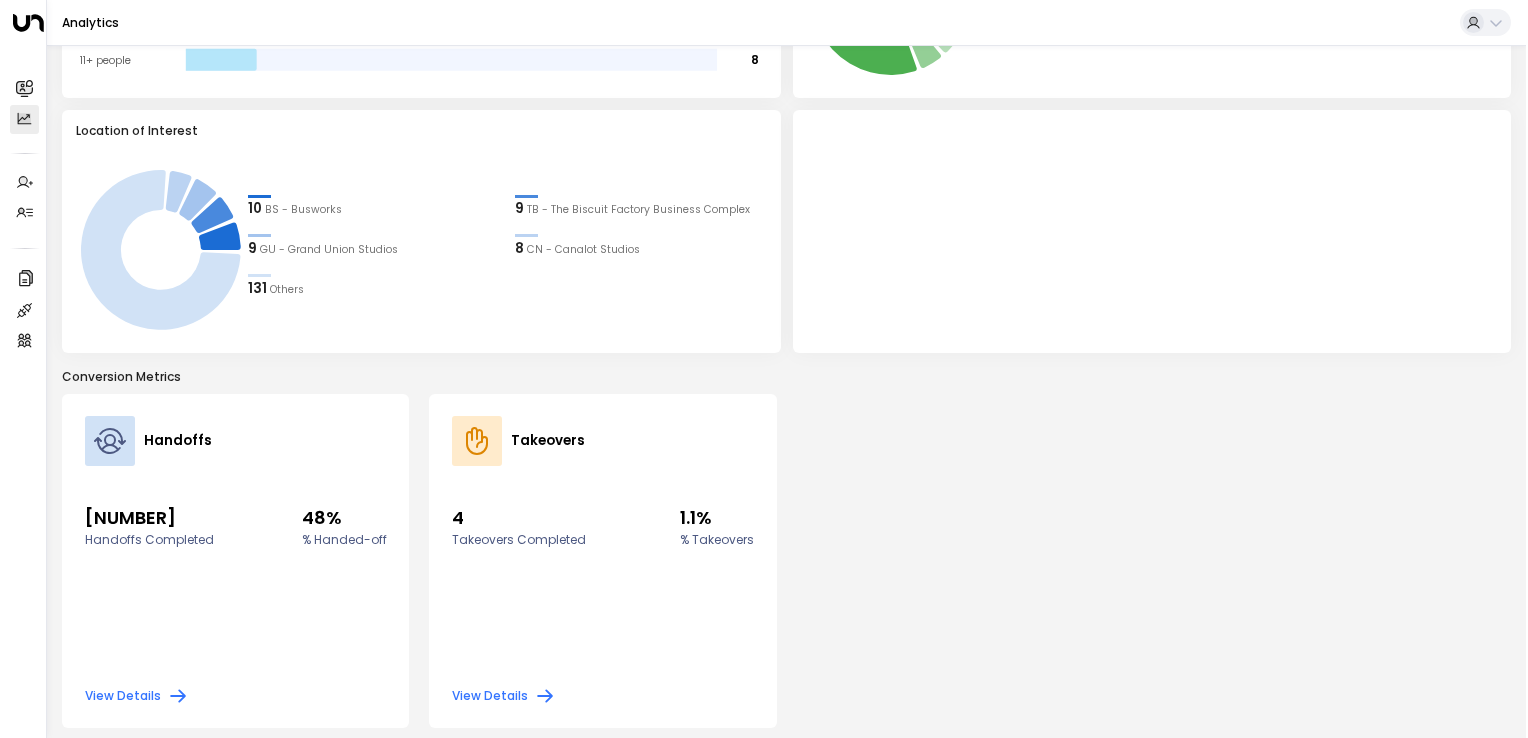 scroll, scrollTop: 0, scrollLeft: 0, axis: both 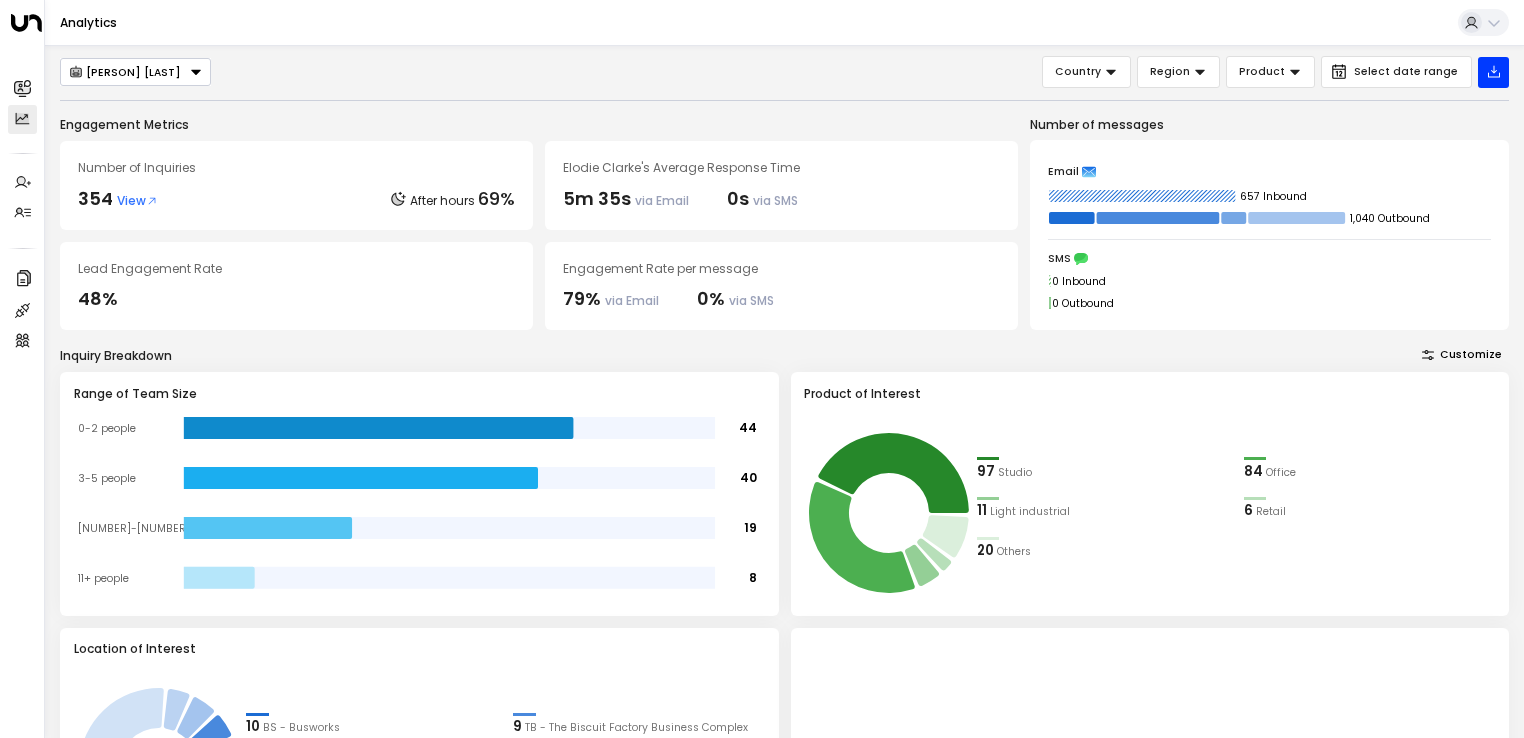 click on "[PERSON] [LAST]" at bounding box center (135, 72) 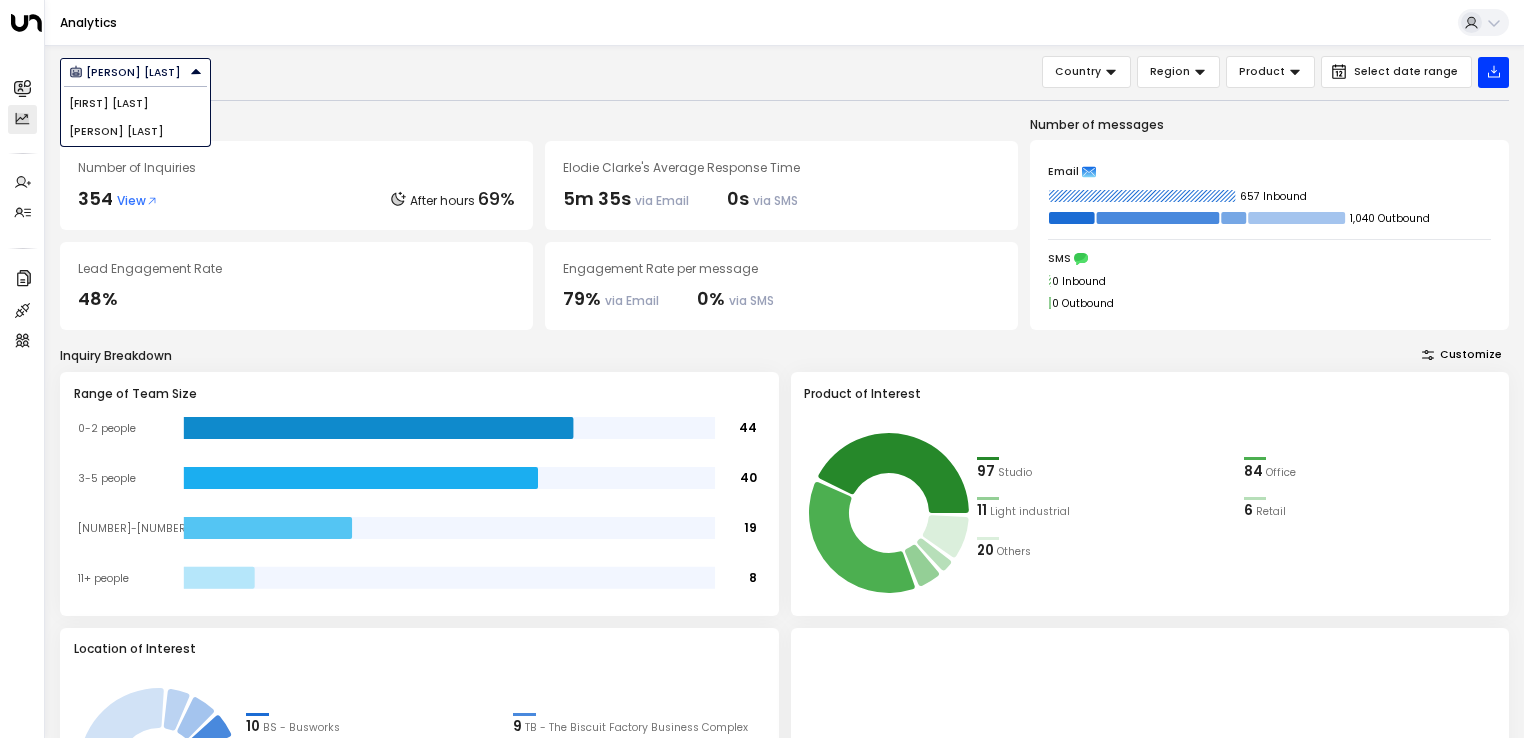 click on "[FIRST] [LAST] [FIRST] [LAST] [FIRST] [LAST] [COUNTRY] [REGION] [PRODUCT] [DATE] [TIME]" at bounding box center (784, 72) 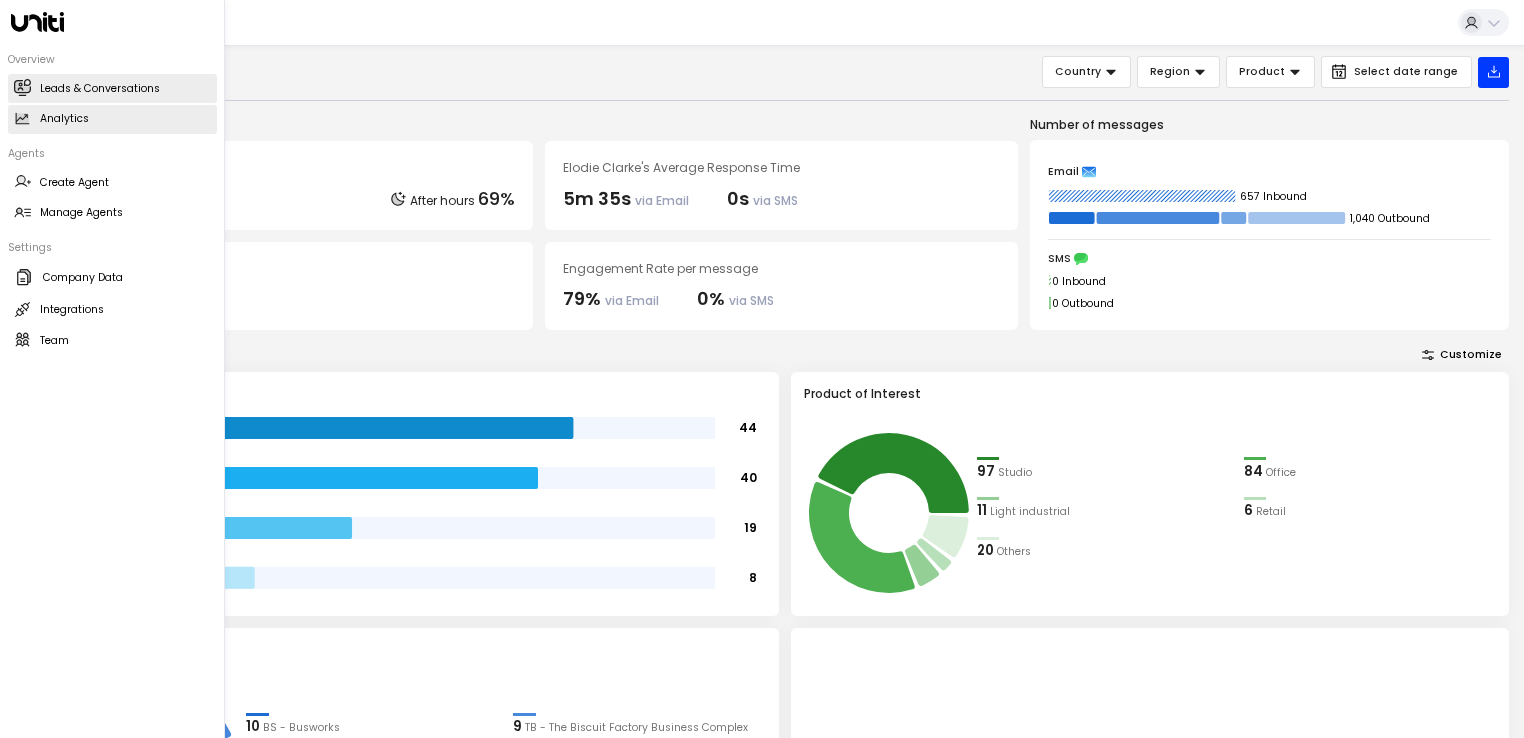click on "Leads & Conversations" at bounding box center [100, 89] 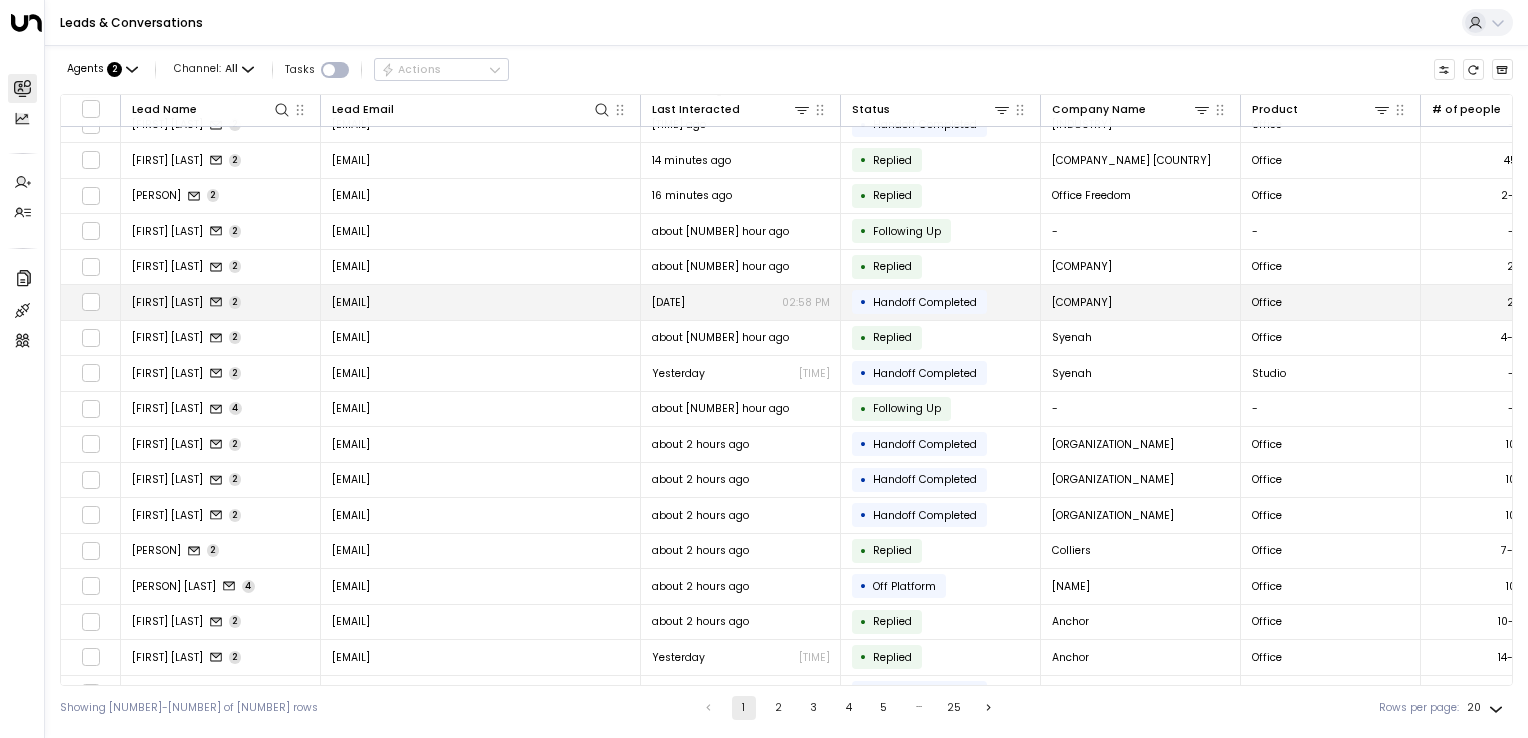 scroll, scrollTop: 150, scrollLeft: 0, axis: vertical 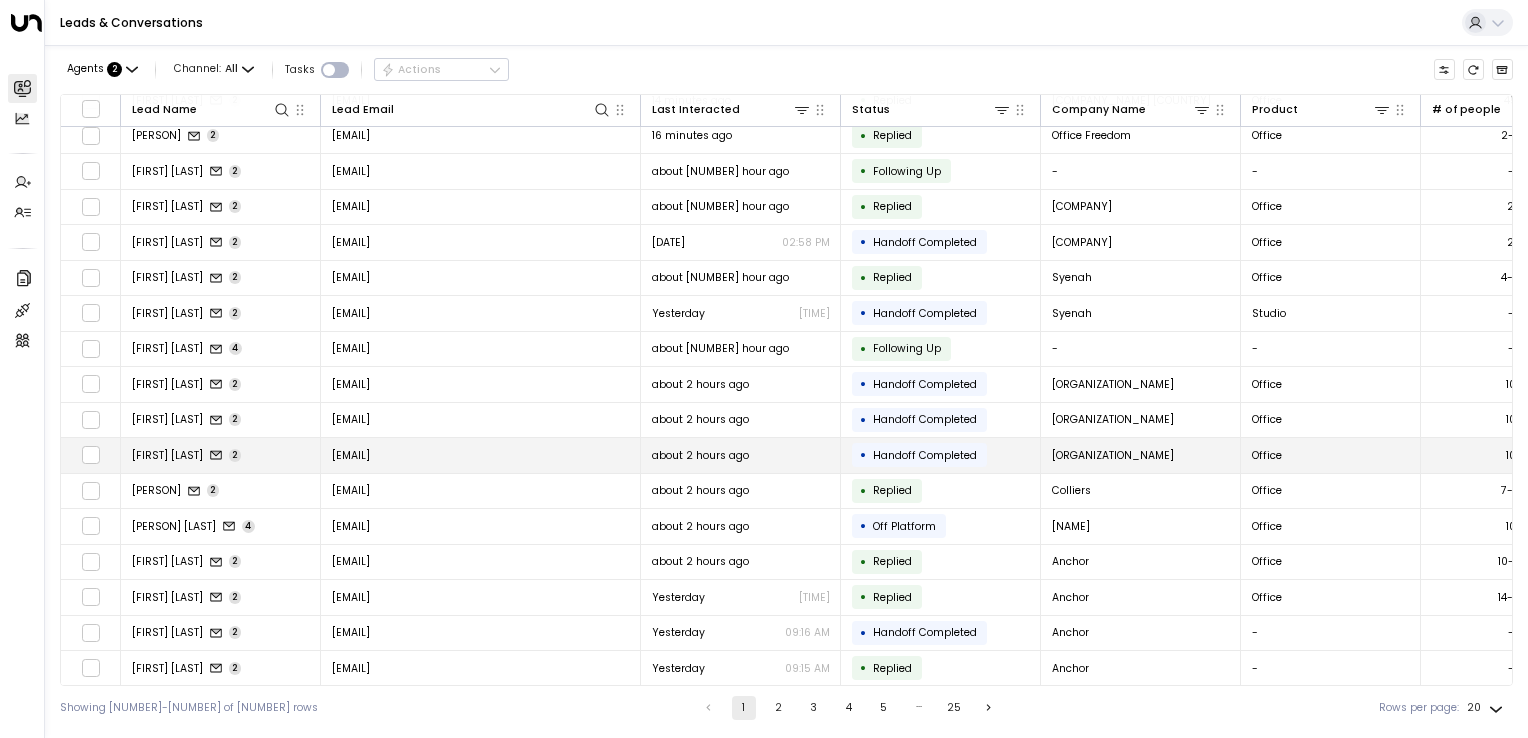 click on "[EMAIL]" at bounding box center [351, 455] 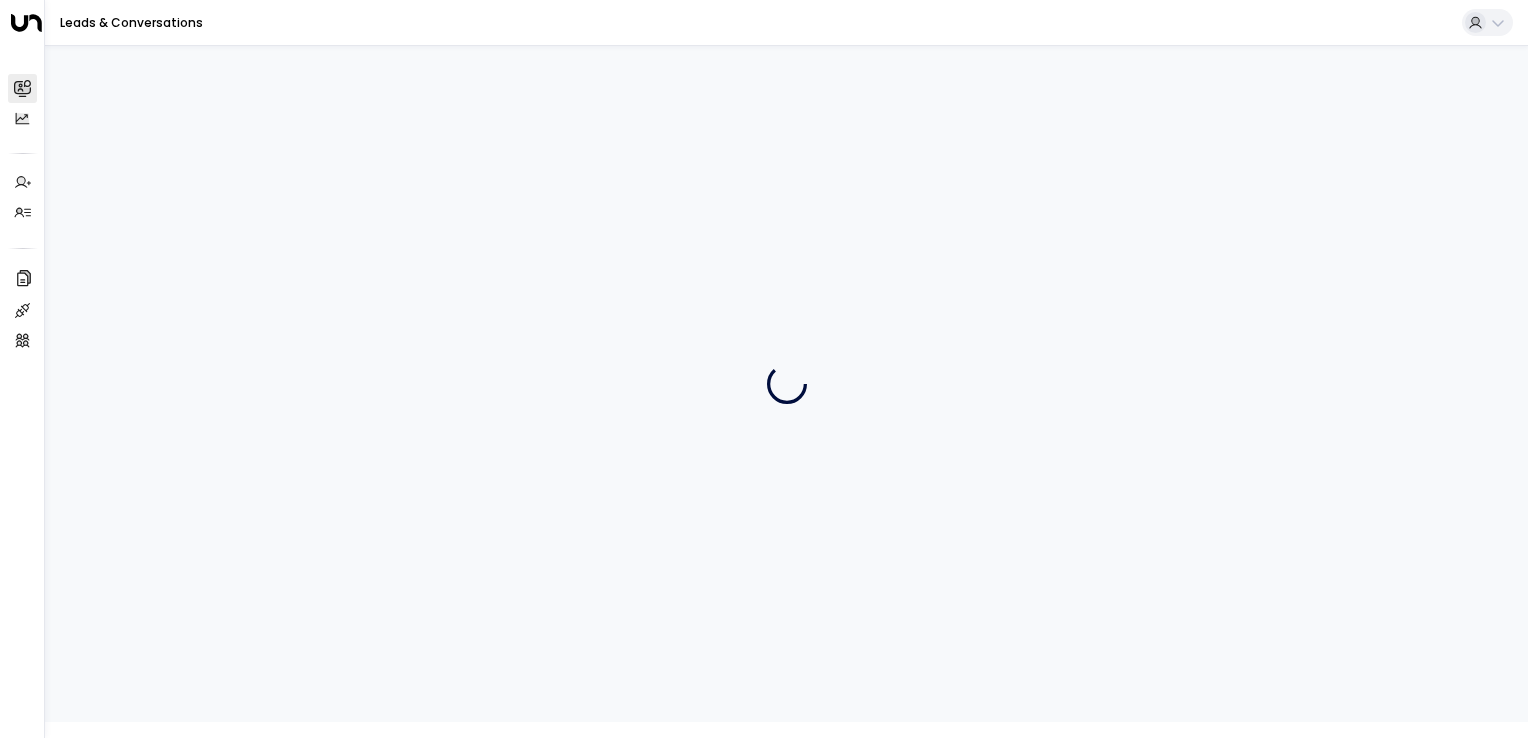 click at bounding box center (786, 383) 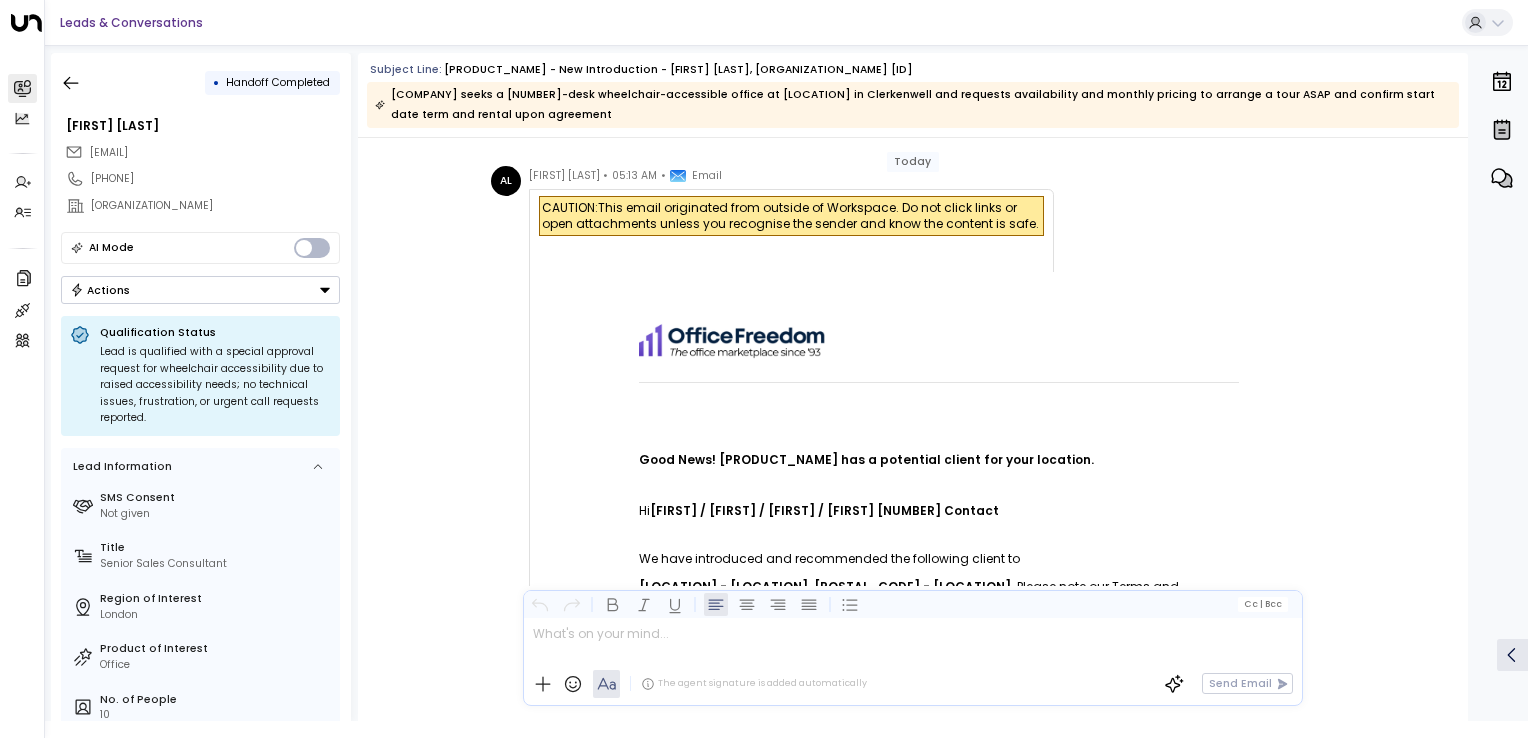 scroll, scrollTop: 0, scrollLeft: 0, axis: both 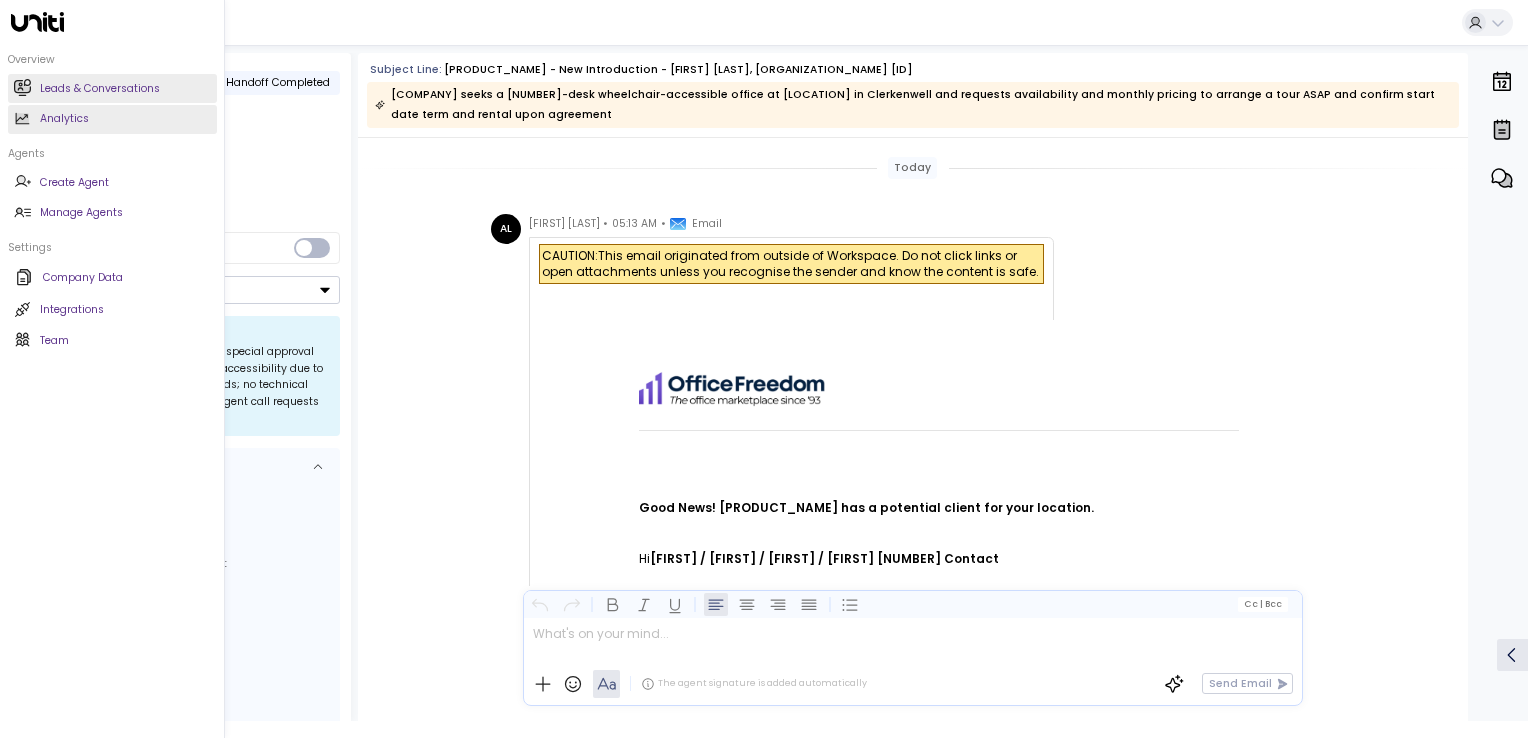 click on "Analytics Analytics" at bounding box center [112, 119] 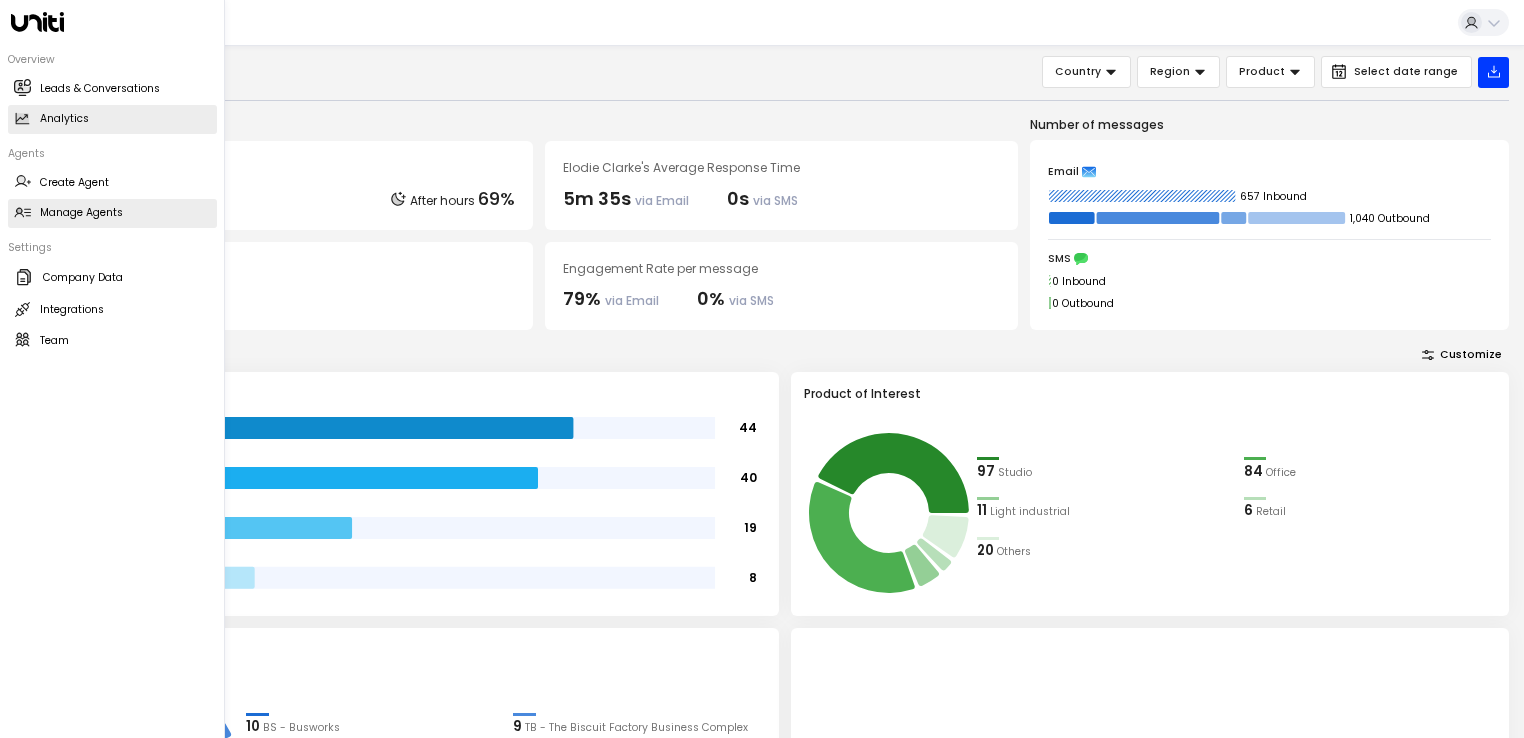 click on "Manage Agents" at bounding box center [81, 213] 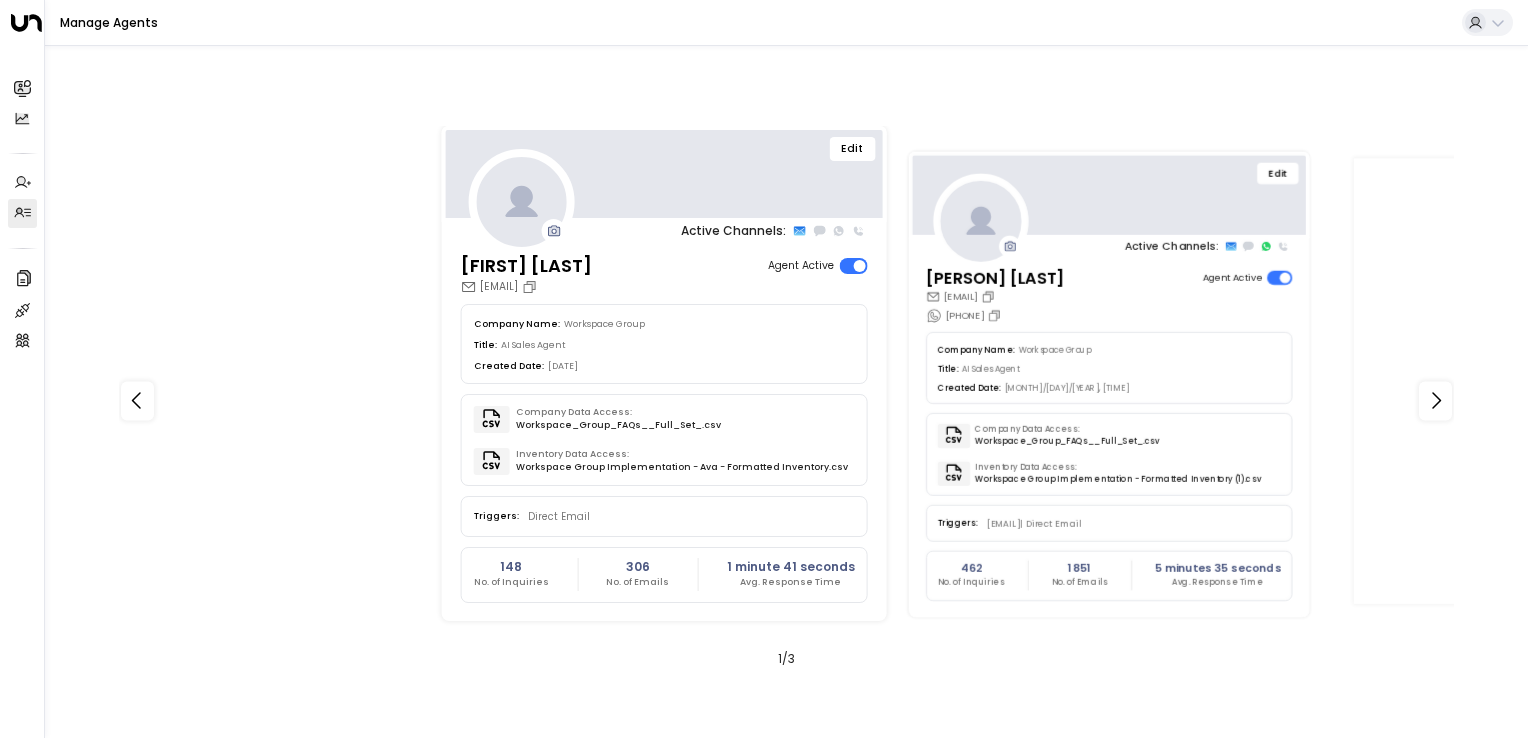 click on "Edit" at bounding box center (1109, 195) 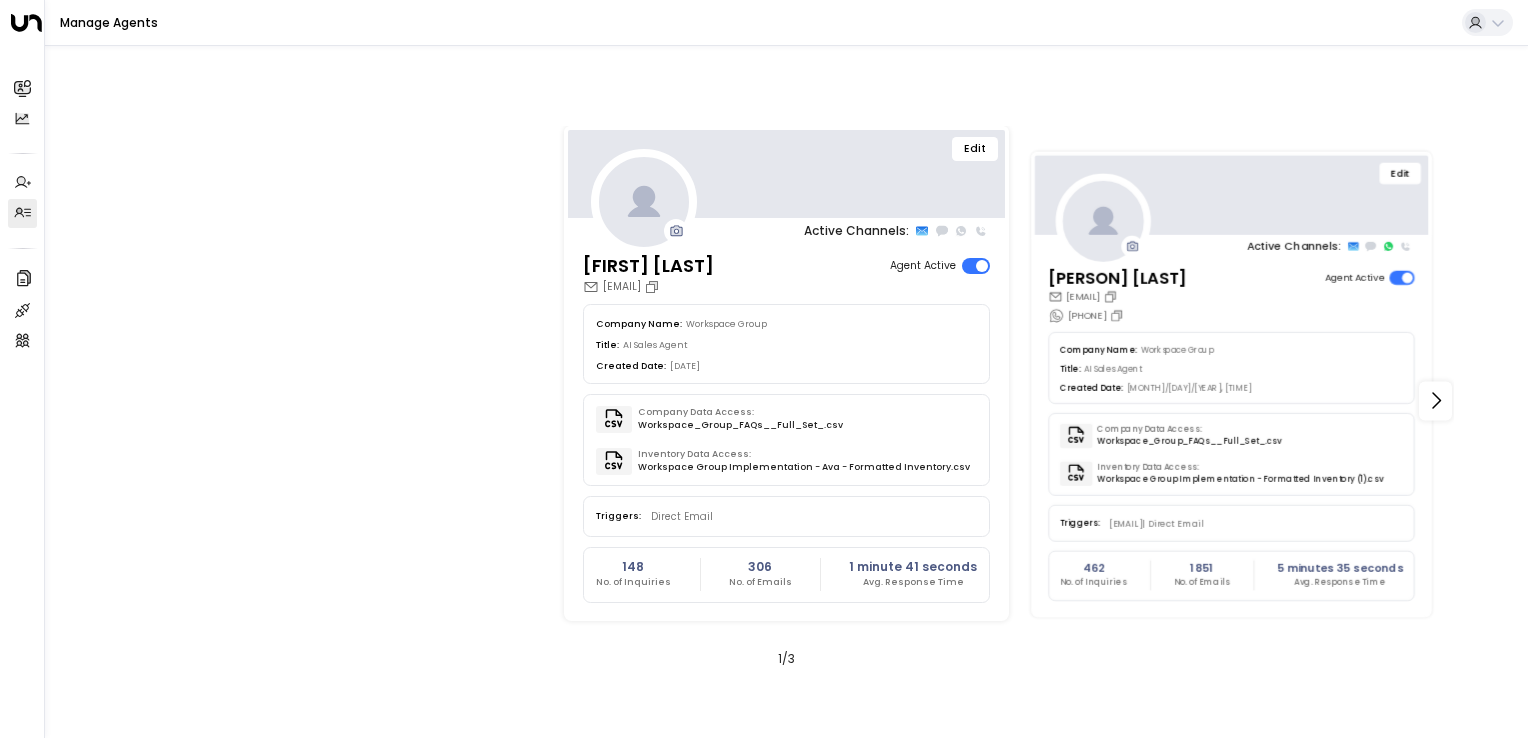 click on "Edit" at bounding box center (1400, 173) 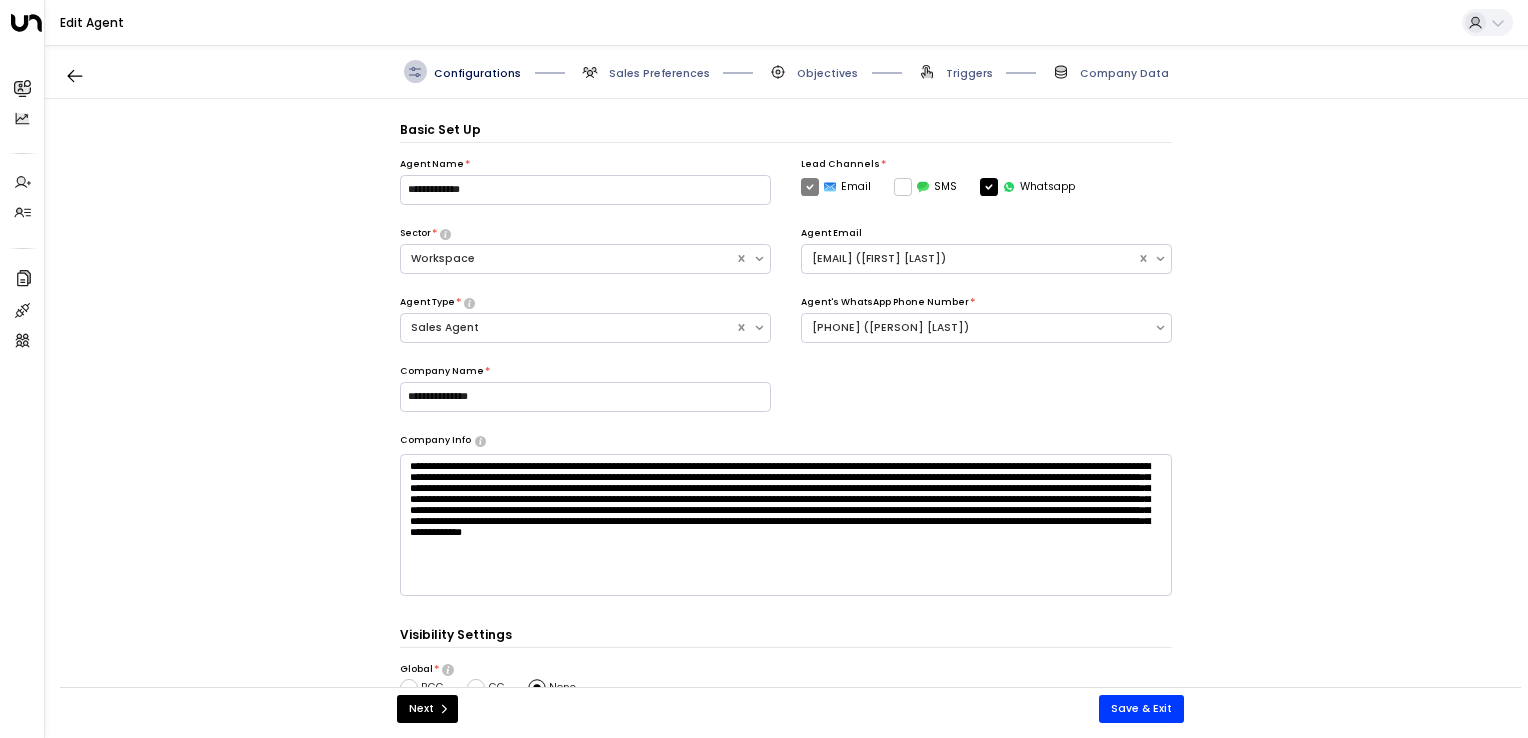 scroll, scrollTop: 22, scrollLeft: 0, axis: vertical 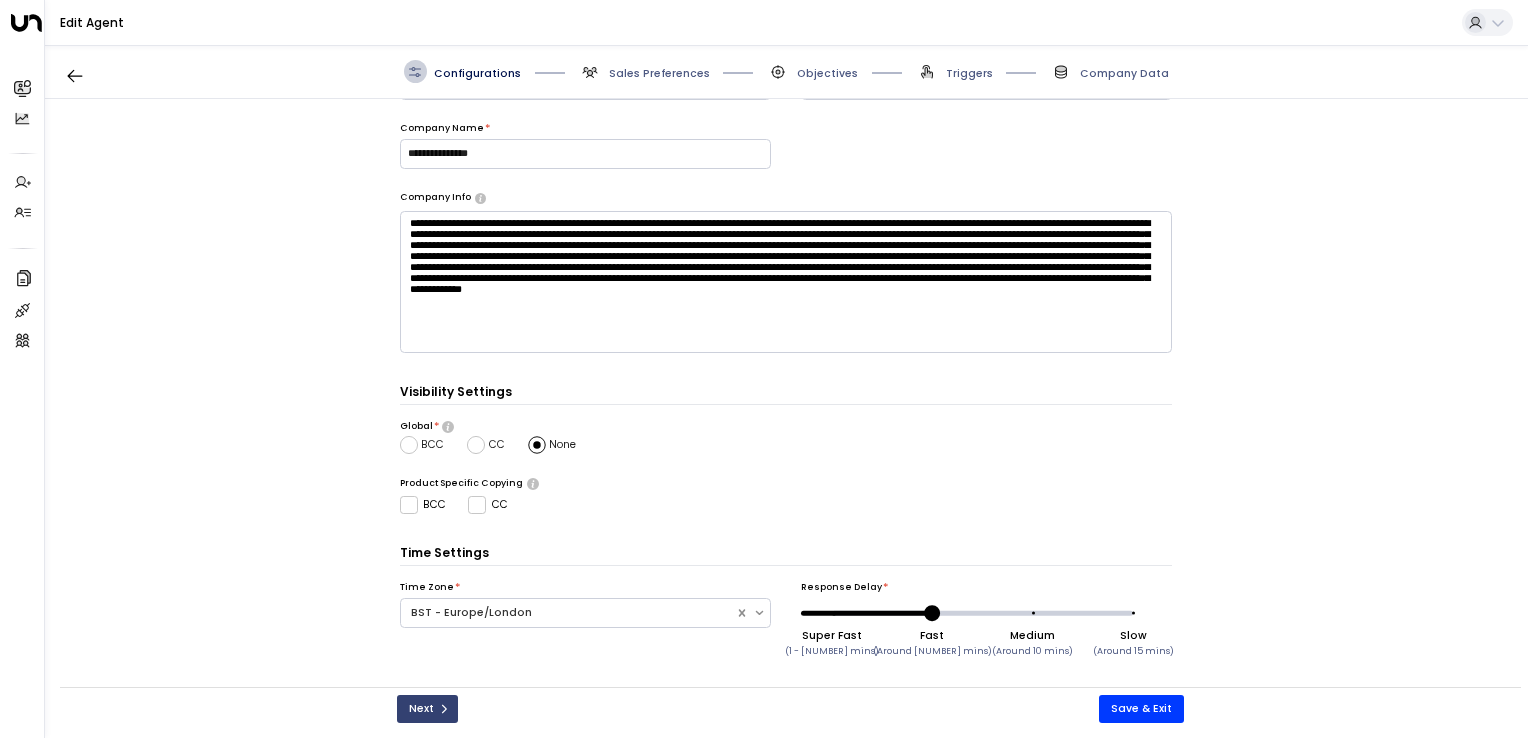 click on "Next" at bounding box center (427, 709) 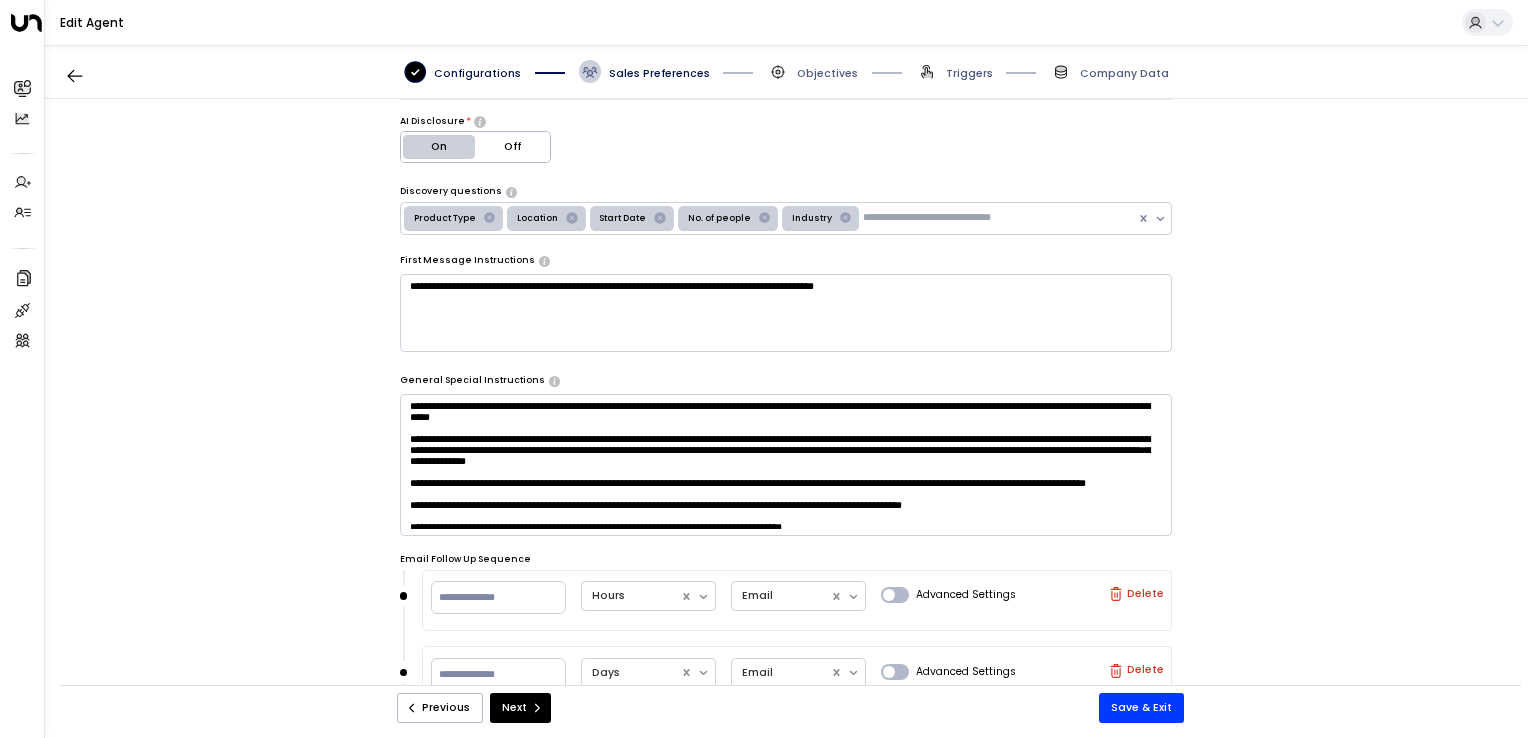 scroll, scrollTop: 334, scrollLeft: 0, axis: vertical 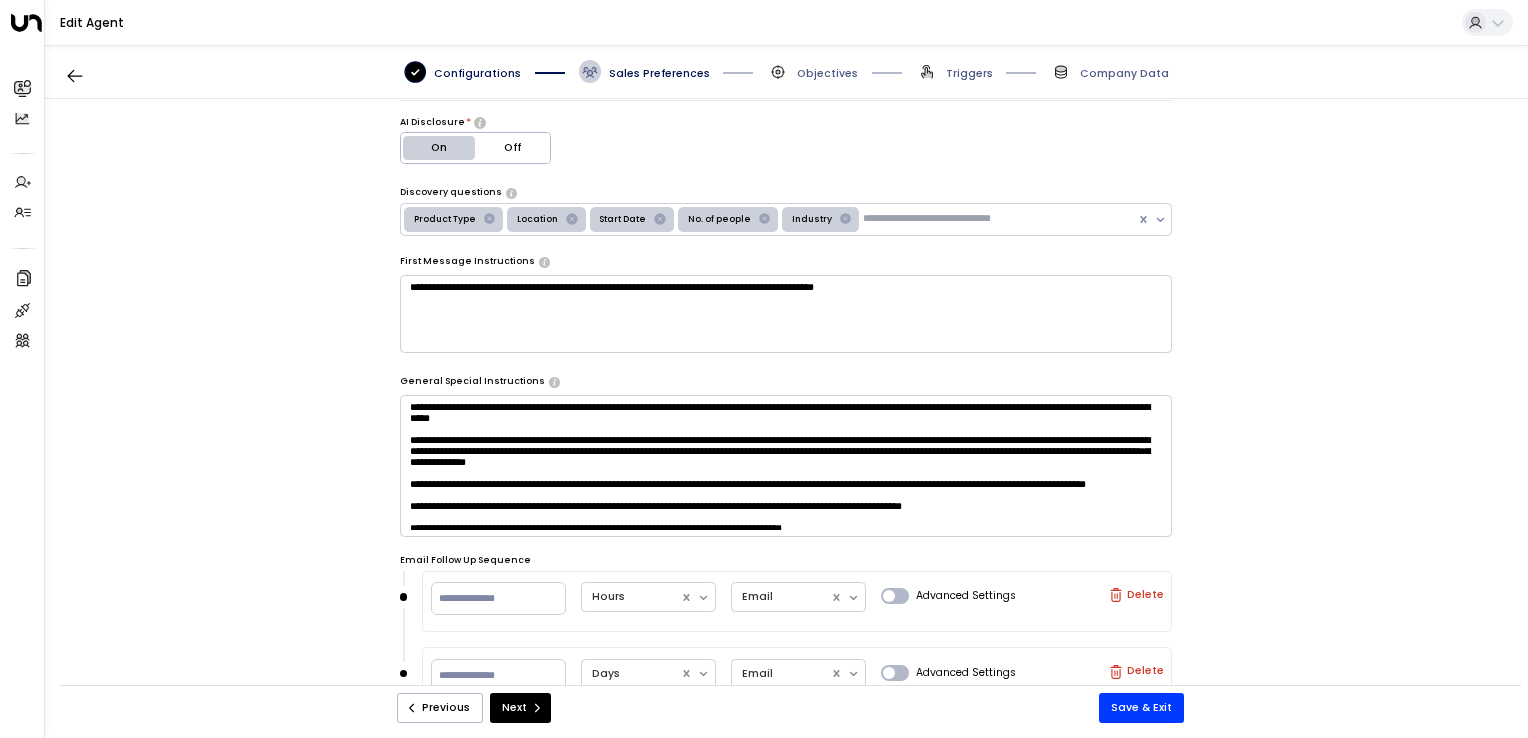 click at bounding box center [786, 466] 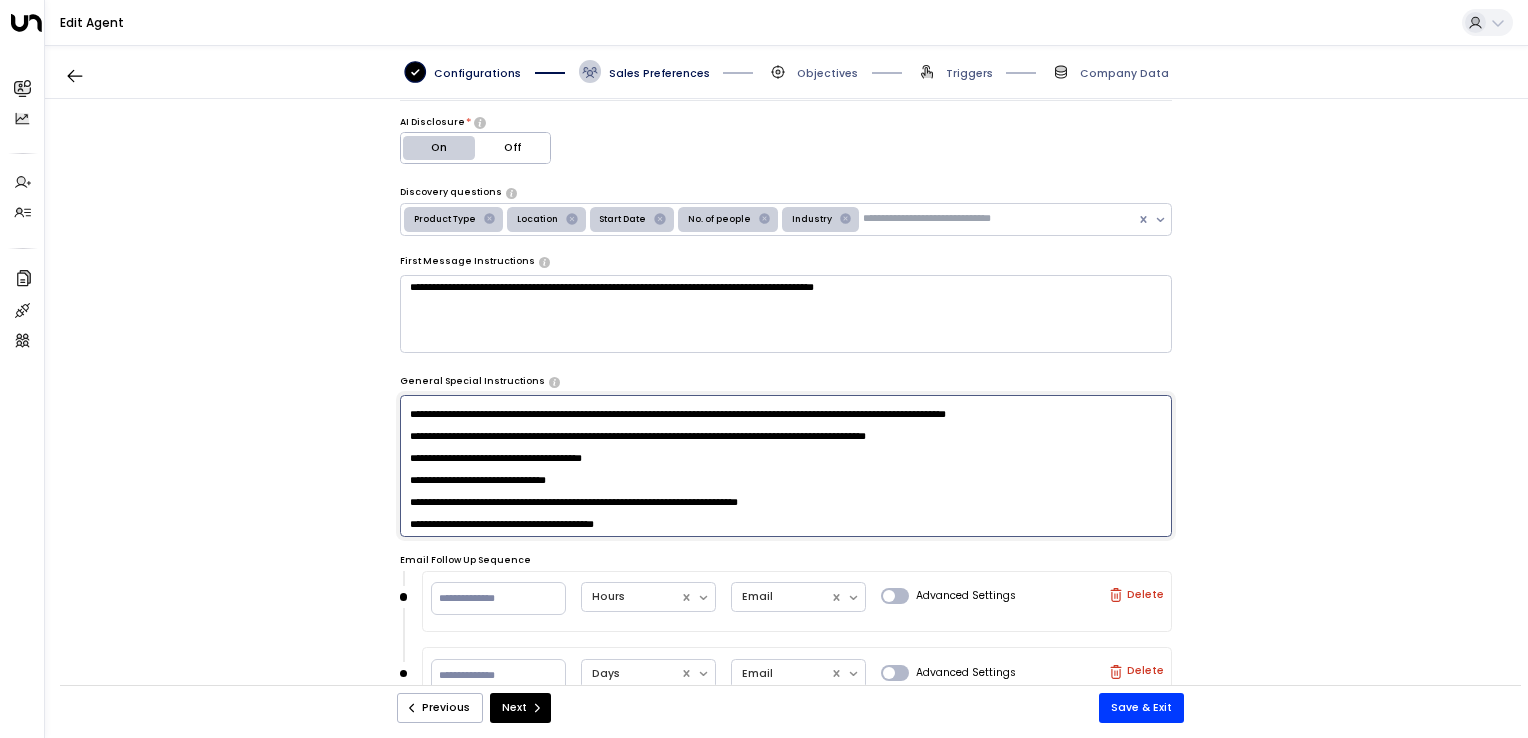 scroll, scrollTop: 247, scrollLeft: 0, axis: vertical 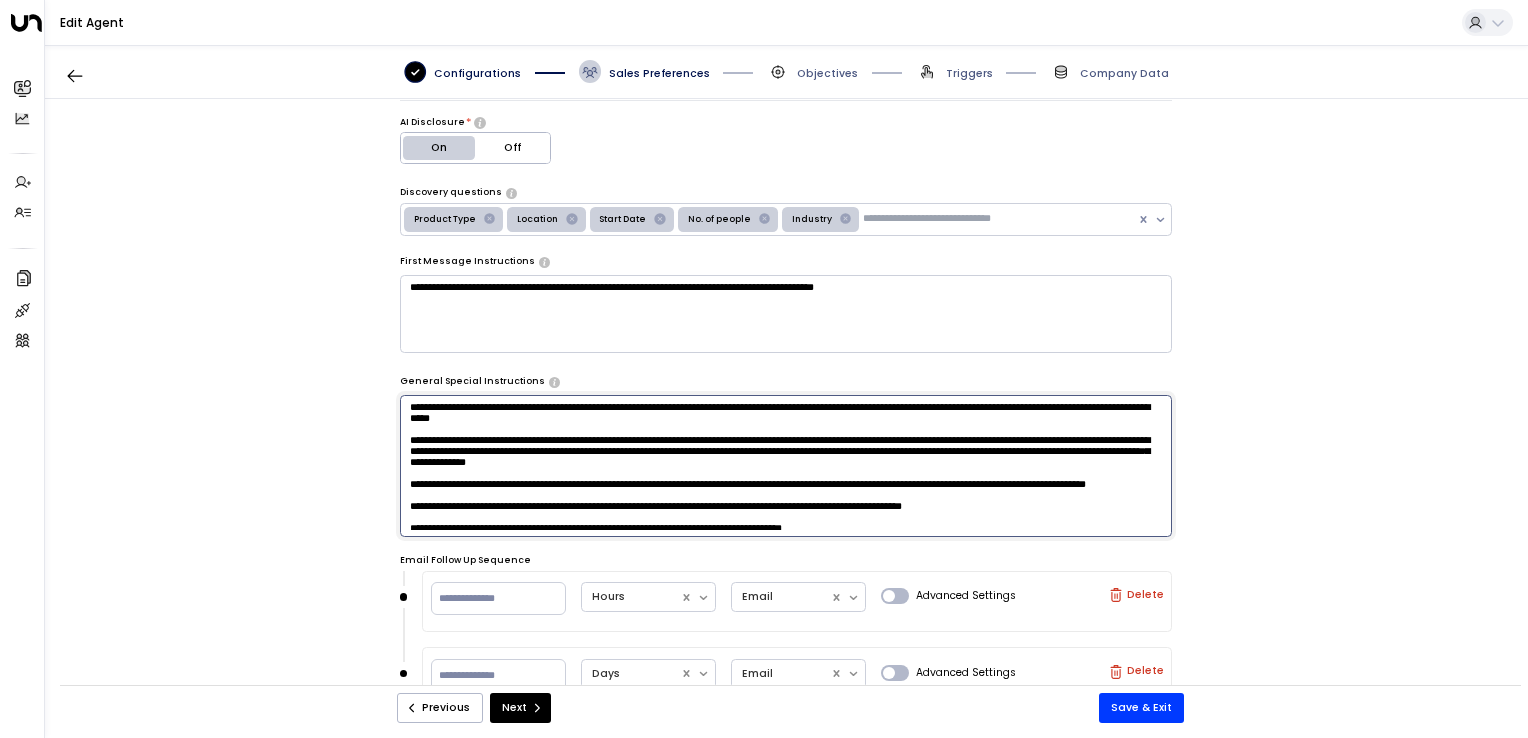 click at bounding box center [786, 466] 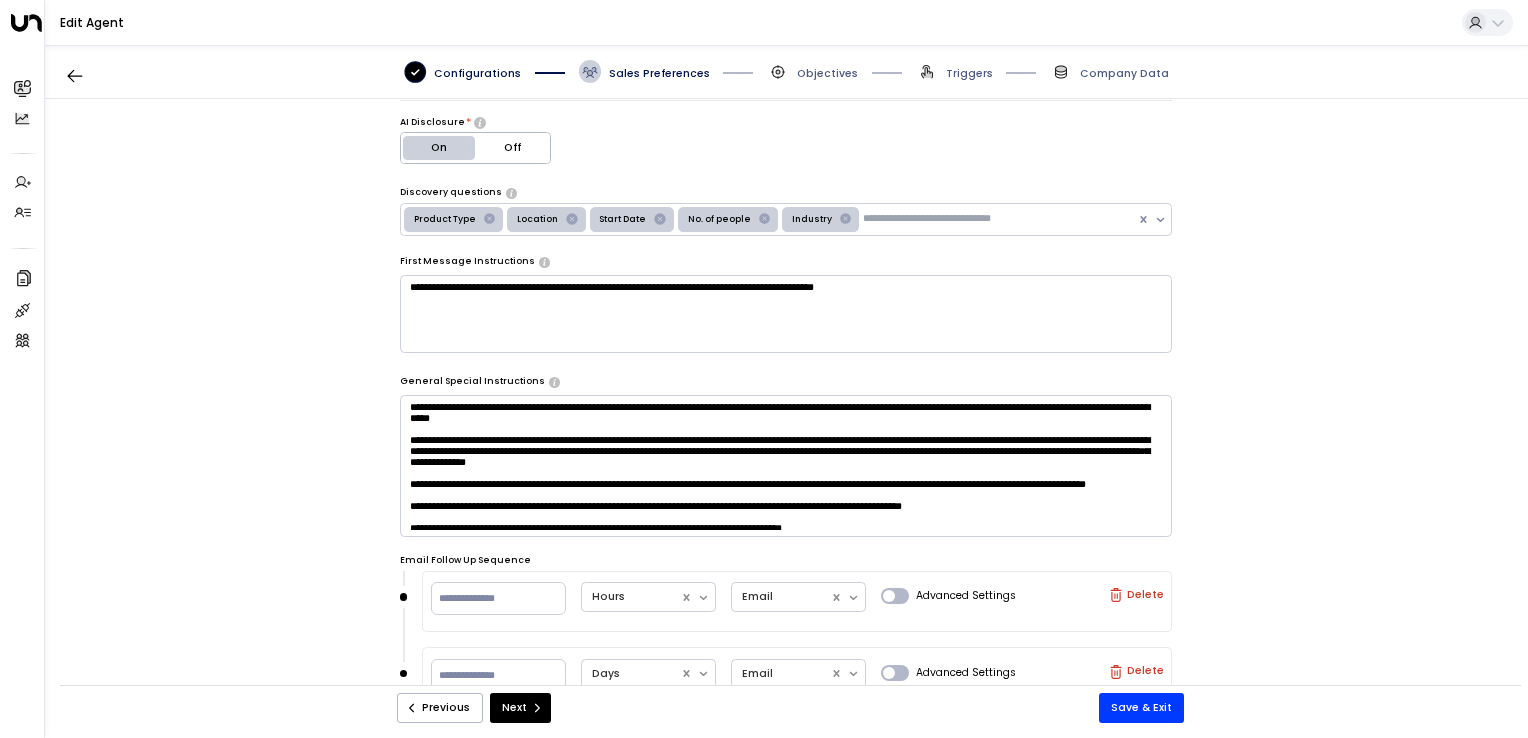 drag, startPoint x: 404, startPoint y: 408, endPoint x: 520, endPoint y: 450, distance: 123.36936 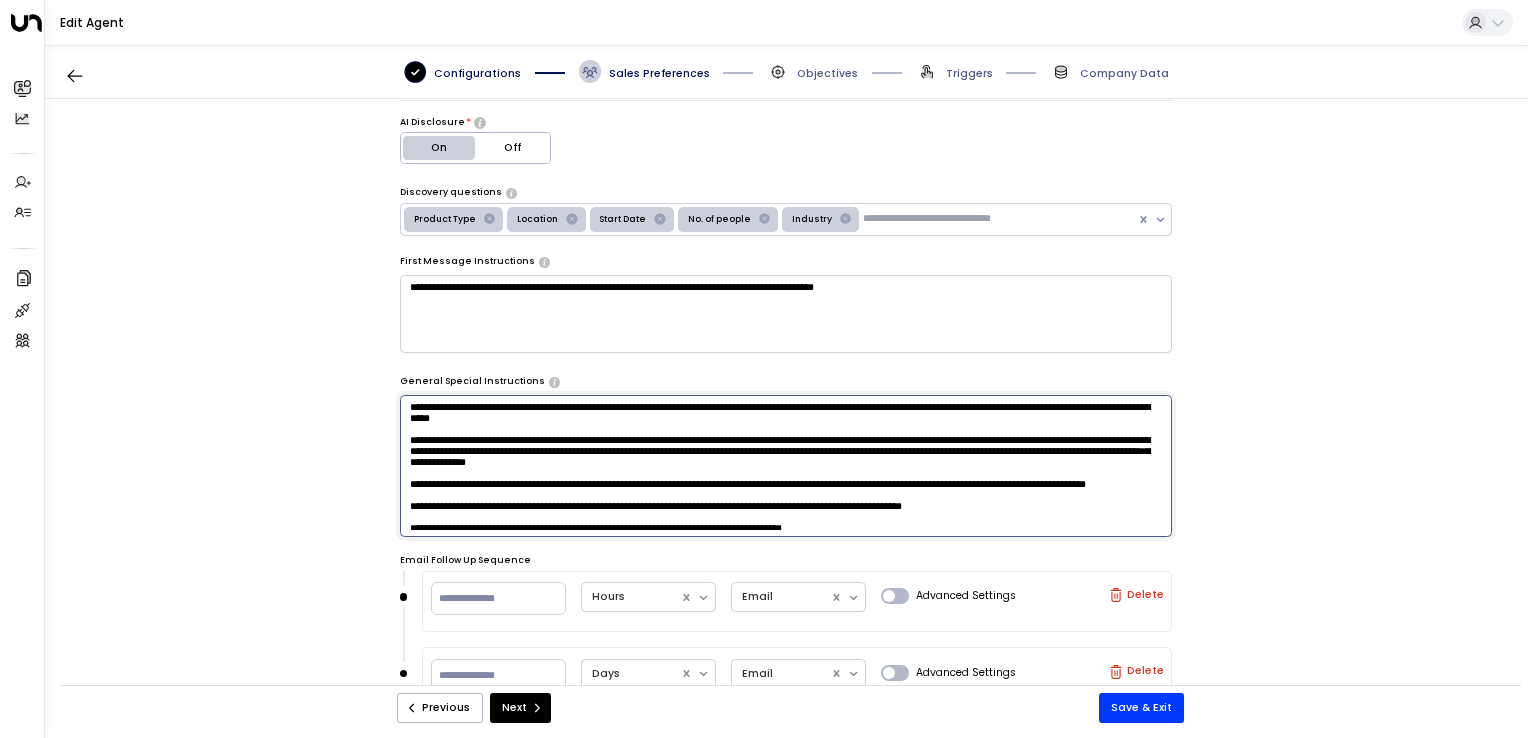 click at bounding box center (786, 466) 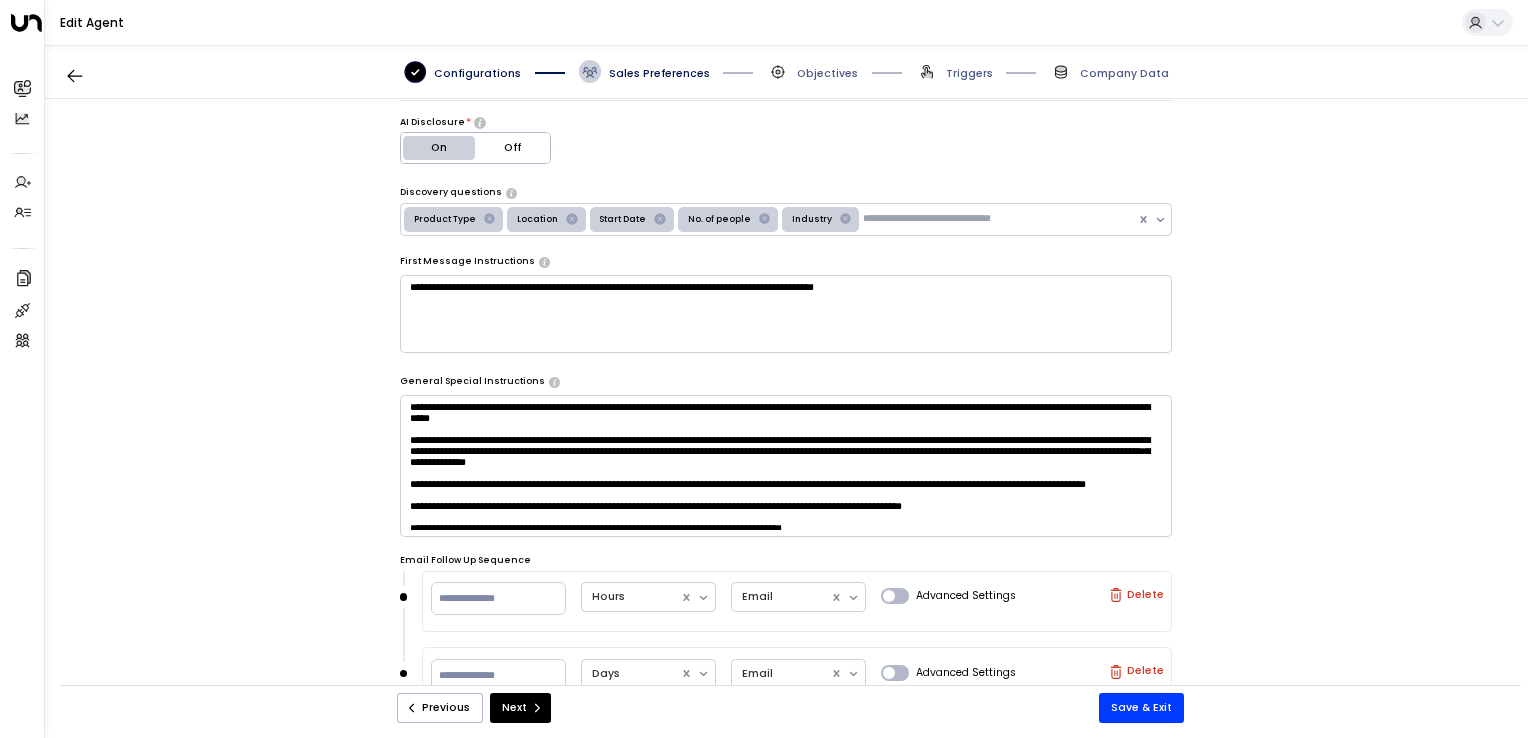 drag, startPoint x: 407, startPoint y: 408, endPoint x: 633, endPoint y: 551, distance: 267.4416 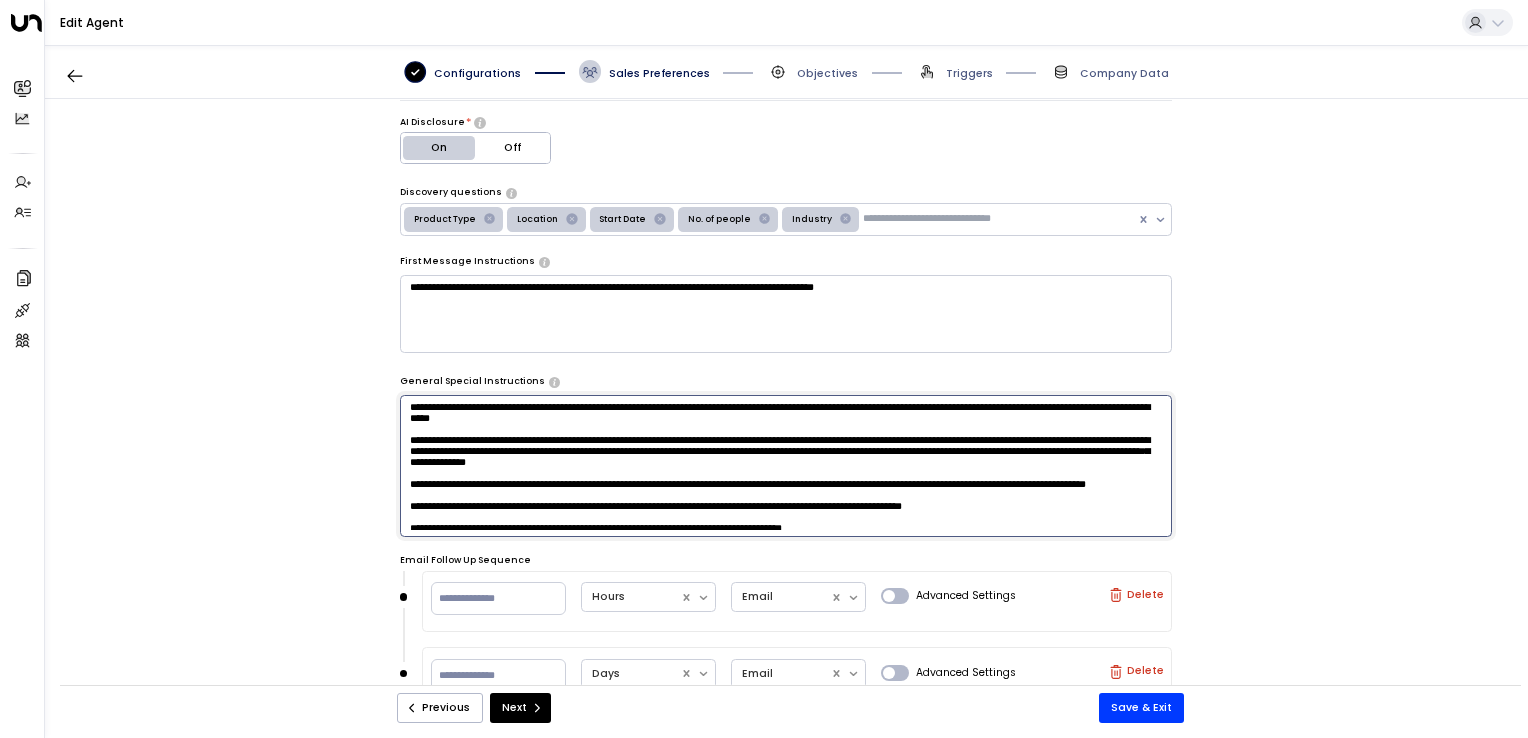 drag, startPoint x: 633, startPoint y: 551, endPoint x: 579, endPoint y: 459, distance: 106.677086 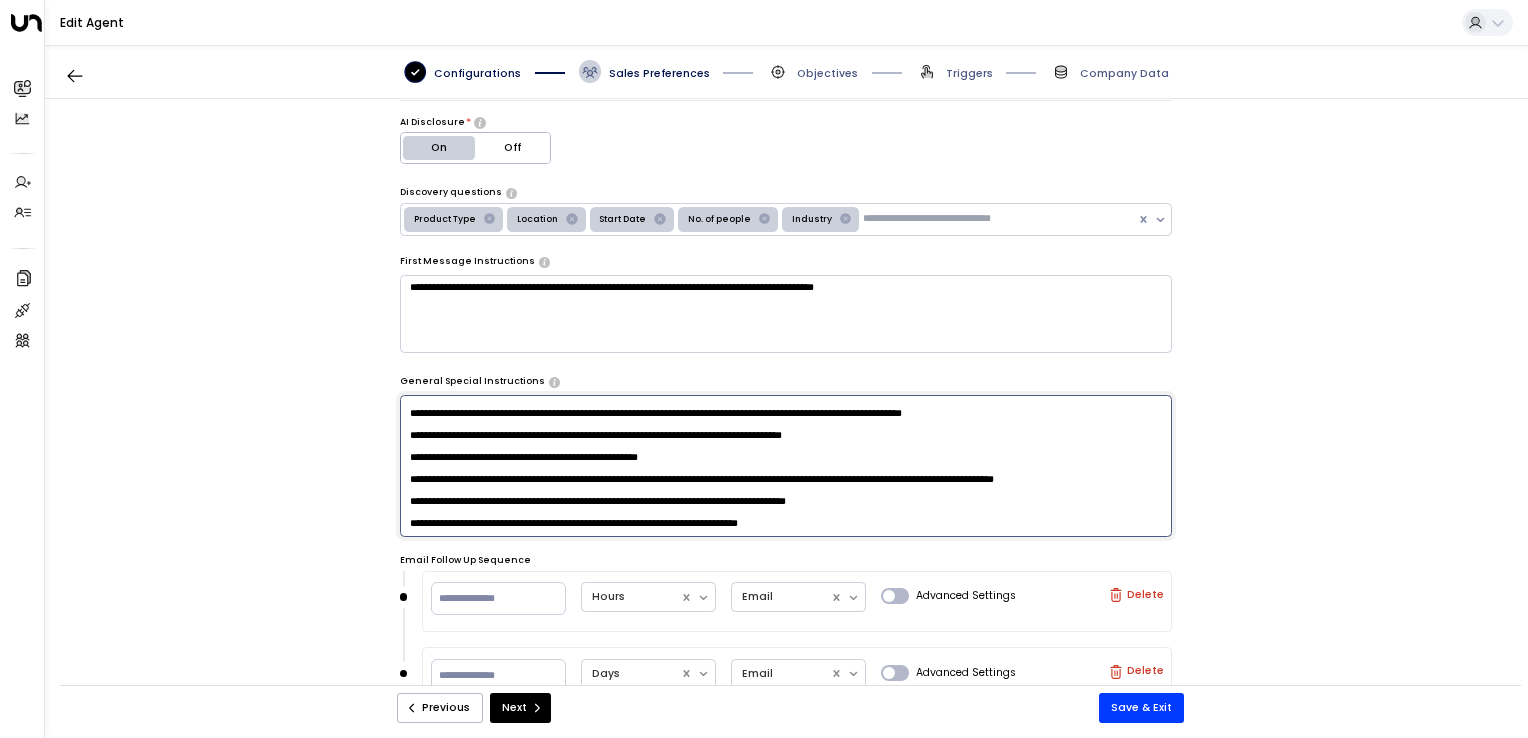 scroll, scrollTop: 0, scrollLeft: 0, axis: both 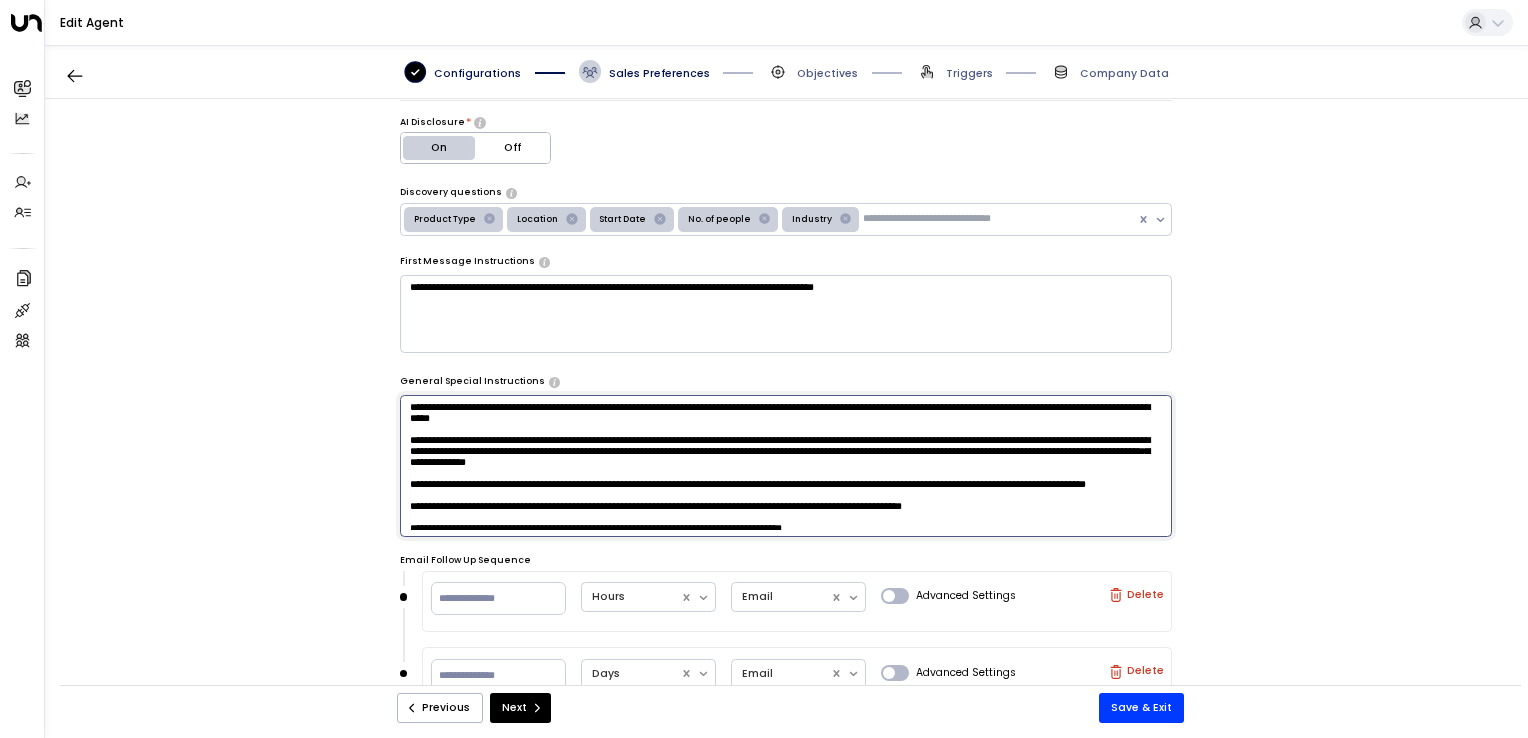 drag, startPoint x: 711, startPoint y: 518, endPoint x: 403, endPoint y: 405, distance: 328.07468 